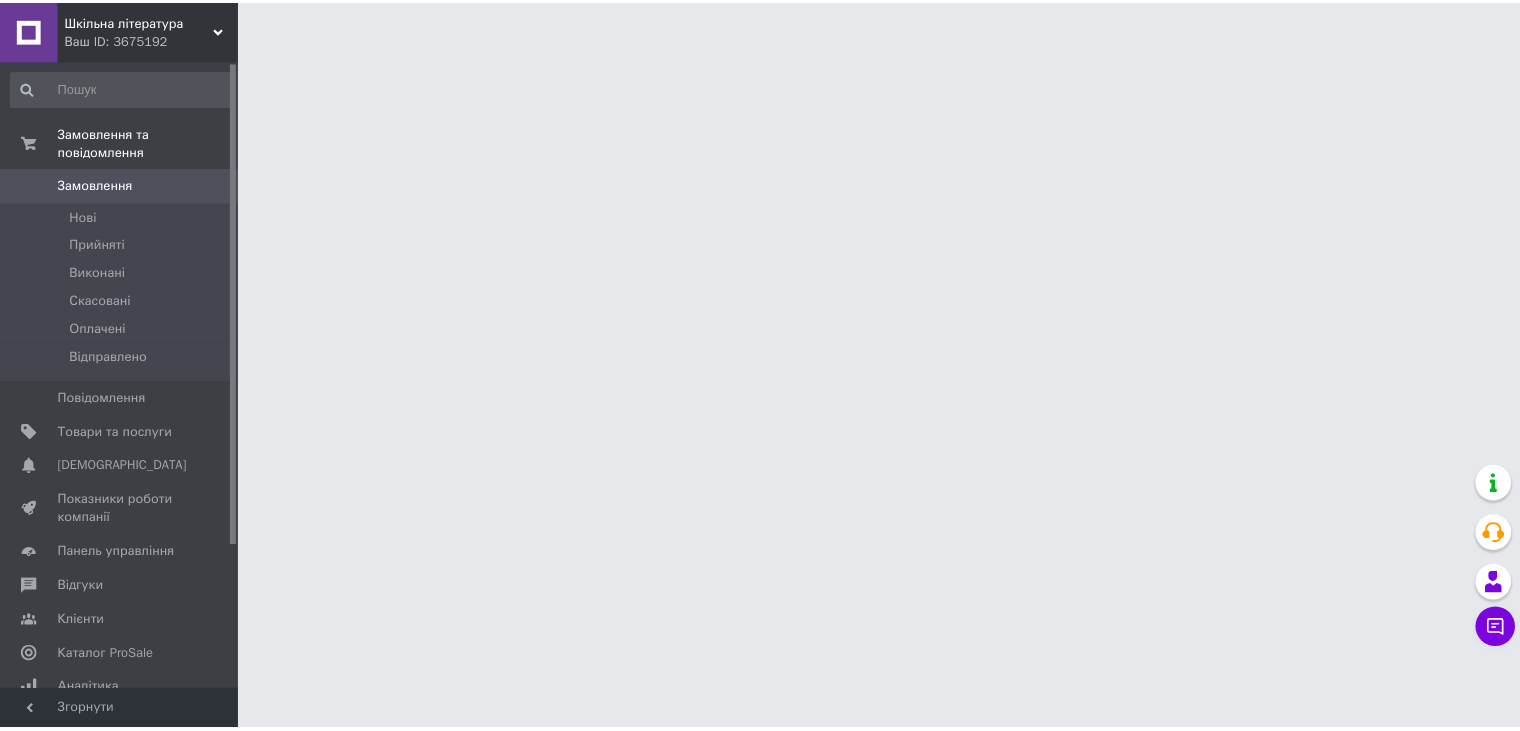 scroll, scrollTop: 0, scrollLeft: 0, axis: both 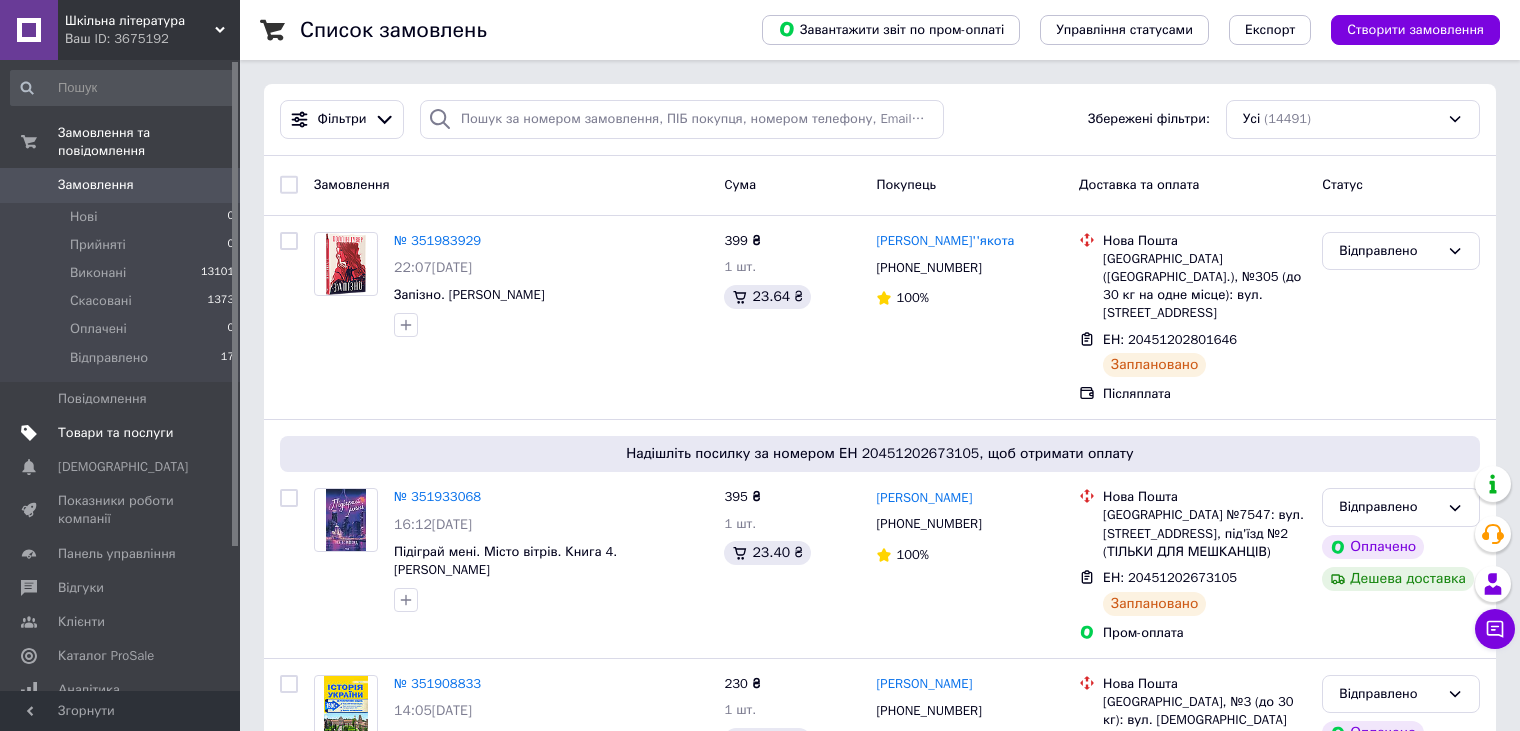 click on "Товари та послуги" at bounding box center (115, 433) 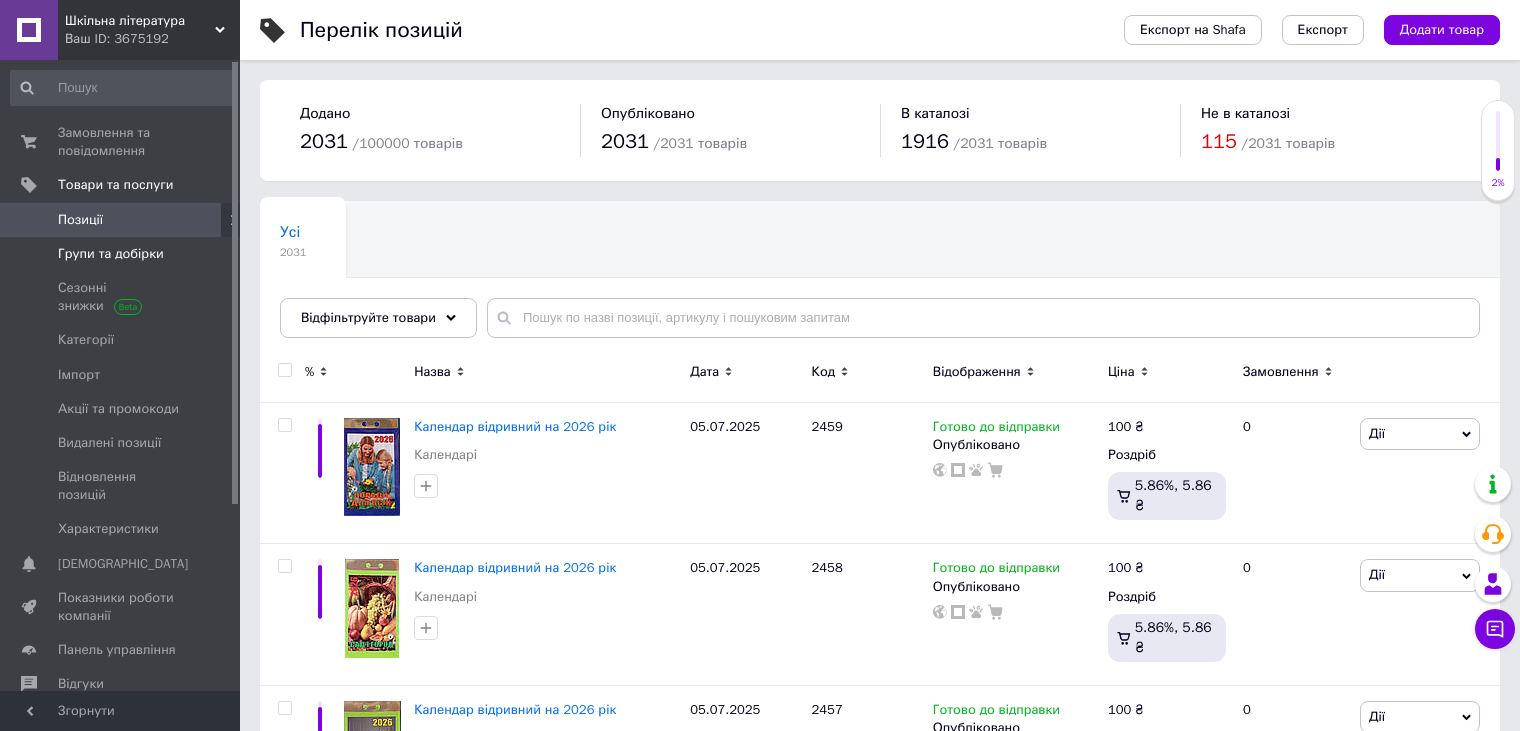 click on "Групи та добірки" at bounding box center [111, 254] 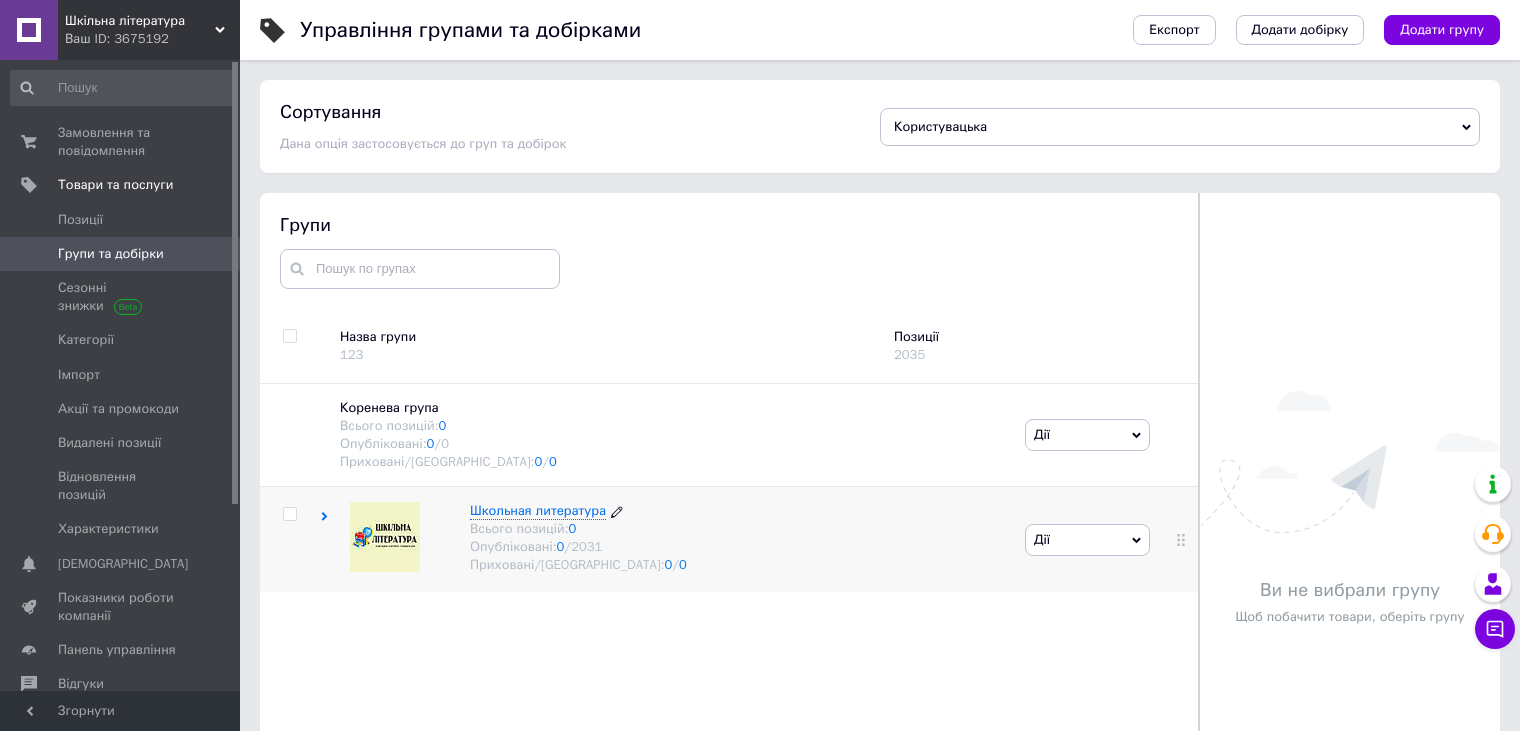 click on "Всього позицій:  0" at bounding box center [578, 529] 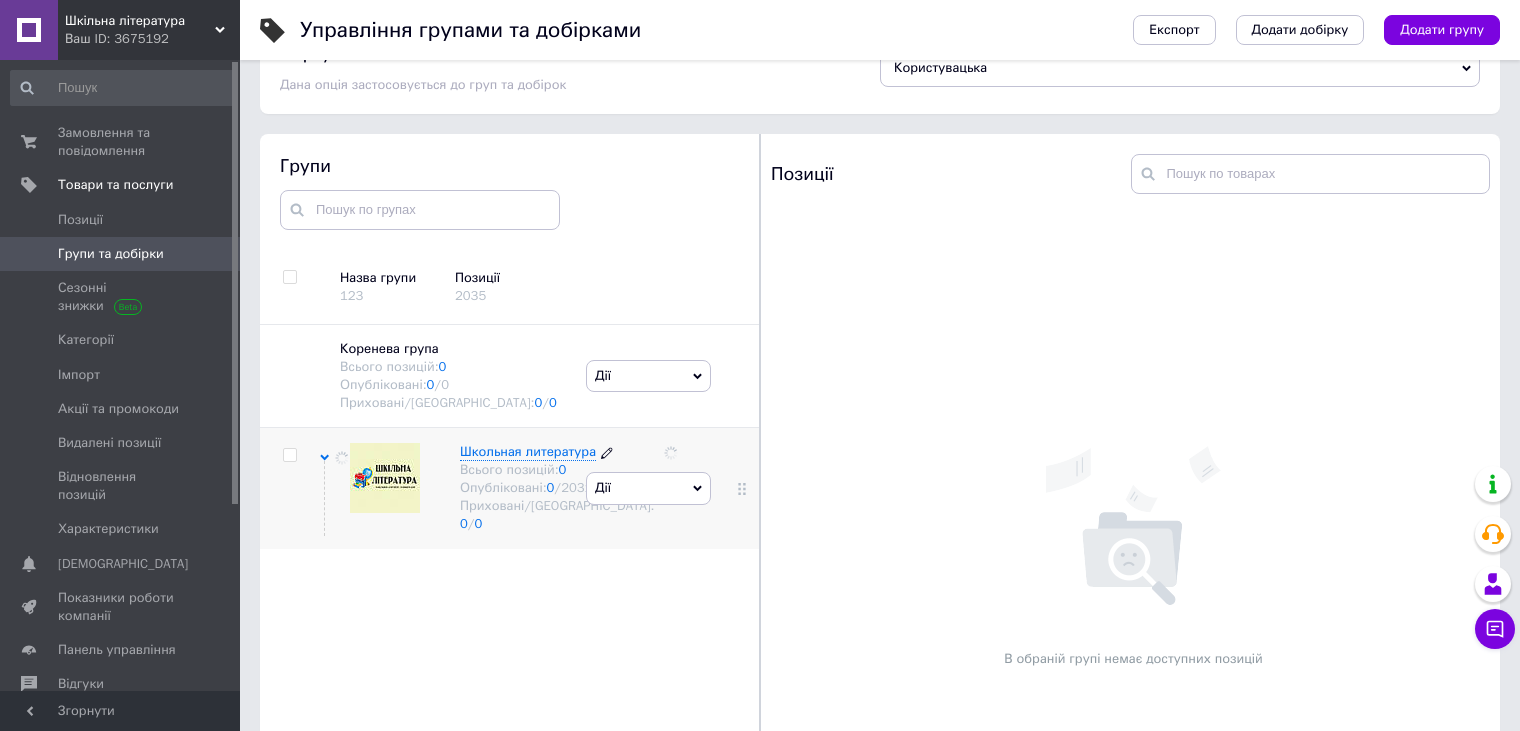 scroll, scrollTop: 113, scrollLeft: 0, axis: vertical 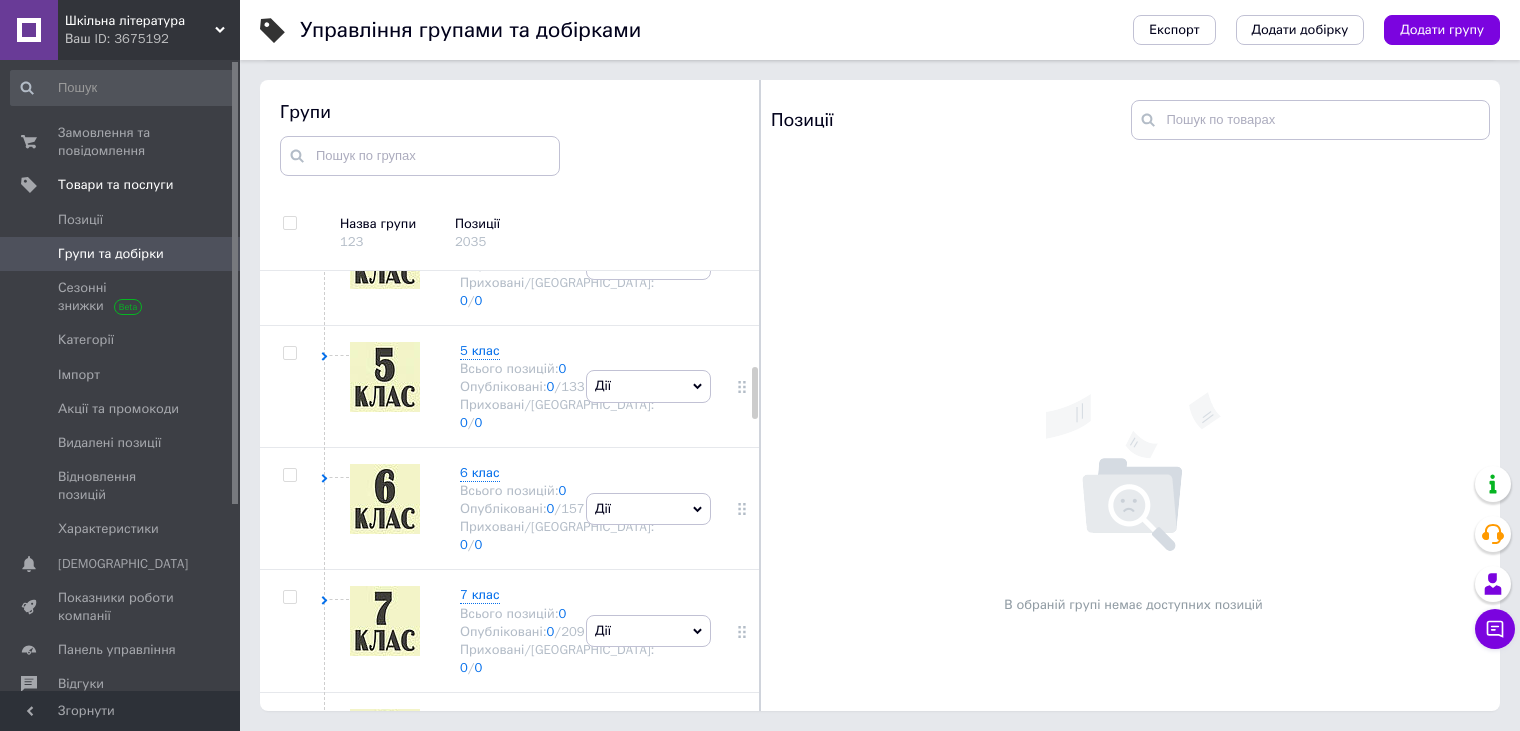 click on "Опубліковані:  0  /  153" at bounding box center (557, 142) 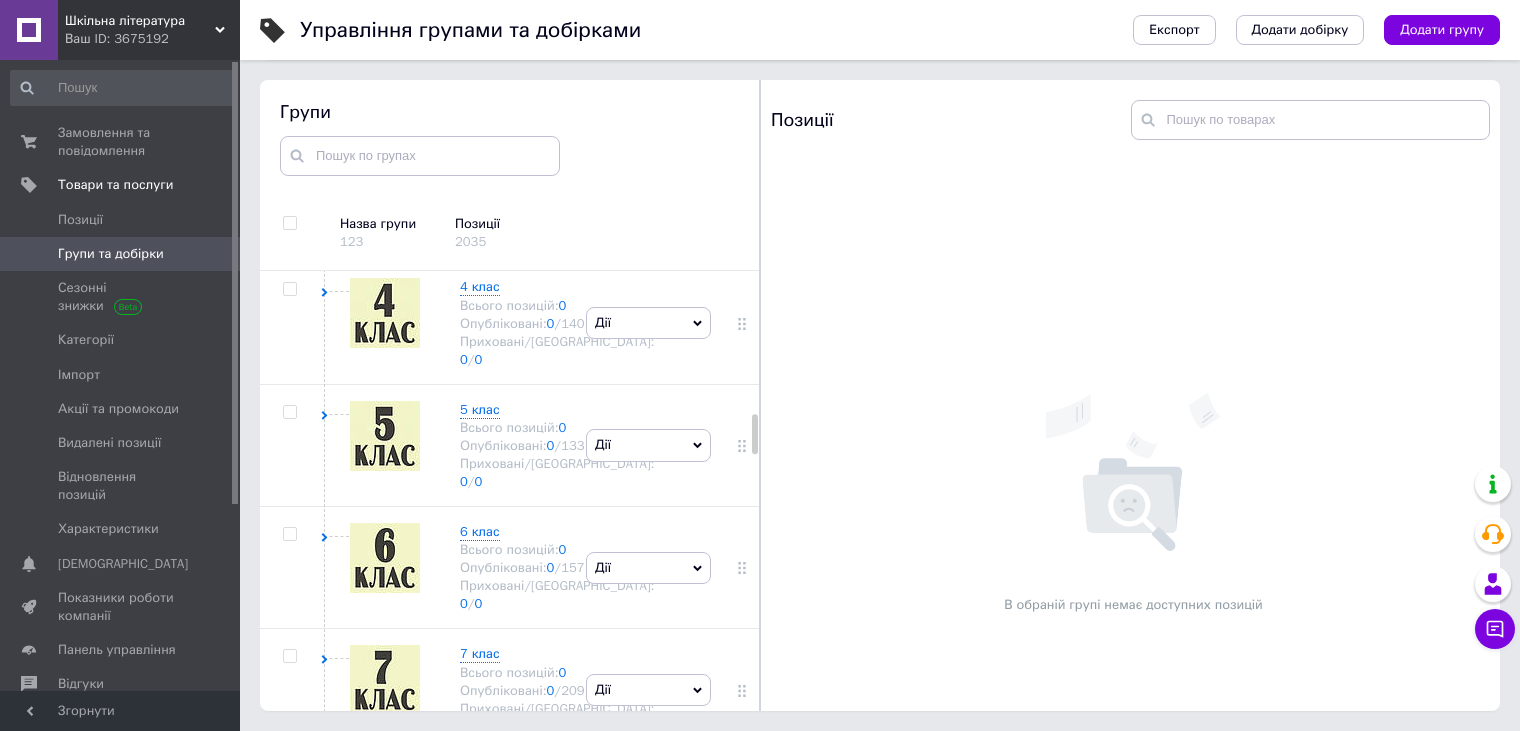 scroll, scrollTop: 1600, scrollLeft: 0, axis: vertical 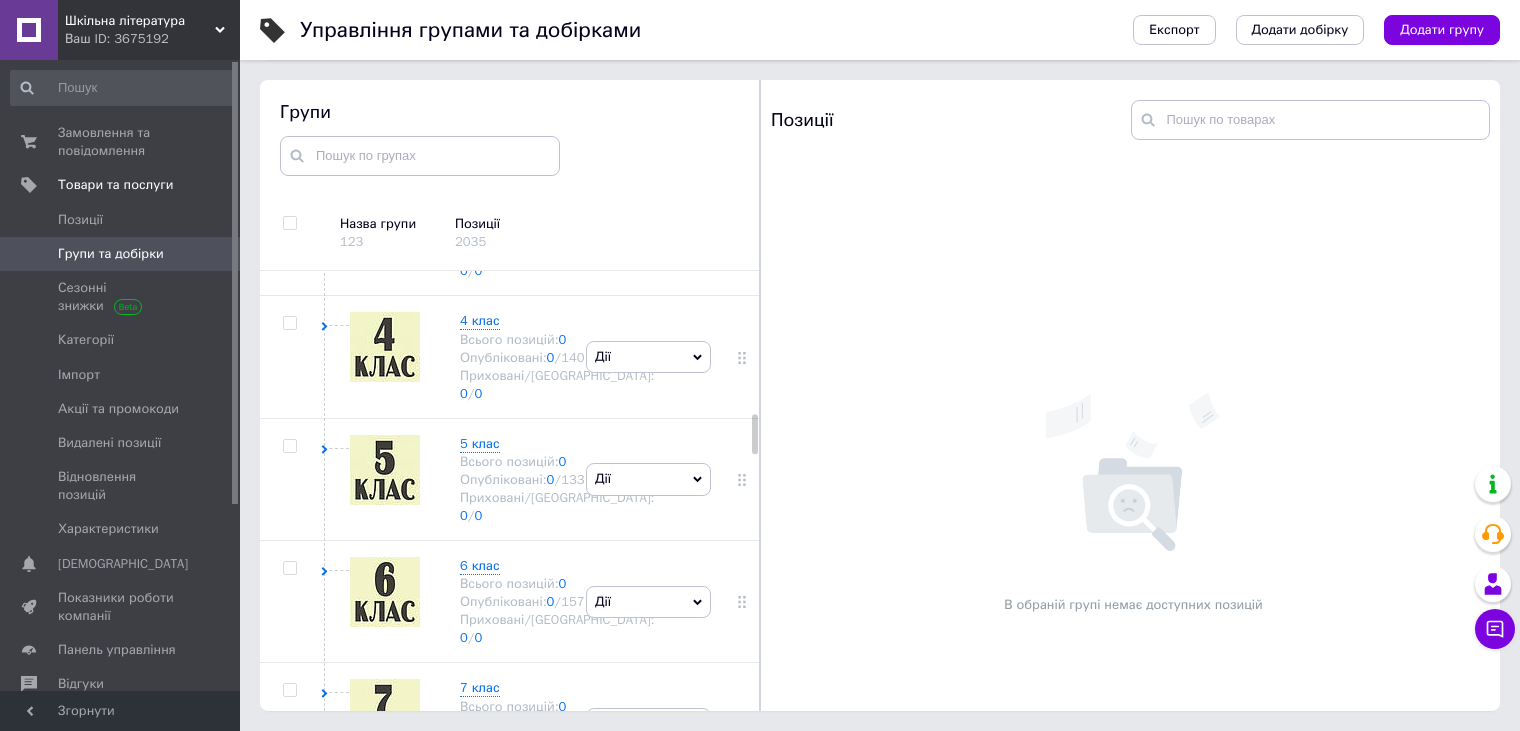click on "Всього позицій:  33" at bounding box center (557, -64) 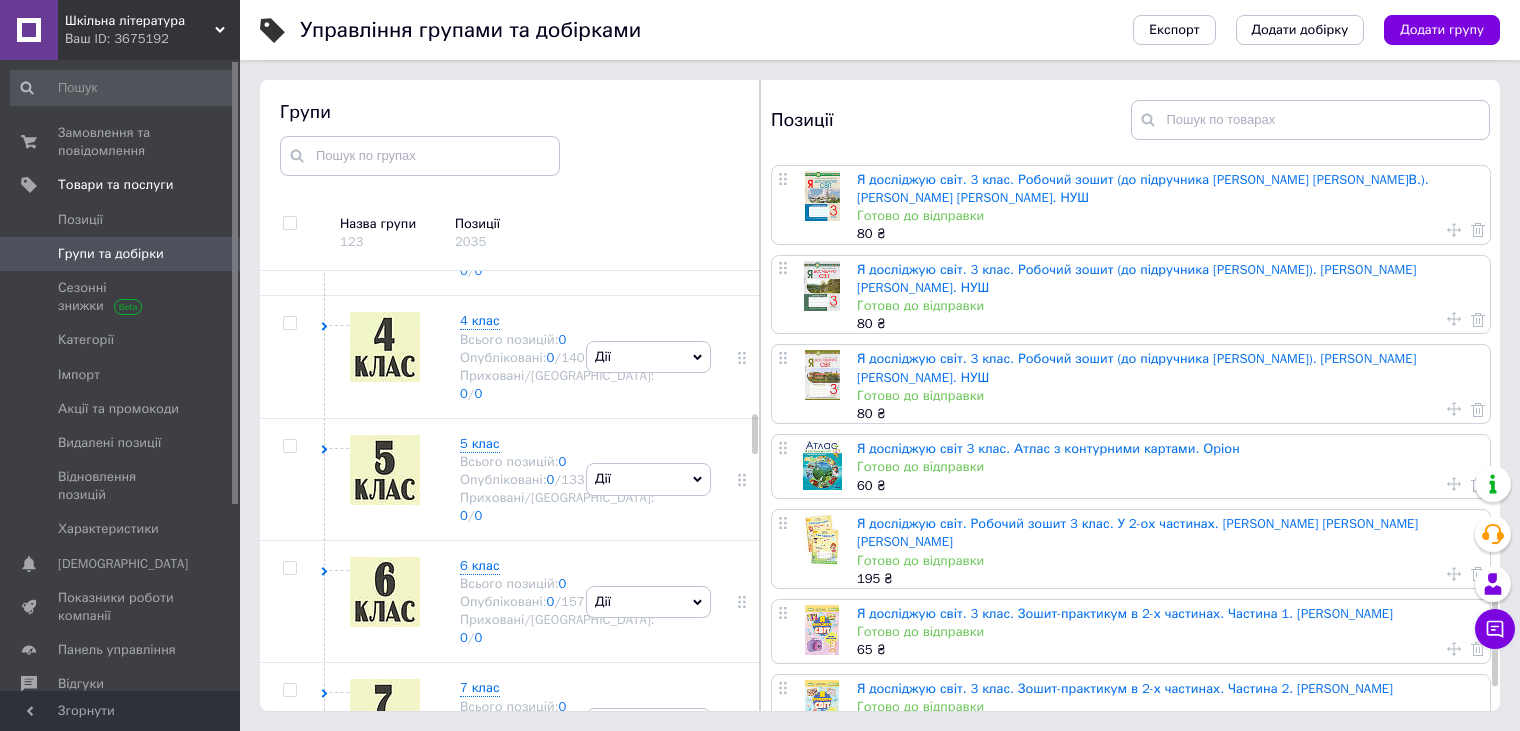 scroll, scrollTop: 2012, scrollLeft: 0, axis: vertical 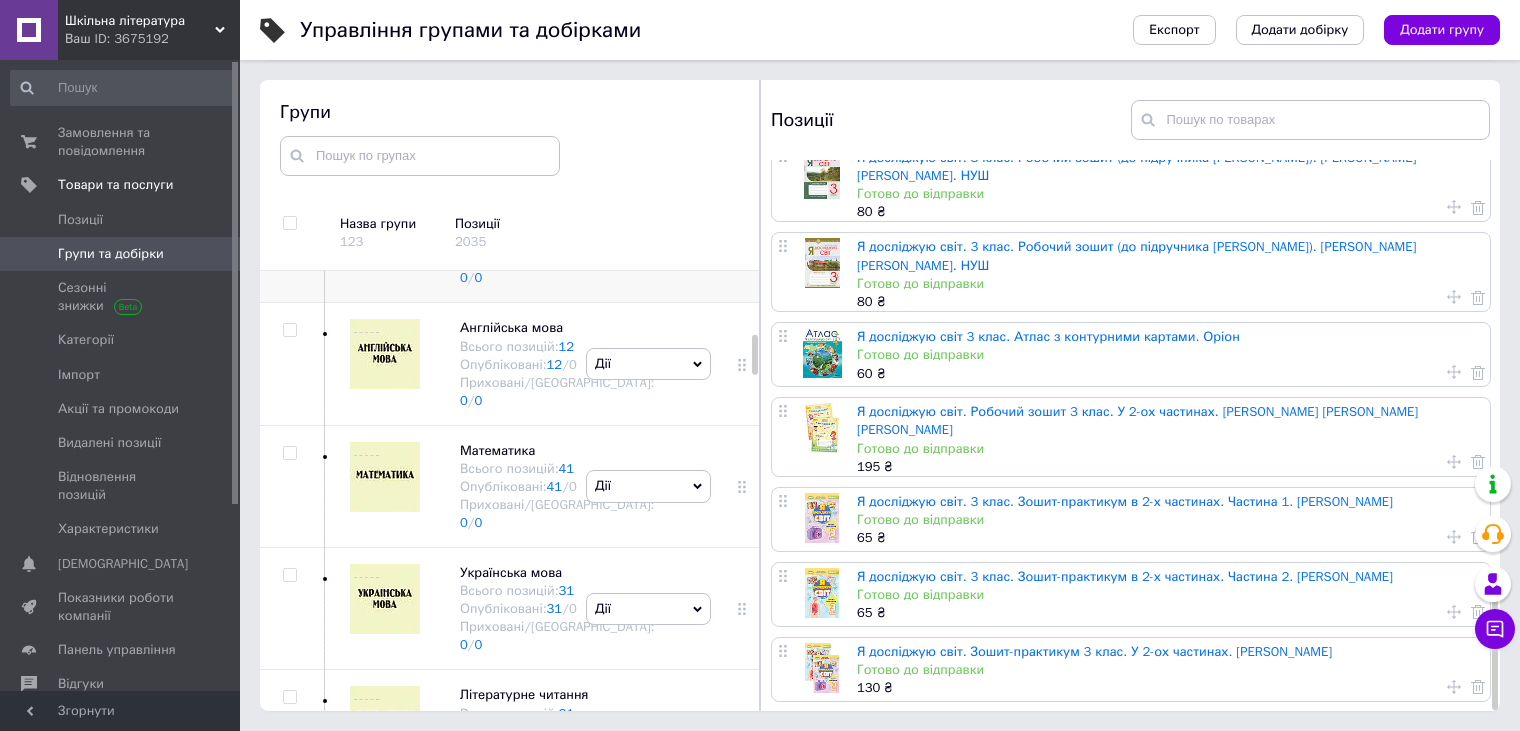 click 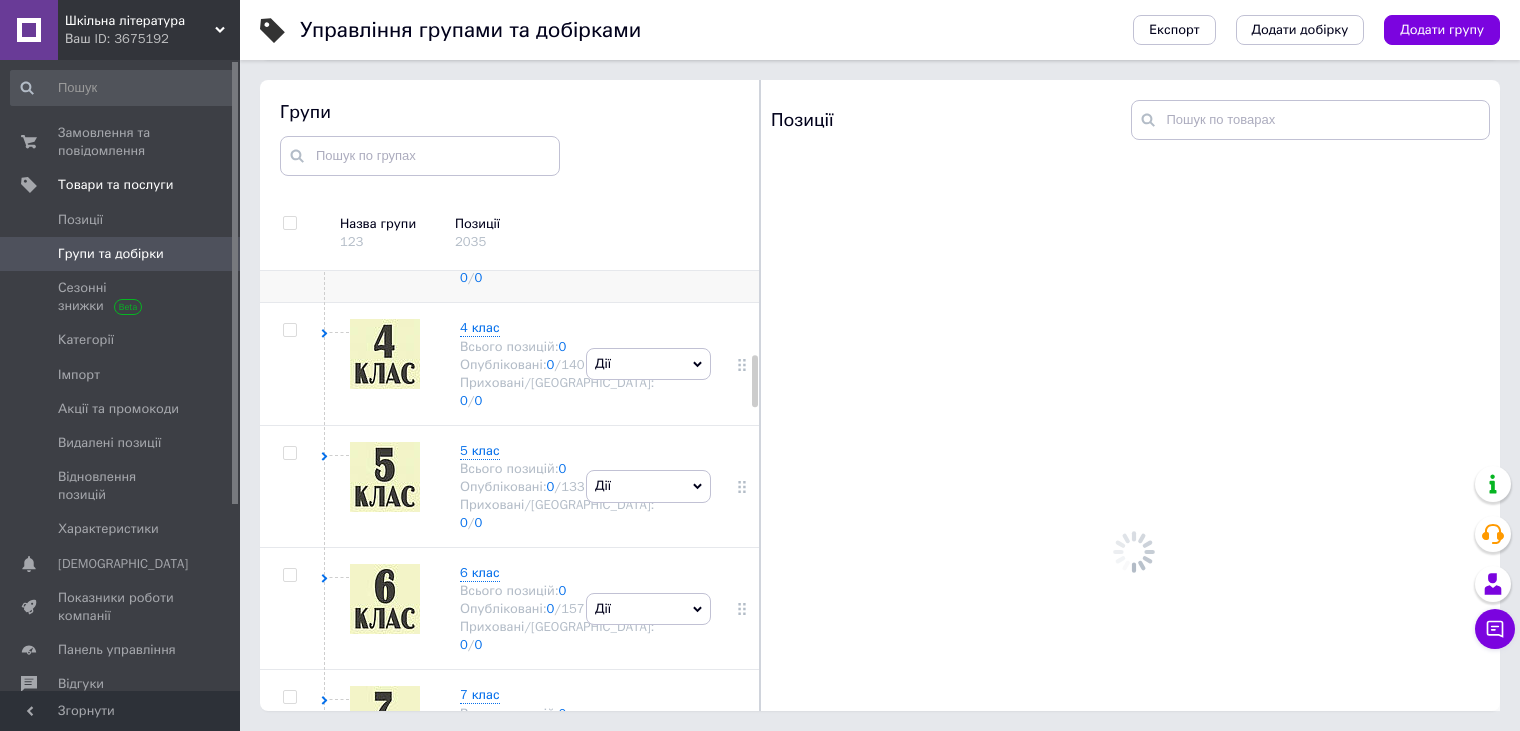 scroll, scrollTop: 0, scrollLeft: 0, axis: both 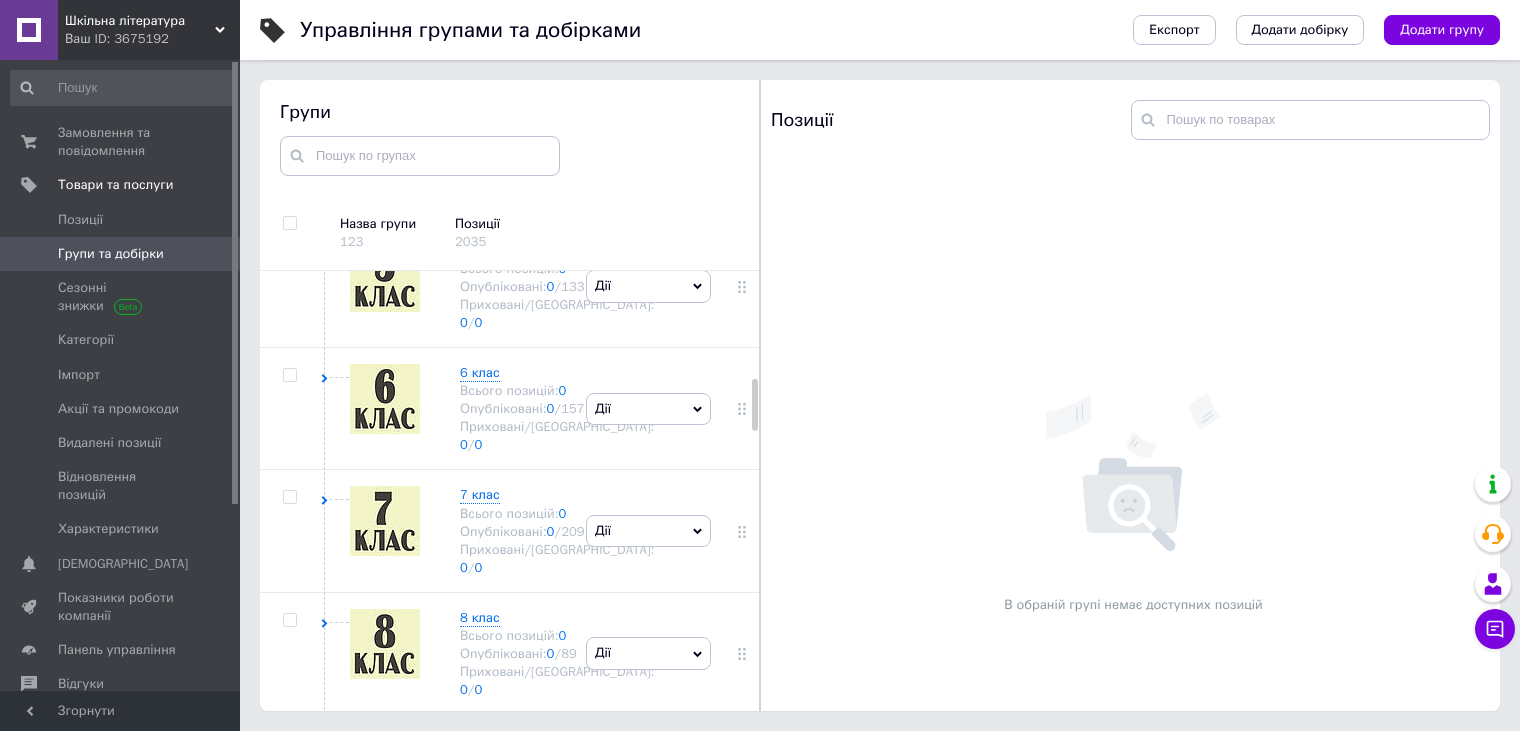 click on "Всього позицій:  0" at bounding box center (557, 147) 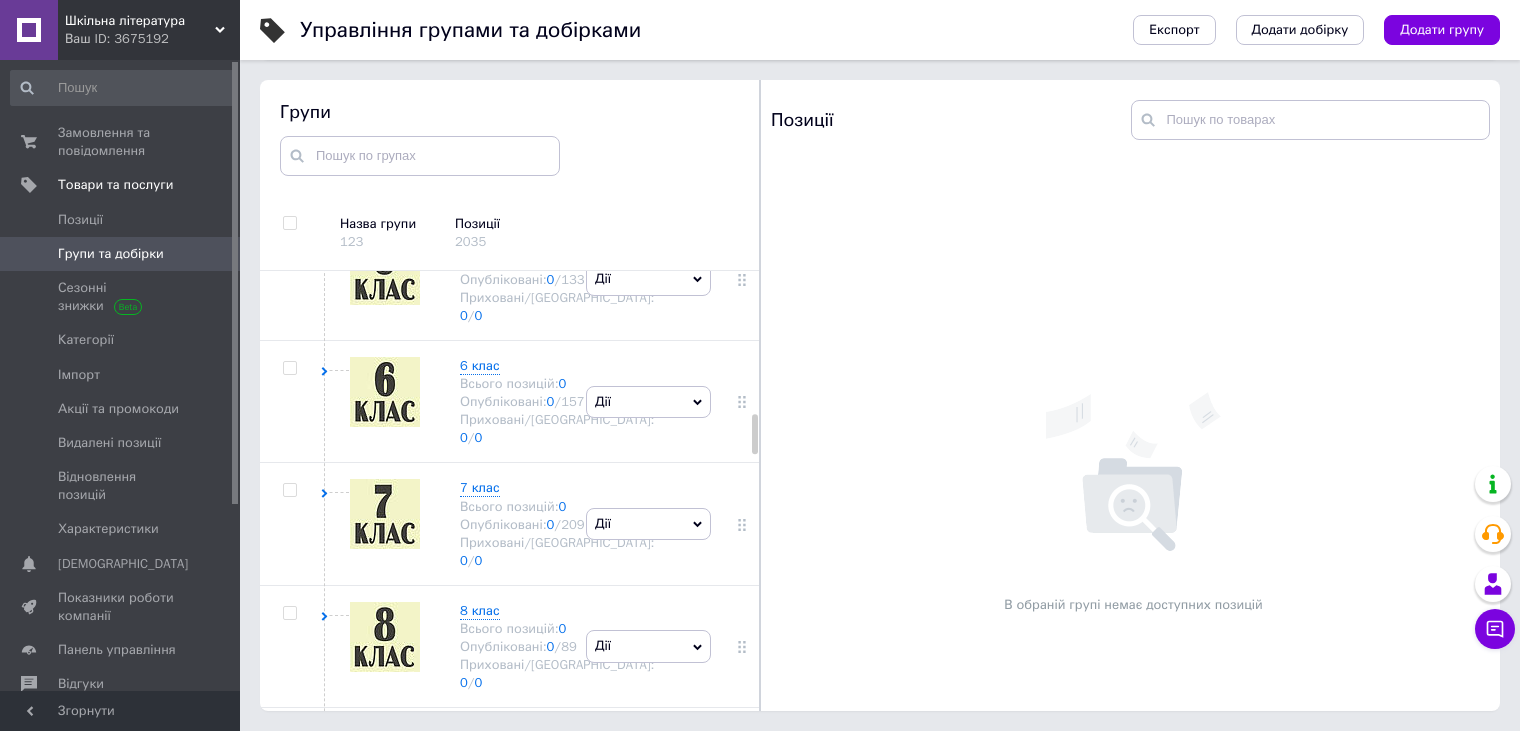 scroll, scrollTop: 1600, scrollLeft: 0, axis: vertical 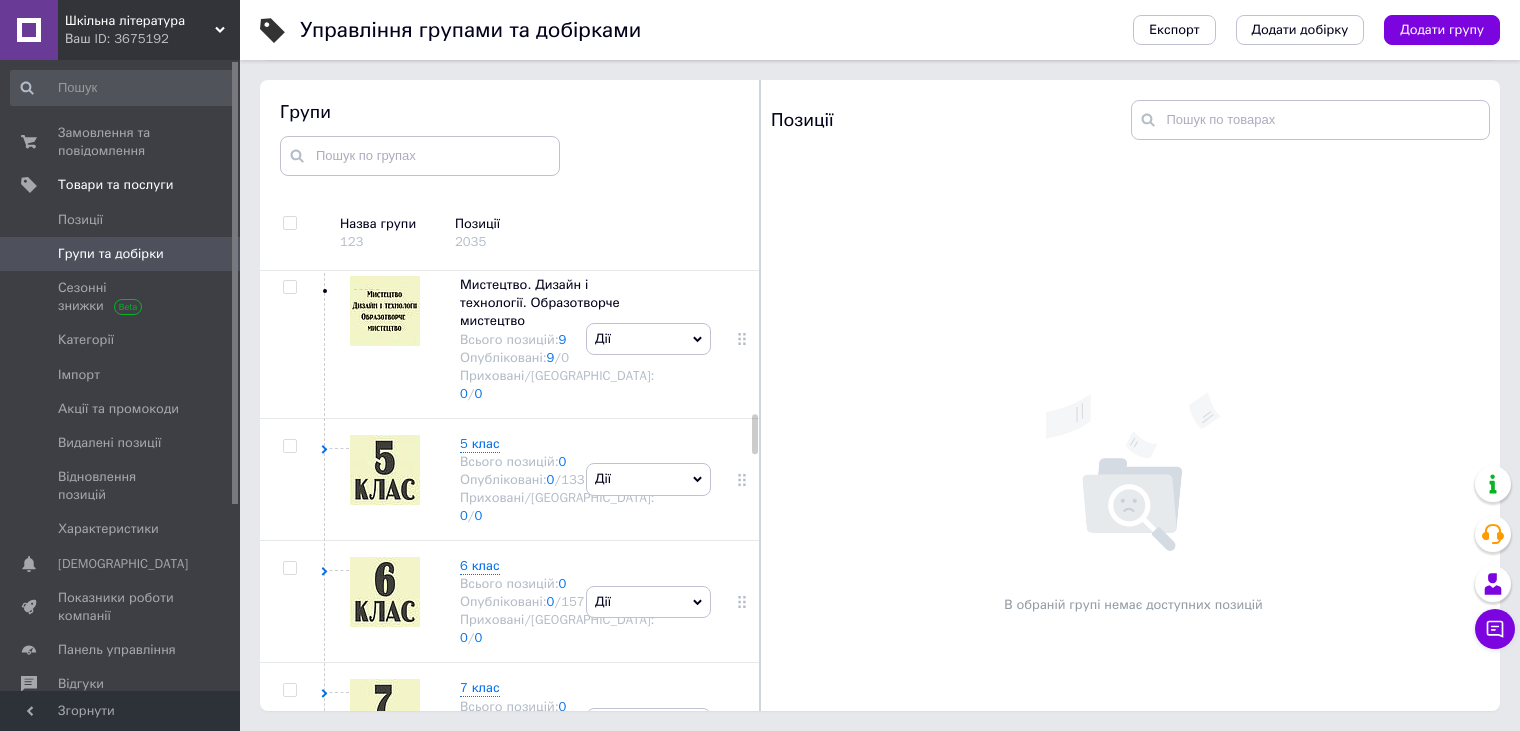 click on "Опубліковані:  29  /  0" at bounding box center [557, 76] 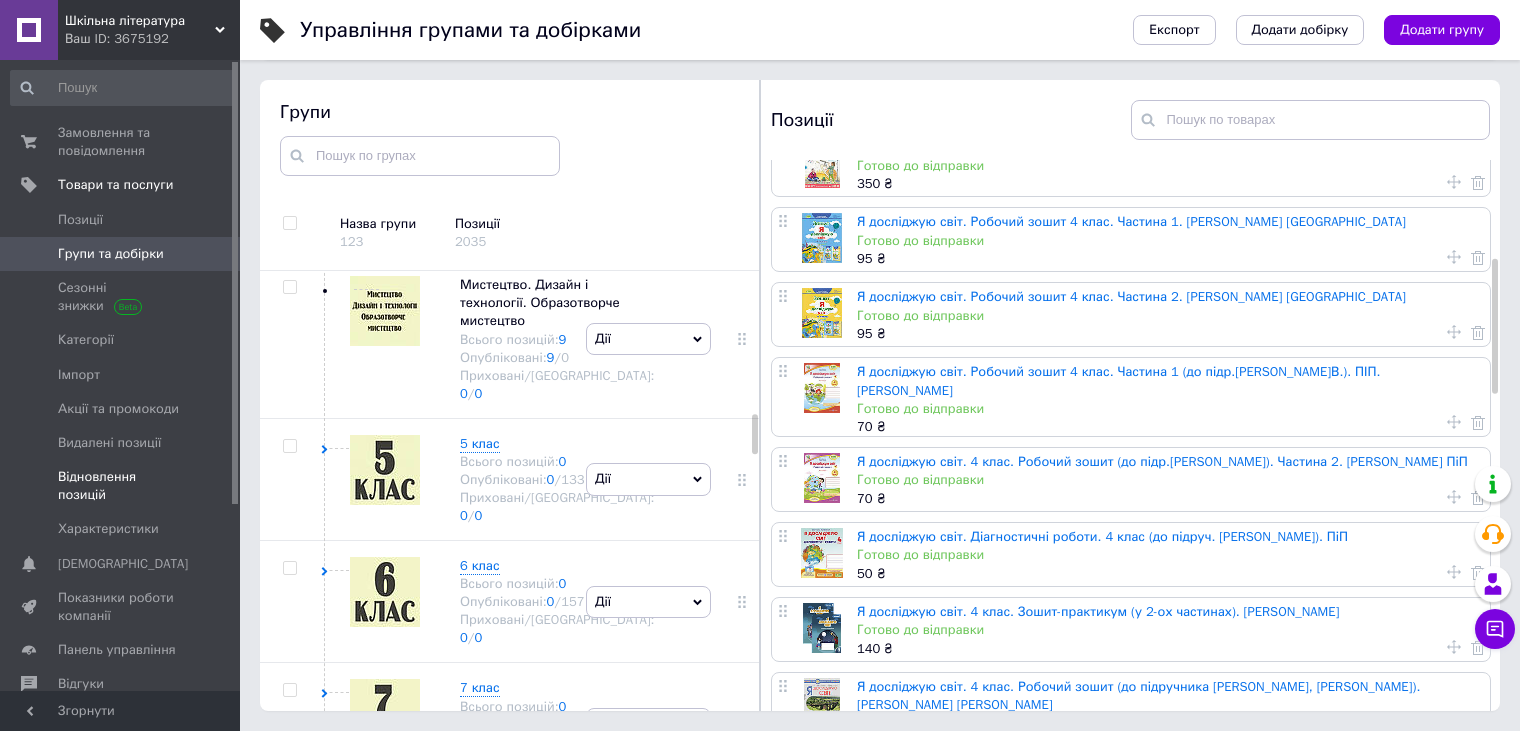 scroll, scrollTop: 397, scrollLeft: 0, axis: vertical 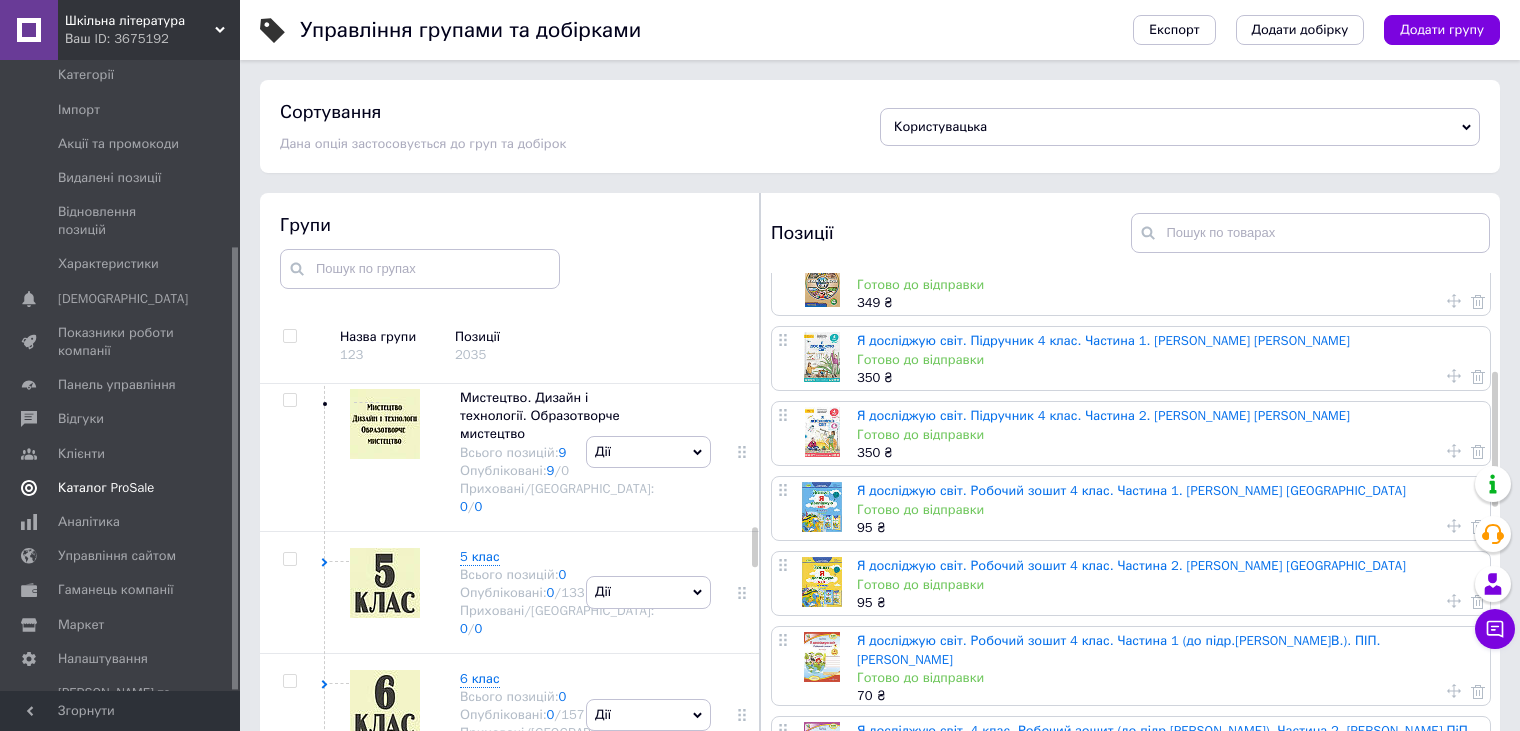 click on "Каталог ProSale" at bounding box center (106, 488) 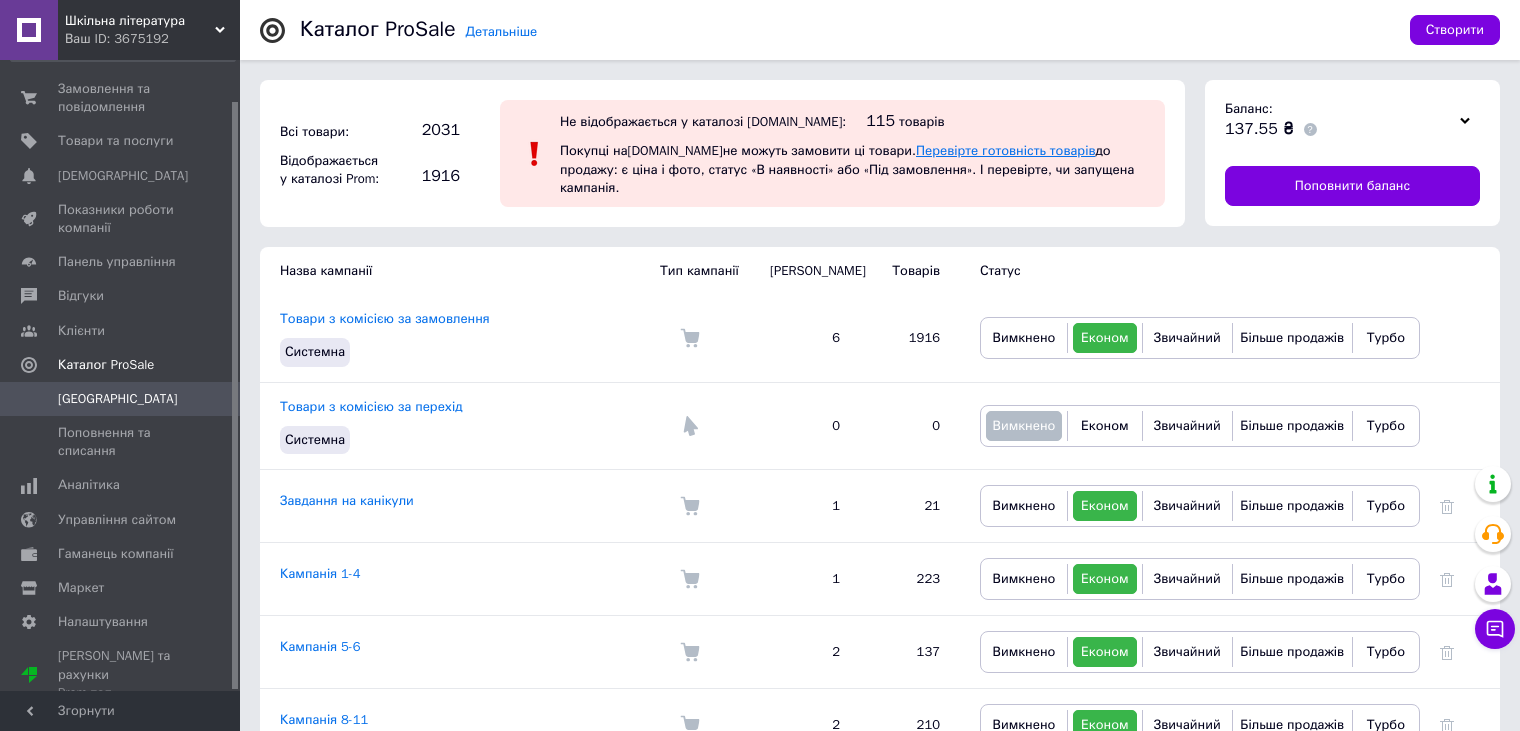 click on "Перевірте готовність товарів" at bounding box center [1005, 150] 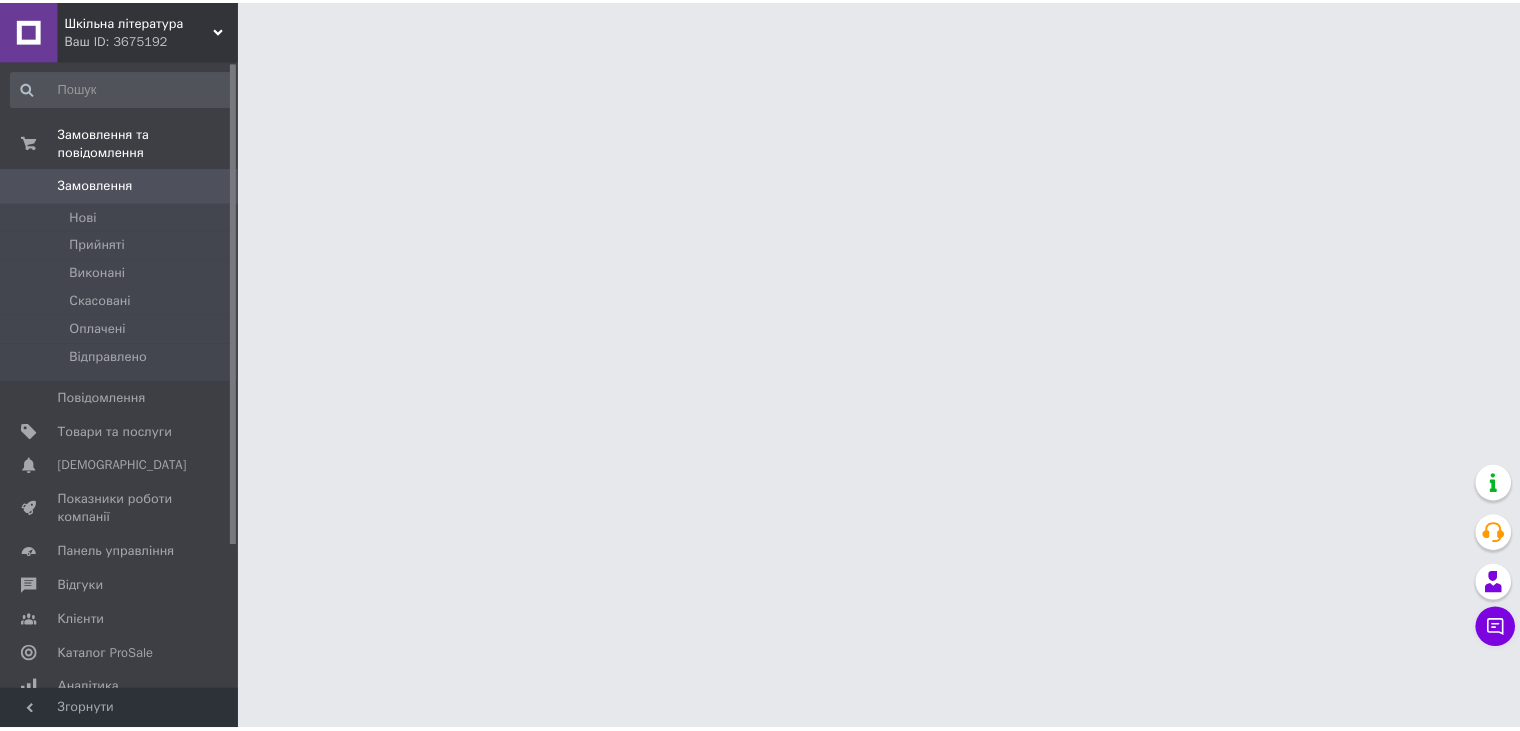 scroll, scrollTop: 0, scrollLeft: 0, axis: both 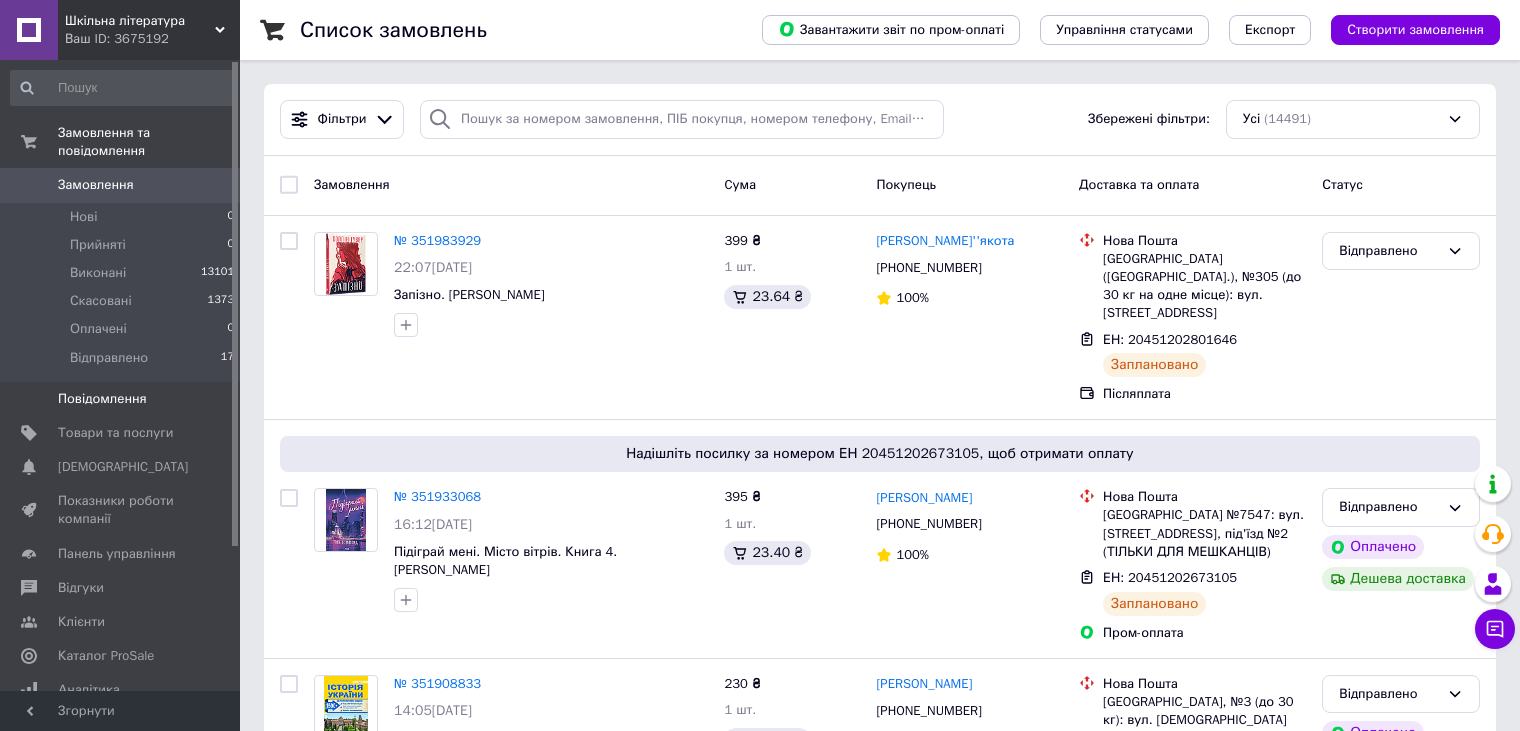 click on "Повідомлення 0" at bounding box center (123, 399) 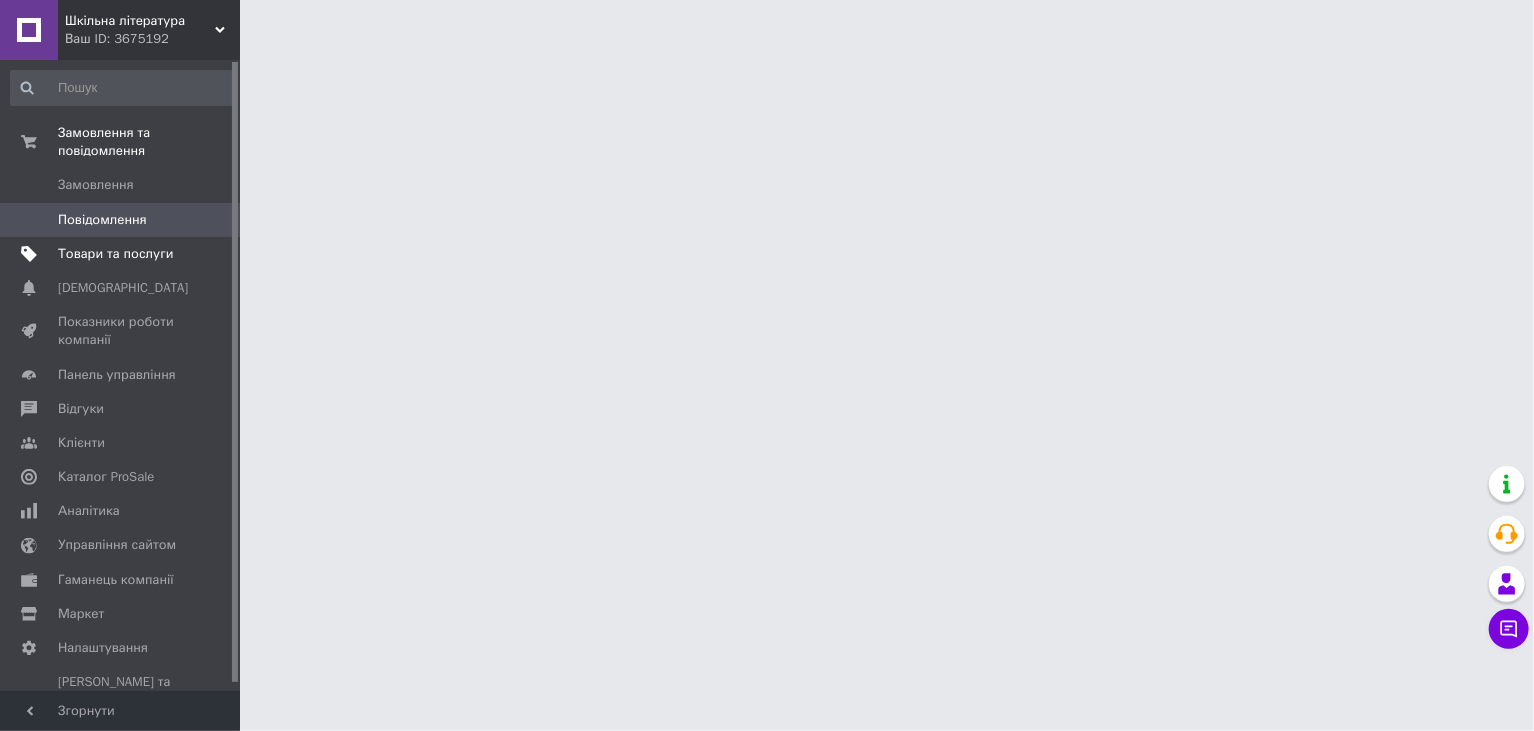click on "Товари та послуги" at bounding box center (123, 254) 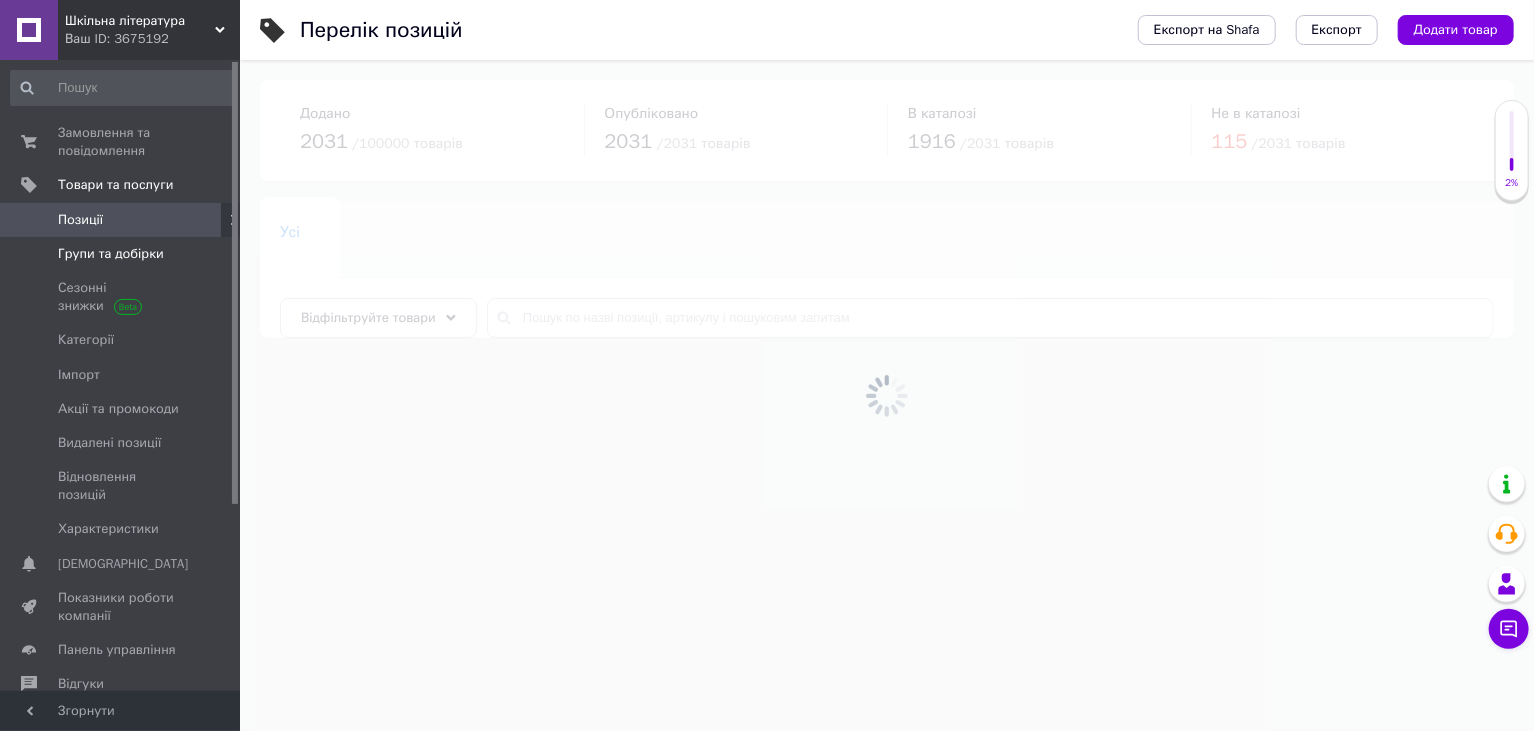click on "Групи та добірки" at bounding box center (111, 254) 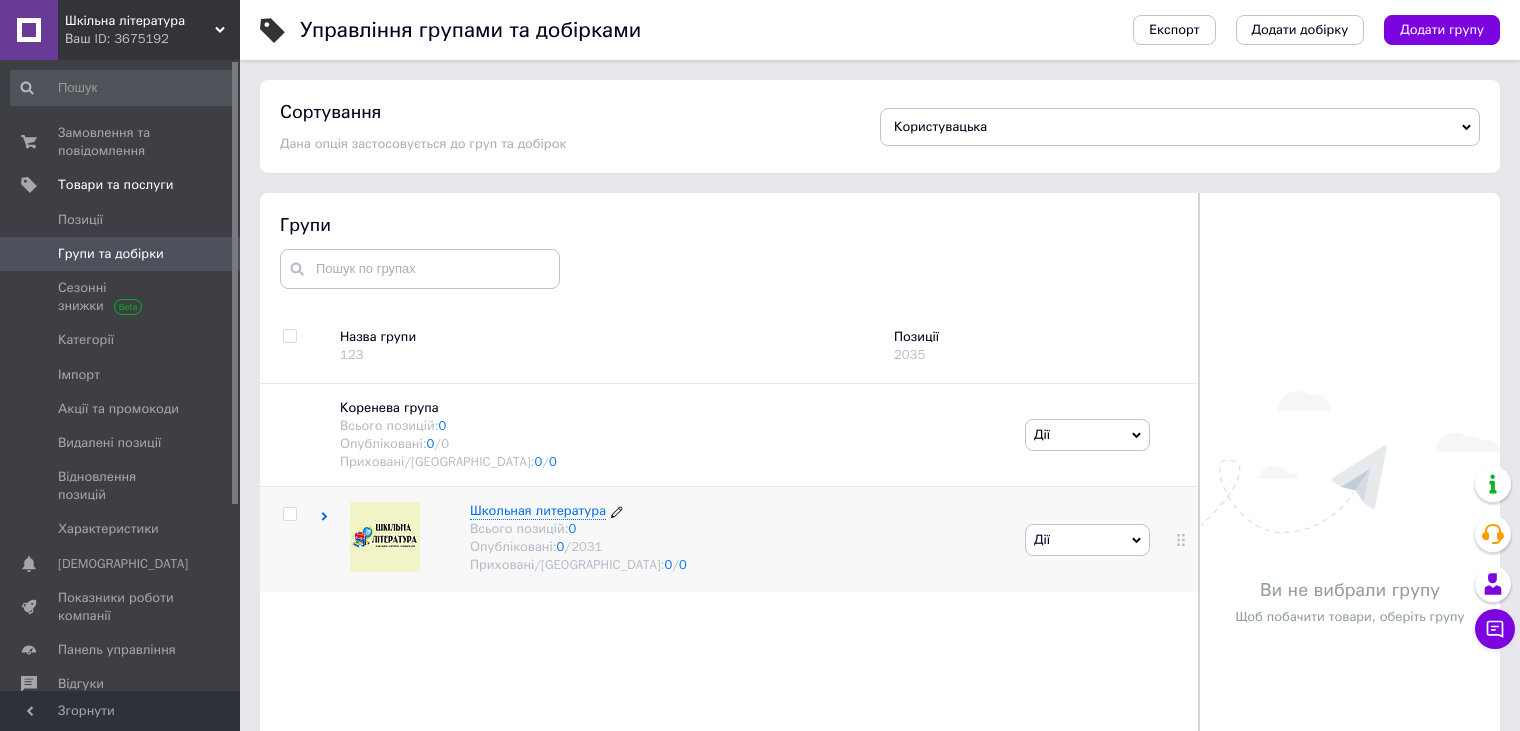click on "Всього позицій:  0" at bounding box center [578, 529] 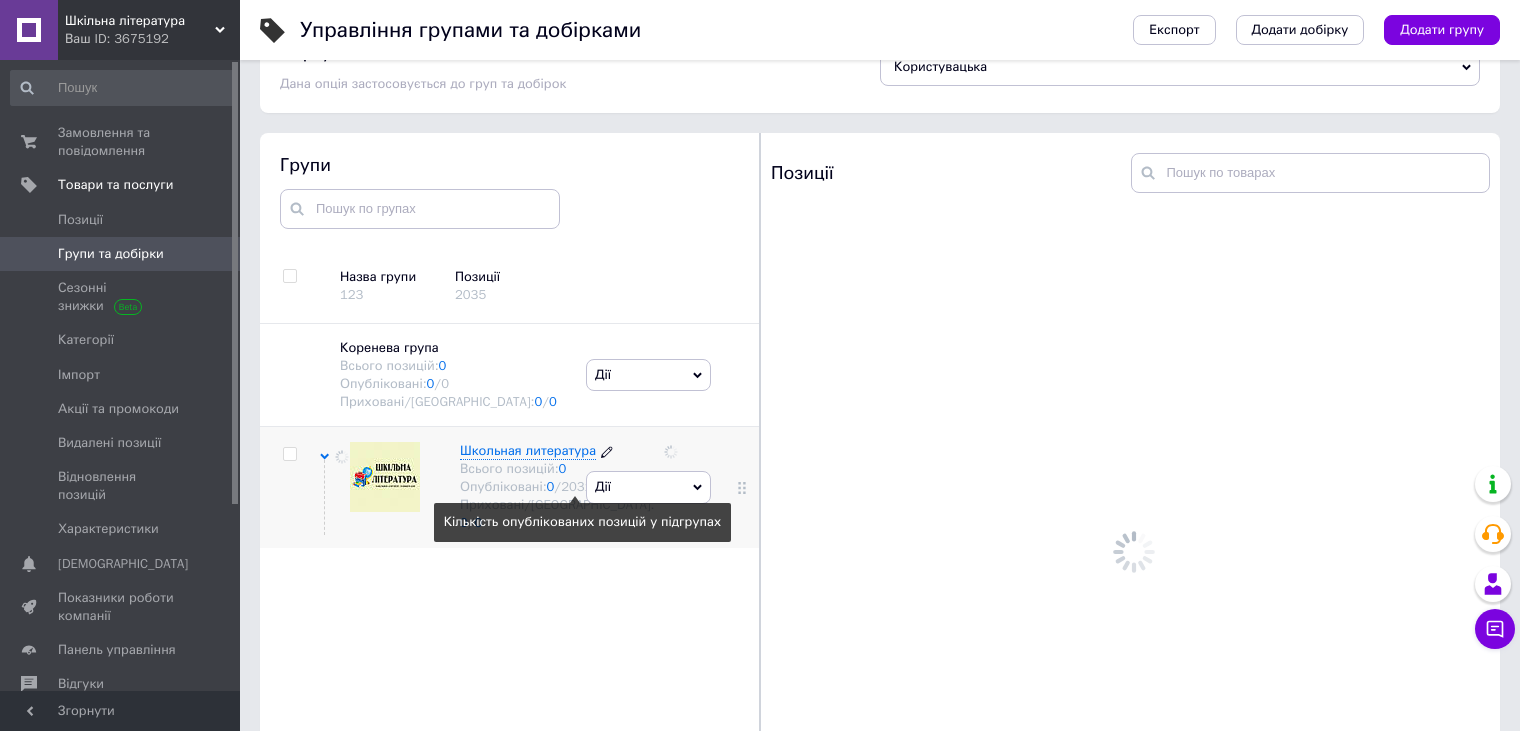 scroll, scrollTop: 113, scrollLeft: 0, axis: vertical 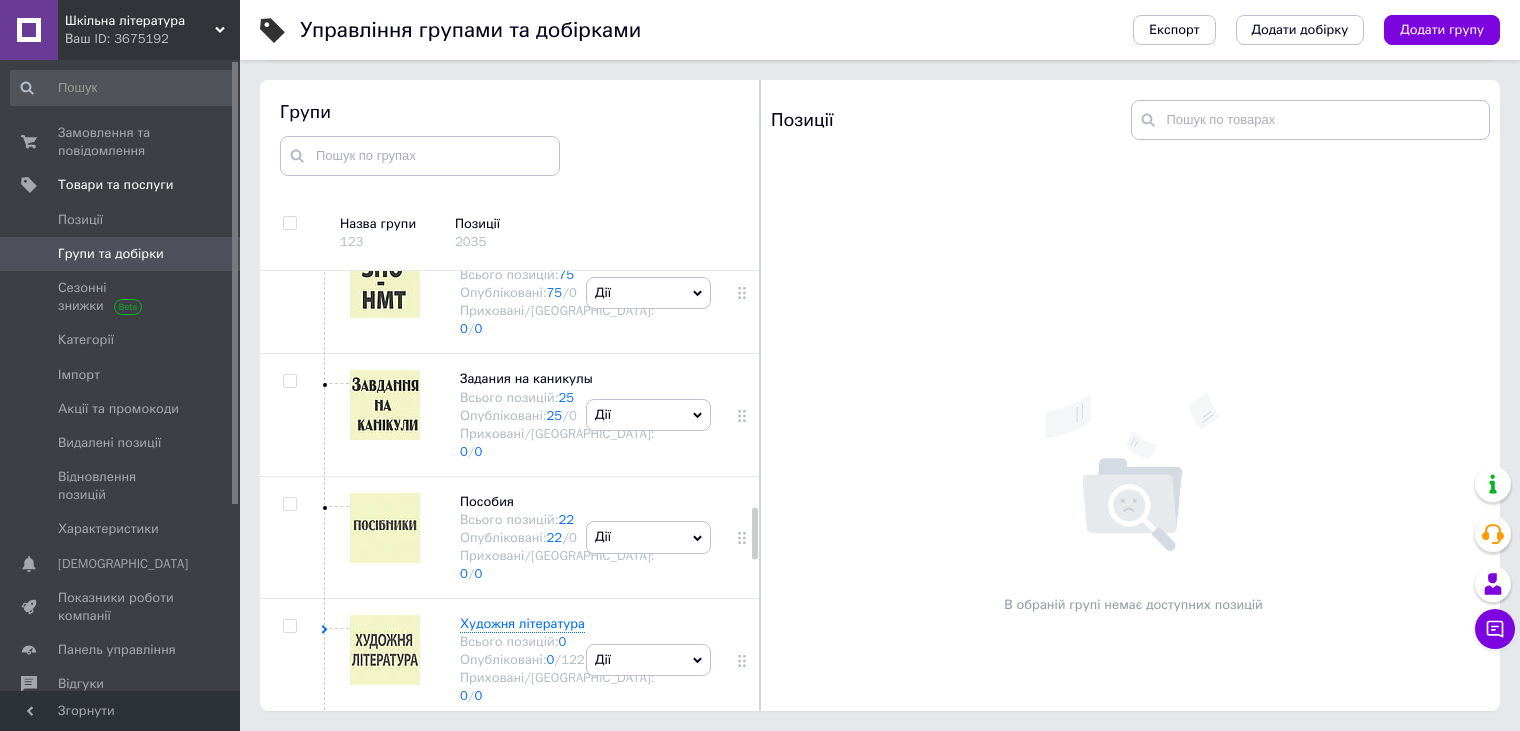 click on "Всього позицій:  0" at bounding box center (557, 31) 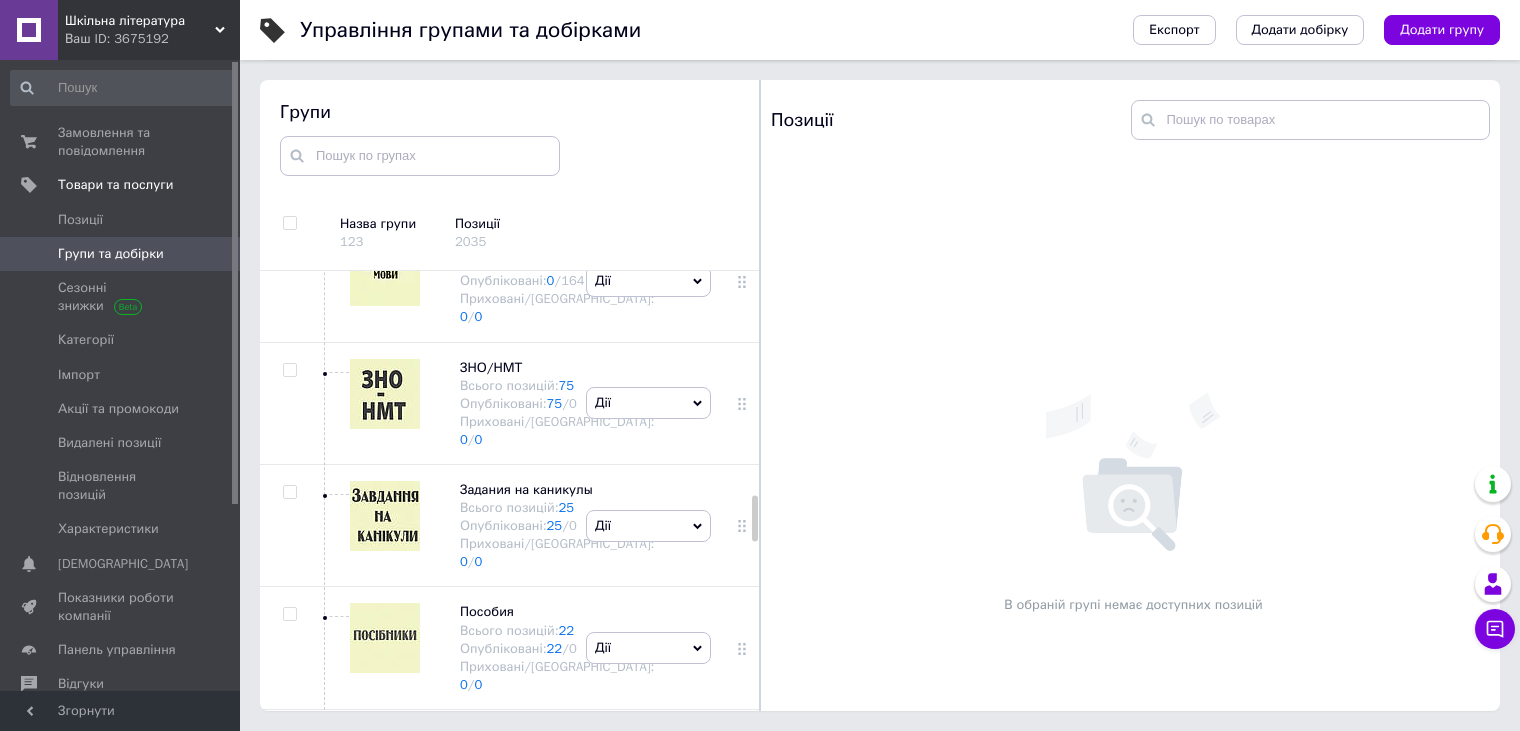 scroll, scrollTop: 2395, scrollLeft: 0, axis: vertical 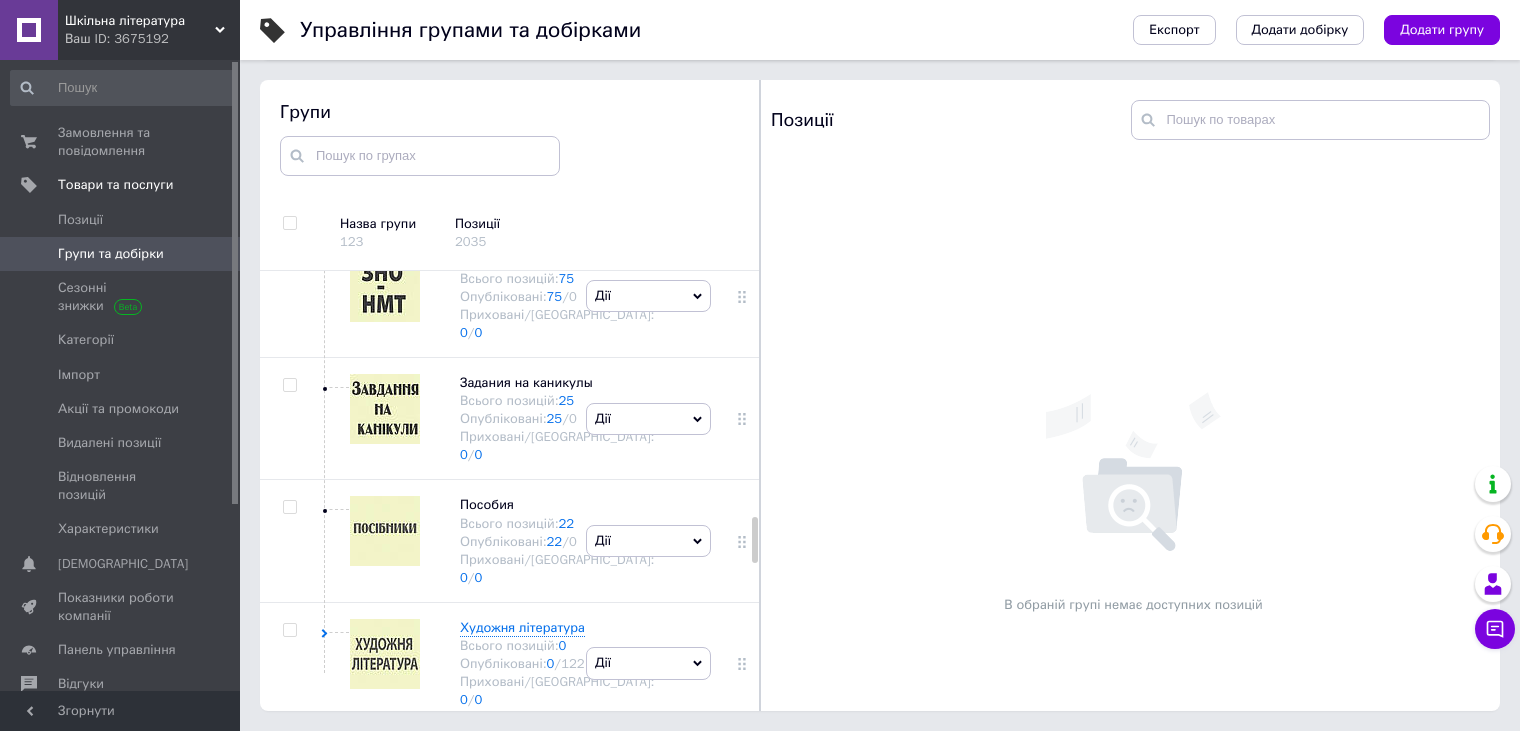 click on "Опубліковані:  49  /  0" at bounding box center (557, -89) 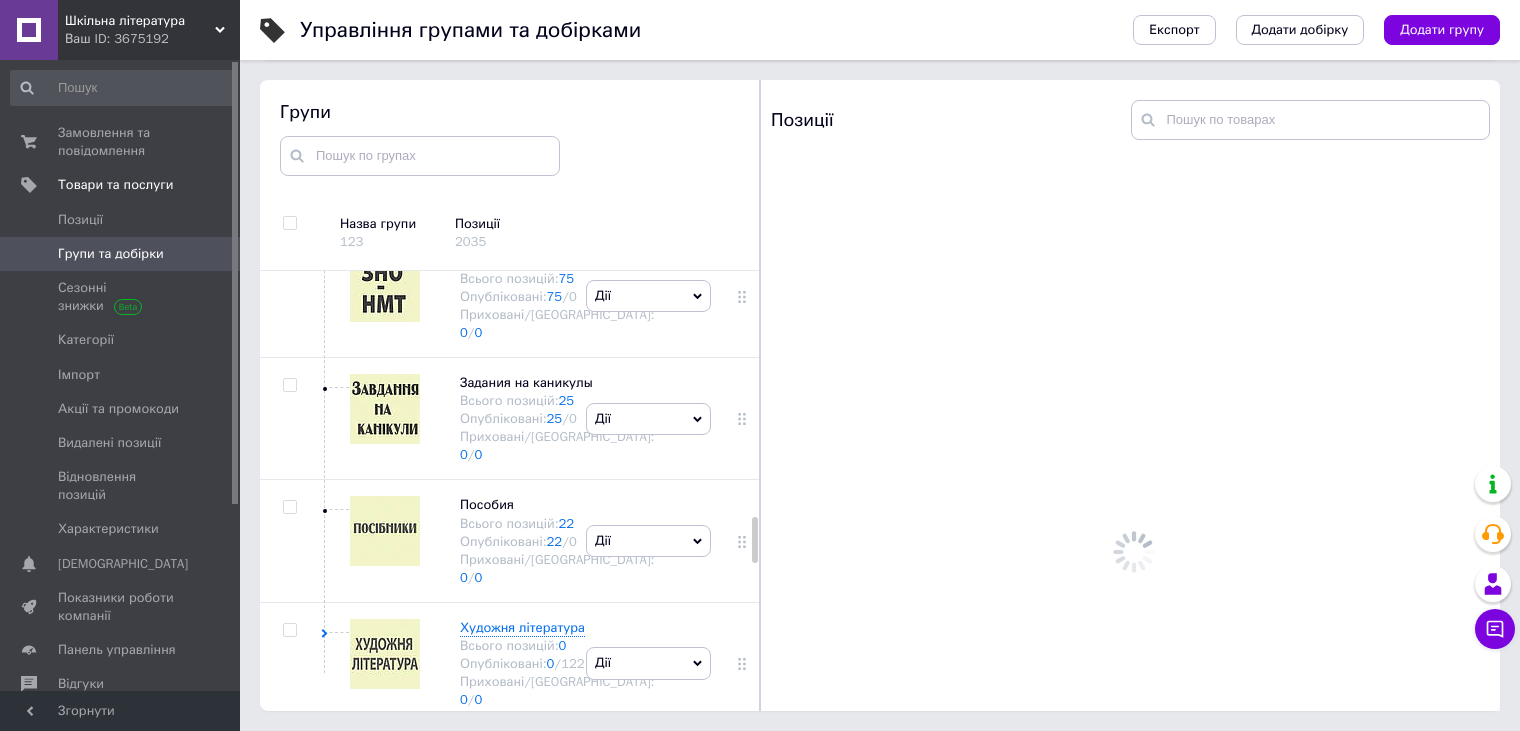 click on "49" at bounding box center (567, -108) 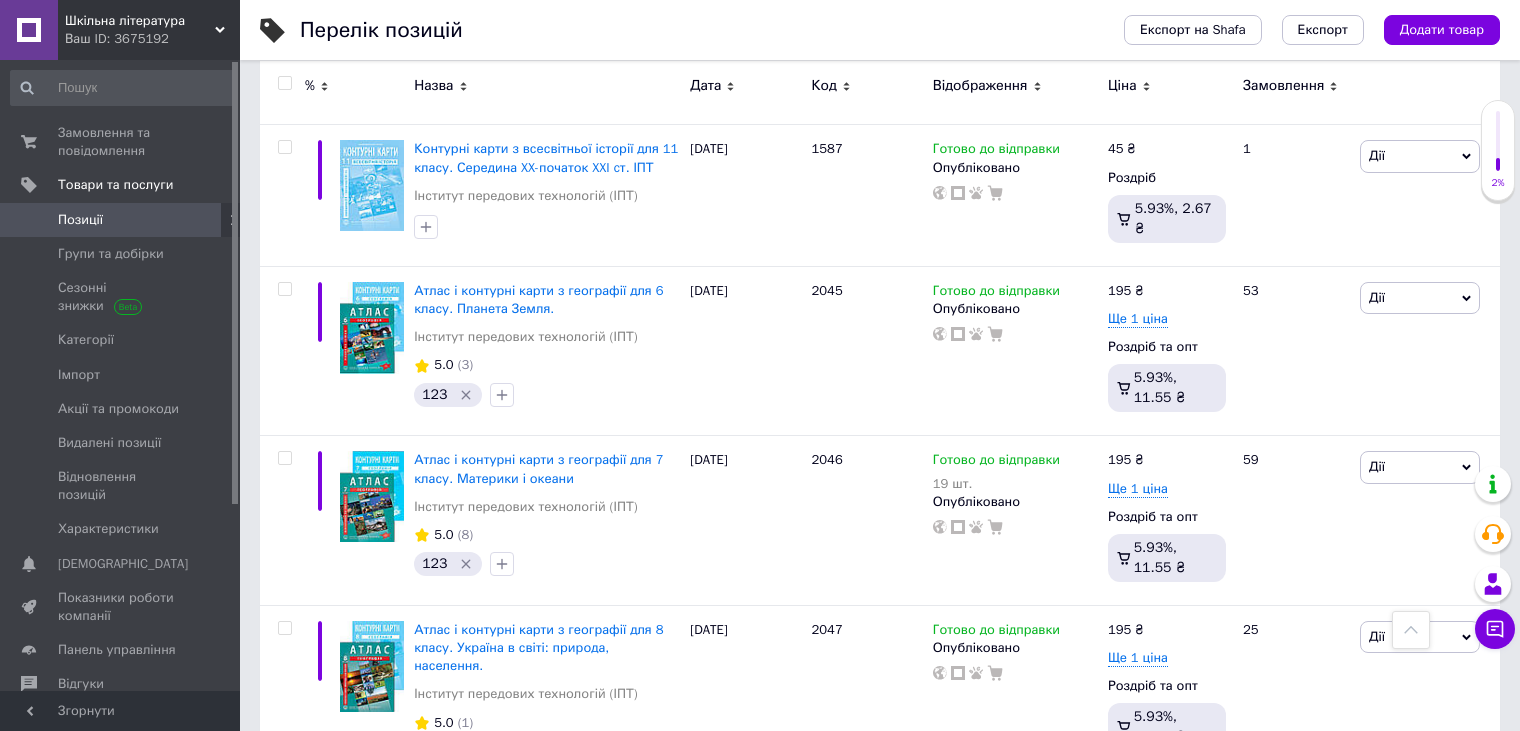 scroll, scrollTop: 5381, scrollLeft: 0, axis: vertical 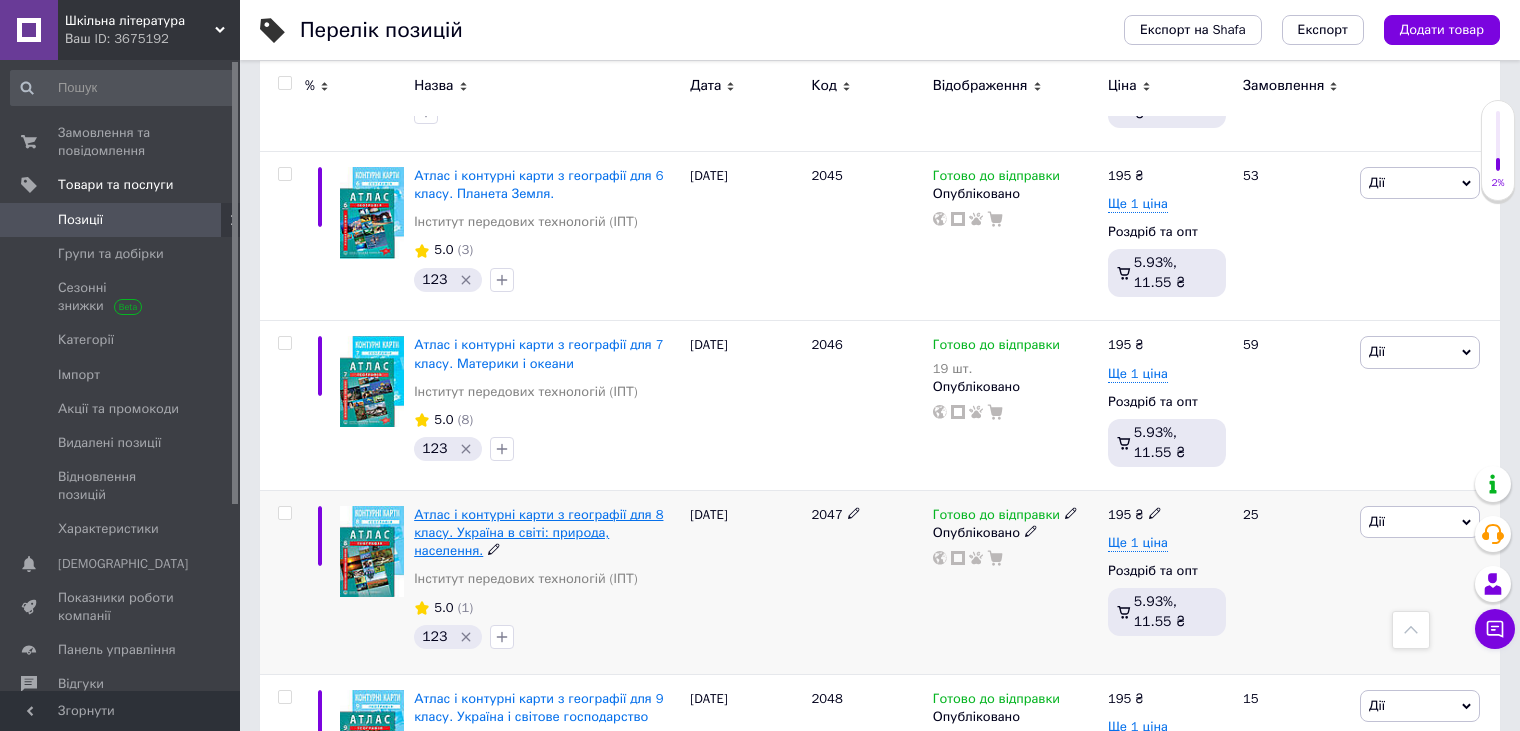 click on "Атлас і контурні карти з географії для 8 класу. Україна в світі: природа, населення." at bounding box center [538, 532] 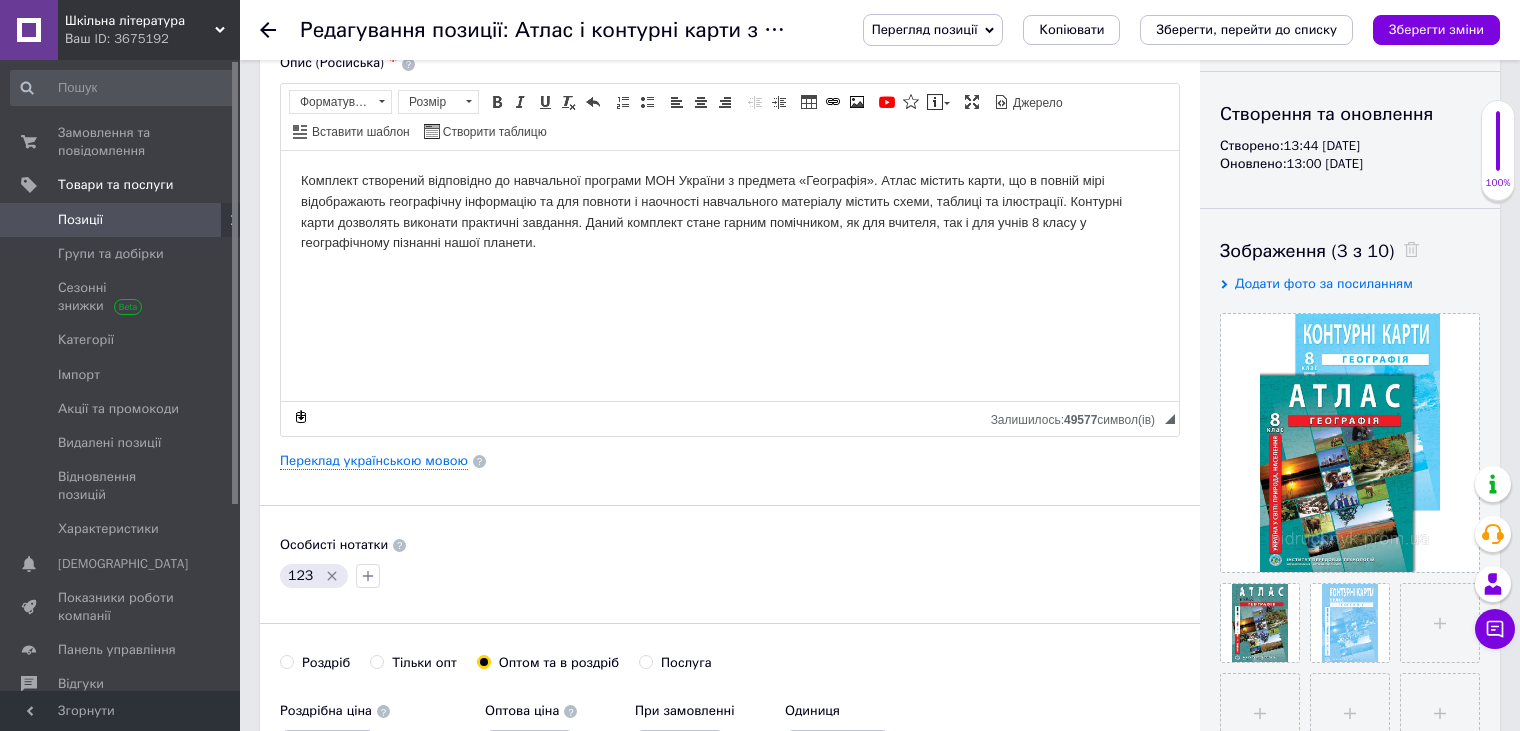 scroll, scrollTop: 500, scrollLeft: 0, axis: vertical 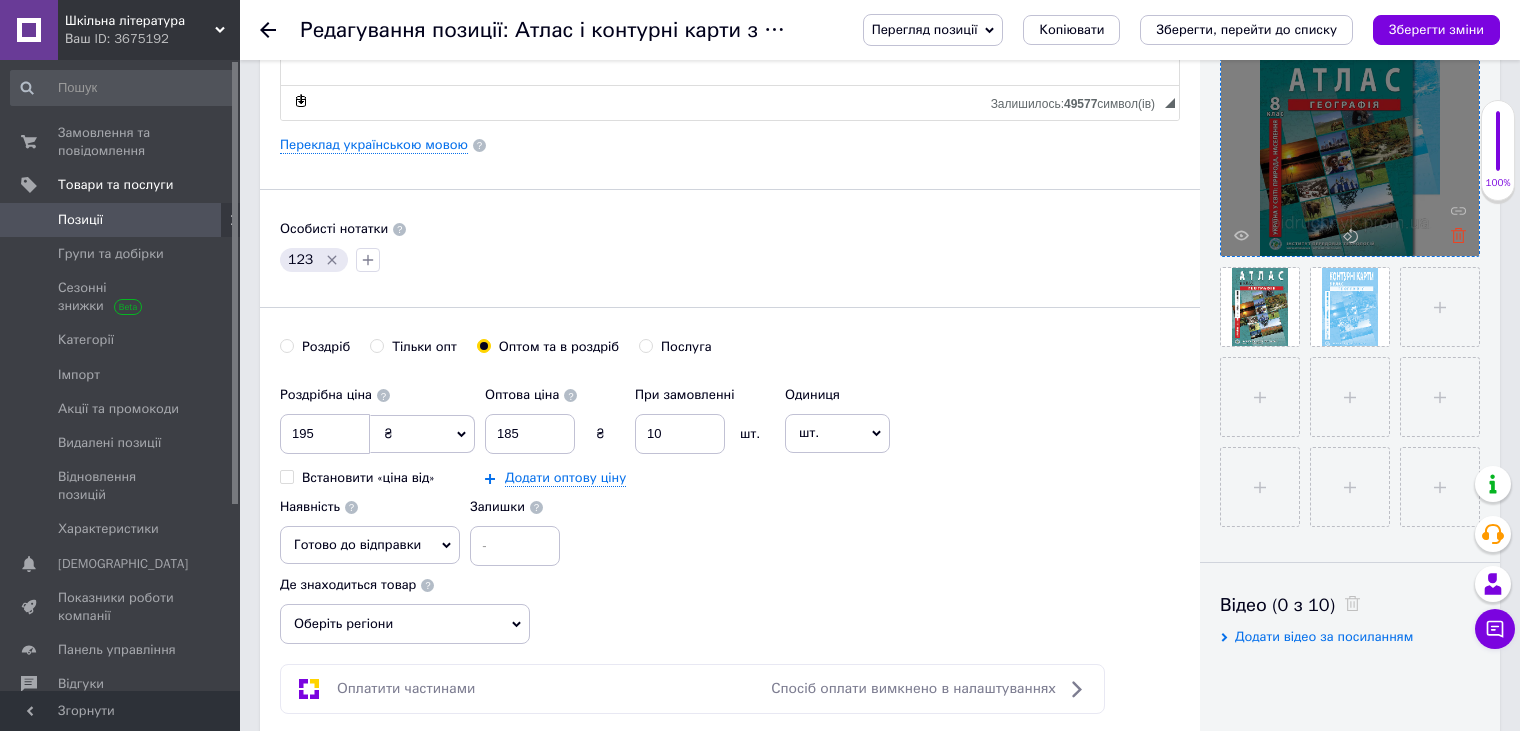 click 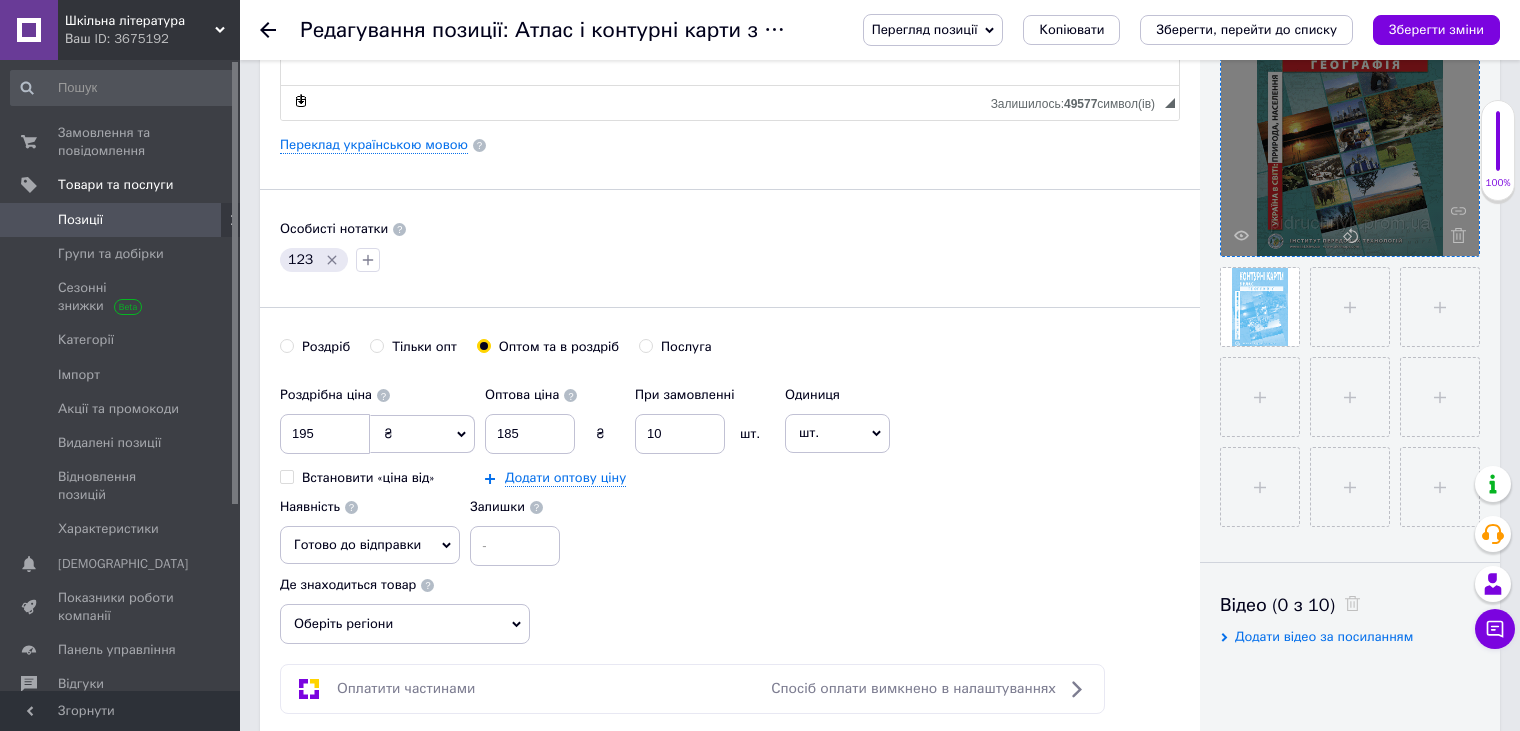 click 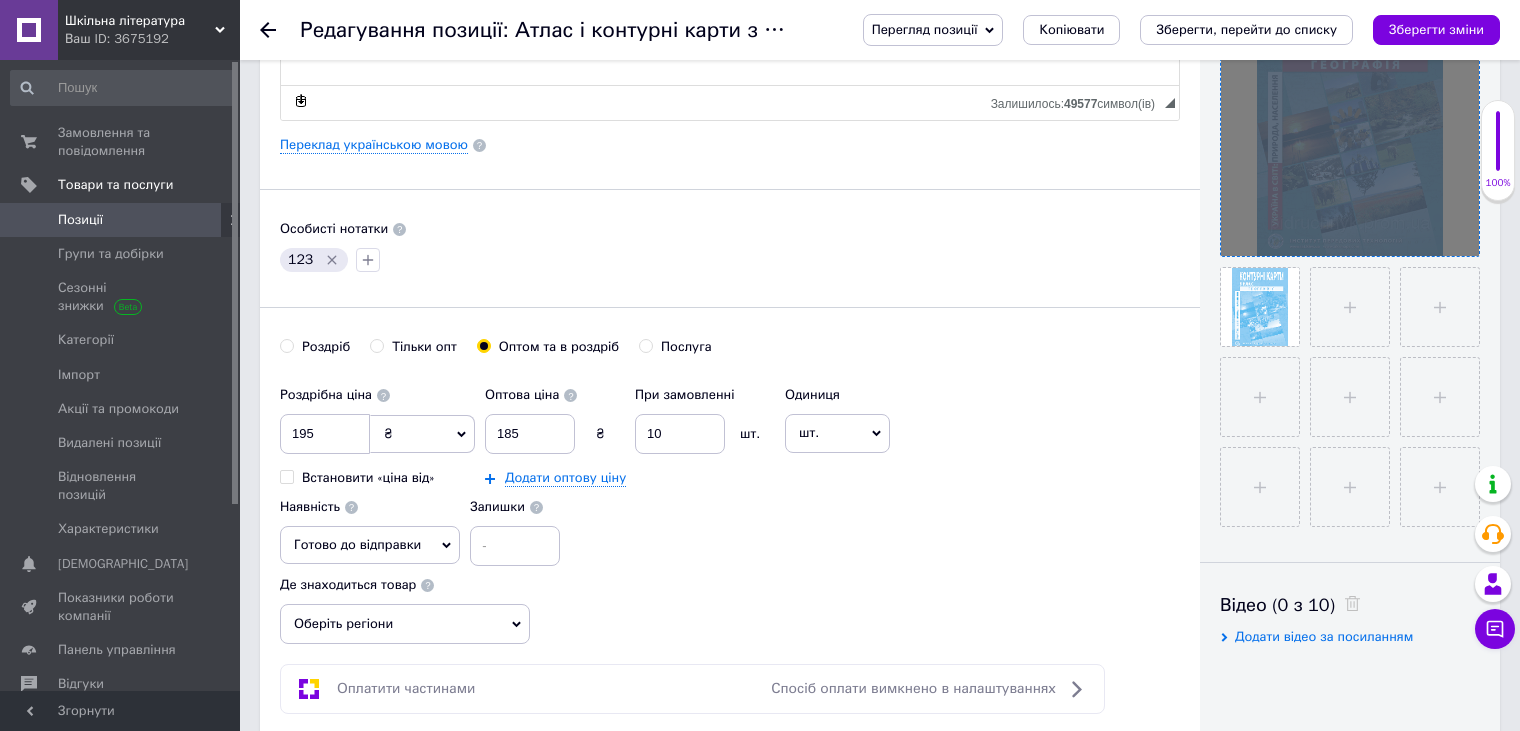 click at bounding box center [1350, 127] 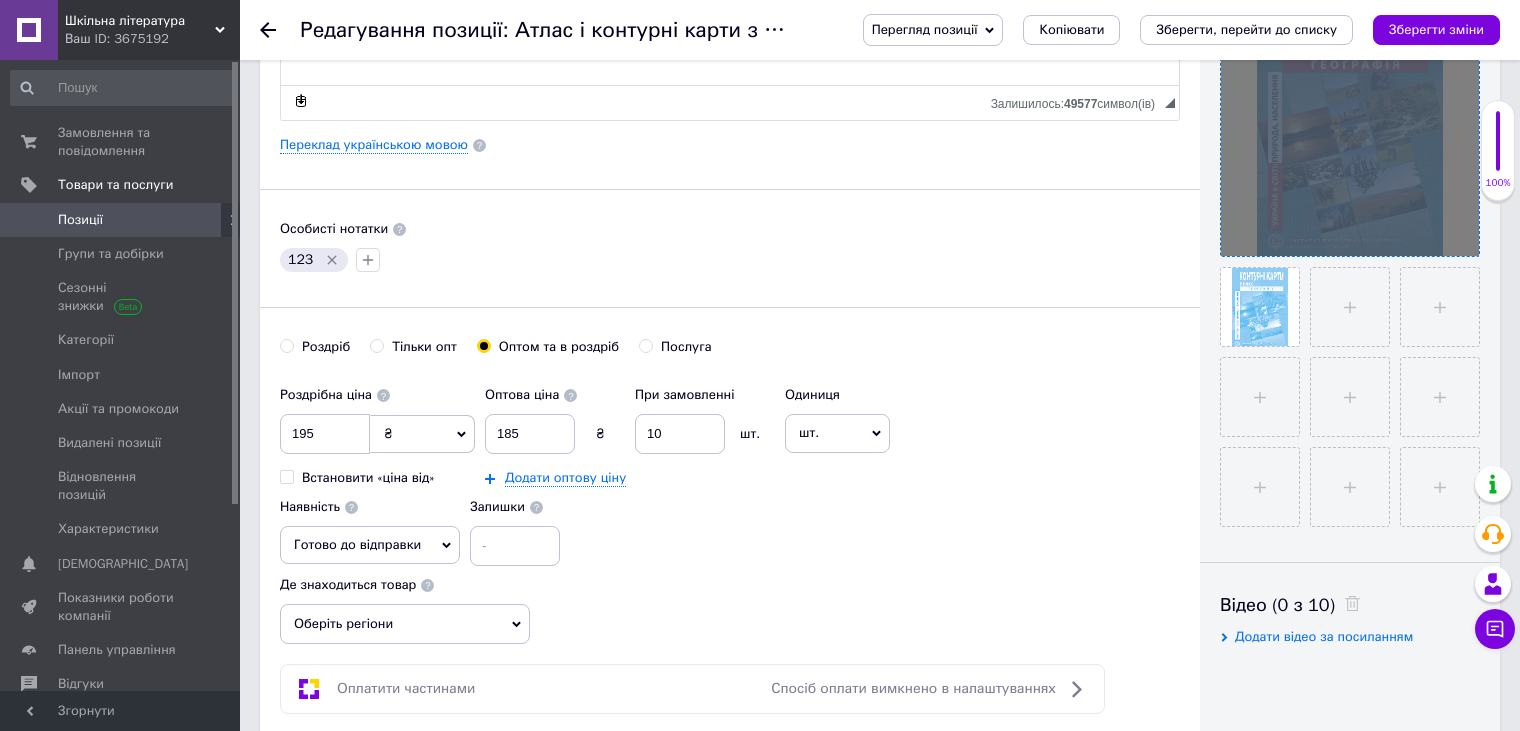 click at bounding box center [1350, 127] 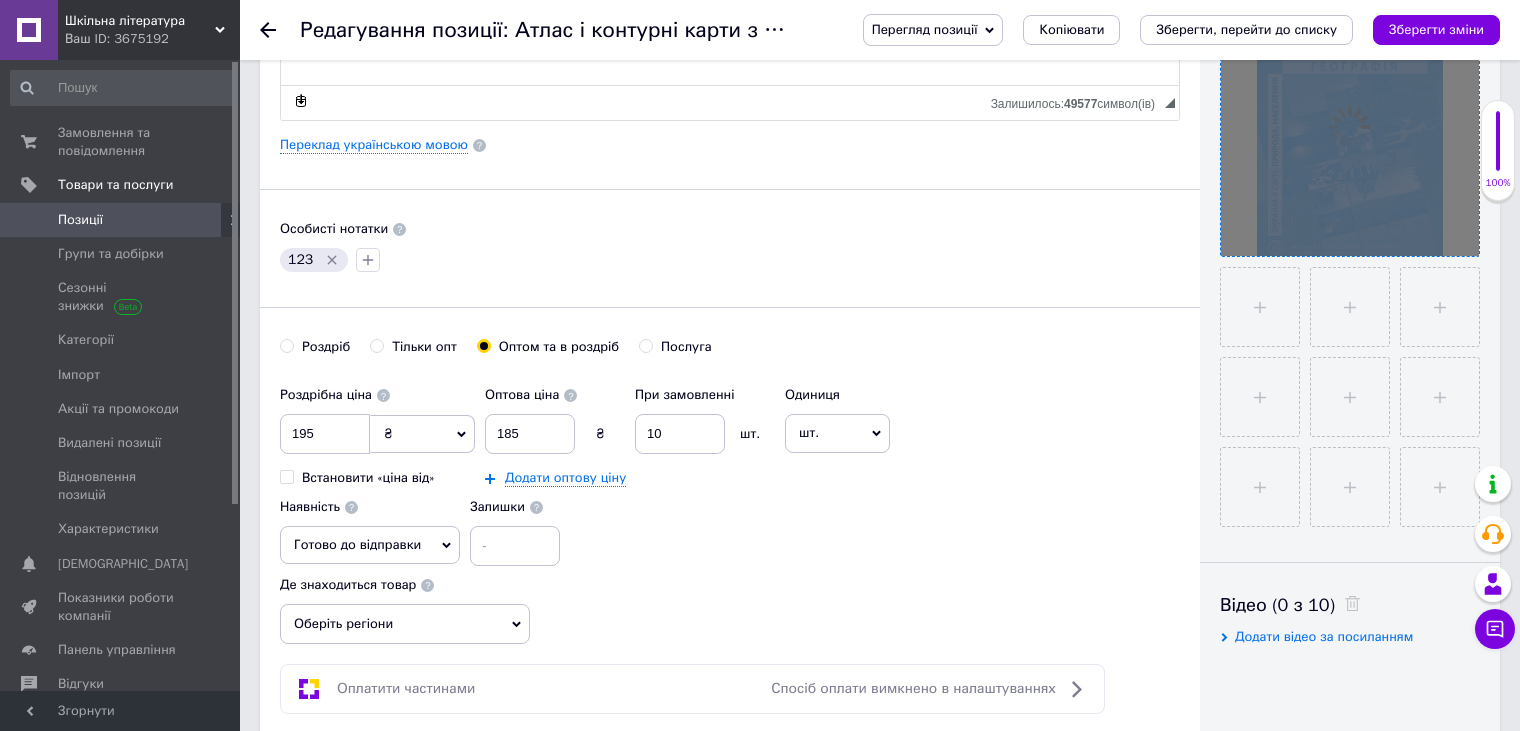click at bounding box center (1350, 127) 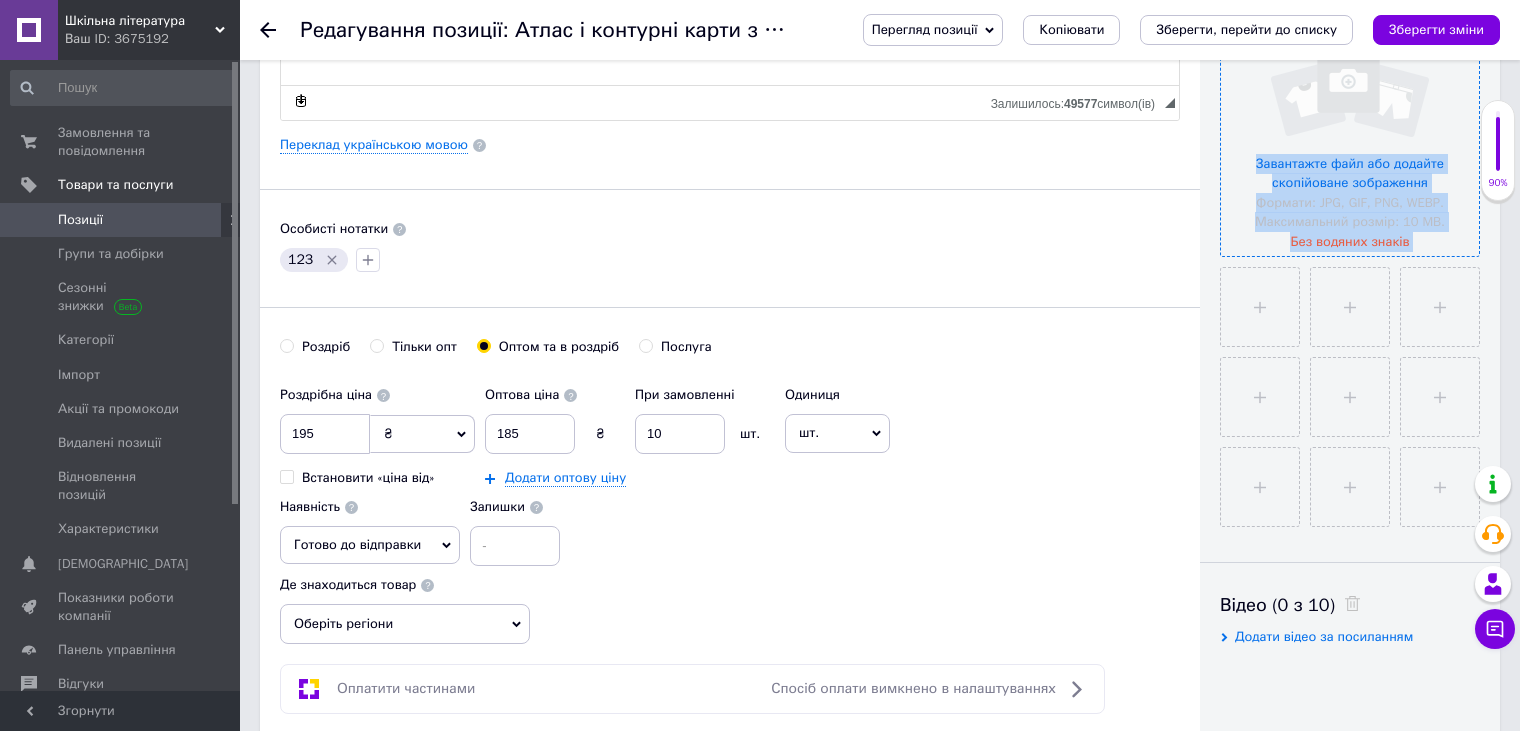 click on "Завантажте файл або додайте скопійоване зображення Формати: JPG, GIF, PNG, WEBP. Максимальний розмір: 10 MB. Без водяних знаків" at bounding box center [1350, 128] 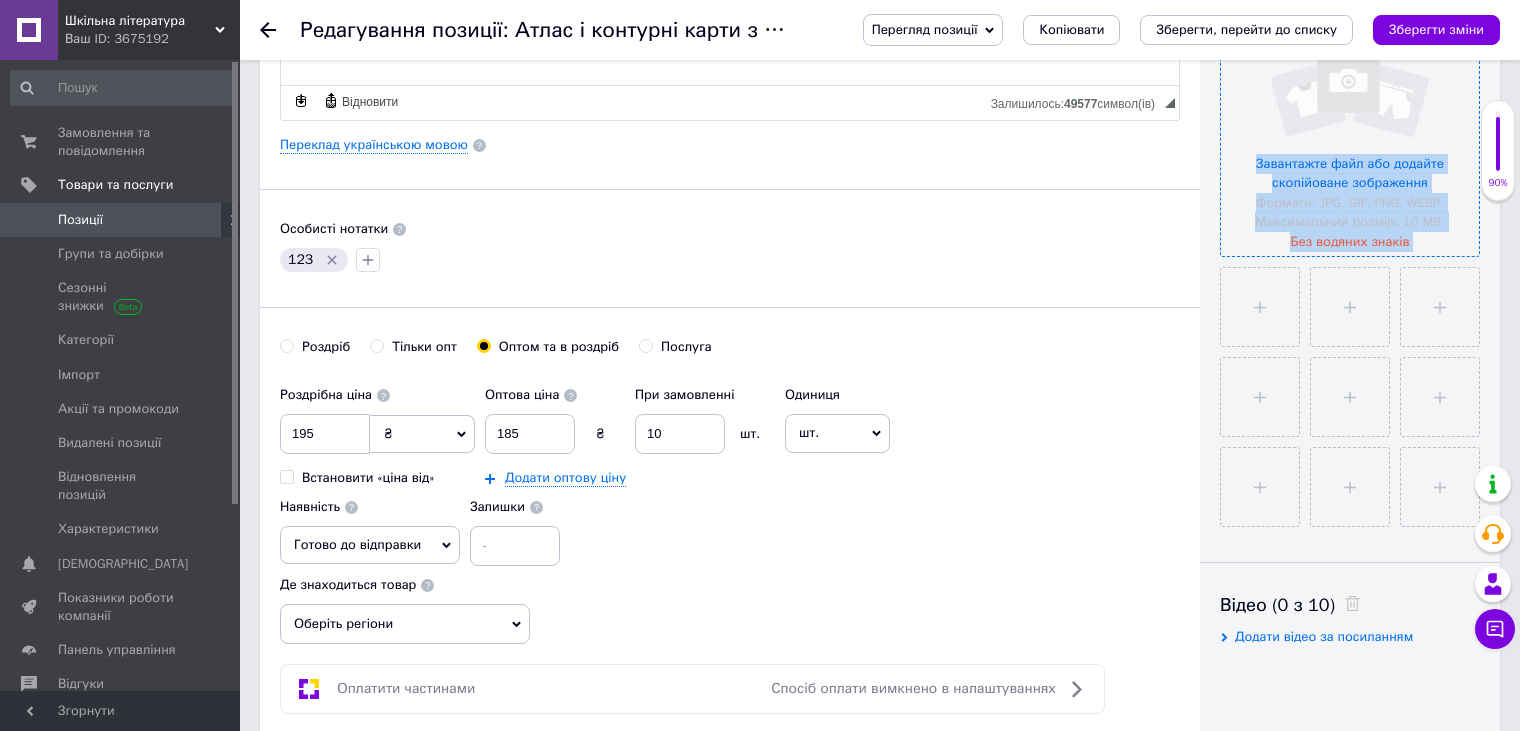 click at bounding box center (1350, 127) 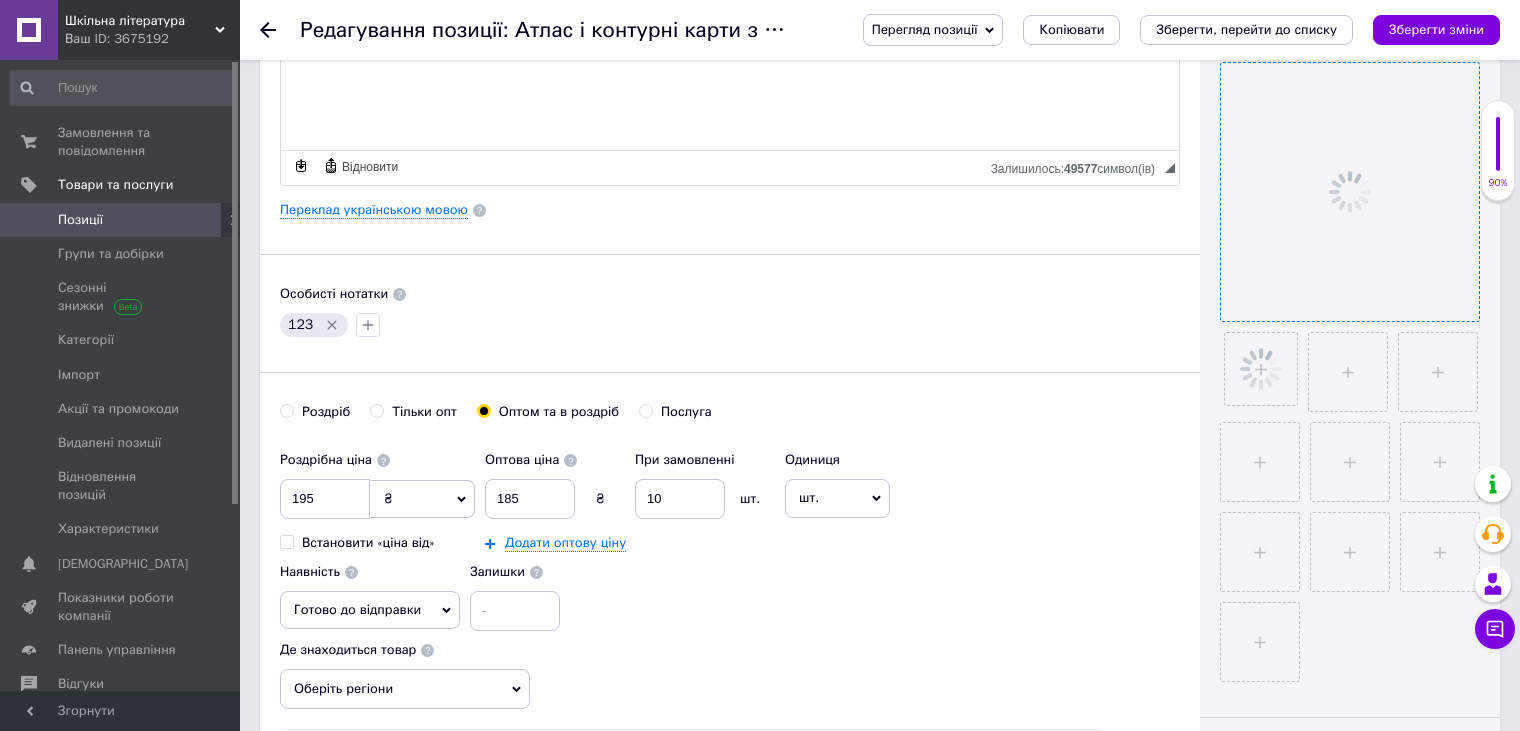 scroll, scrollTop: 400, scrollLeft: 0, axis: vertical 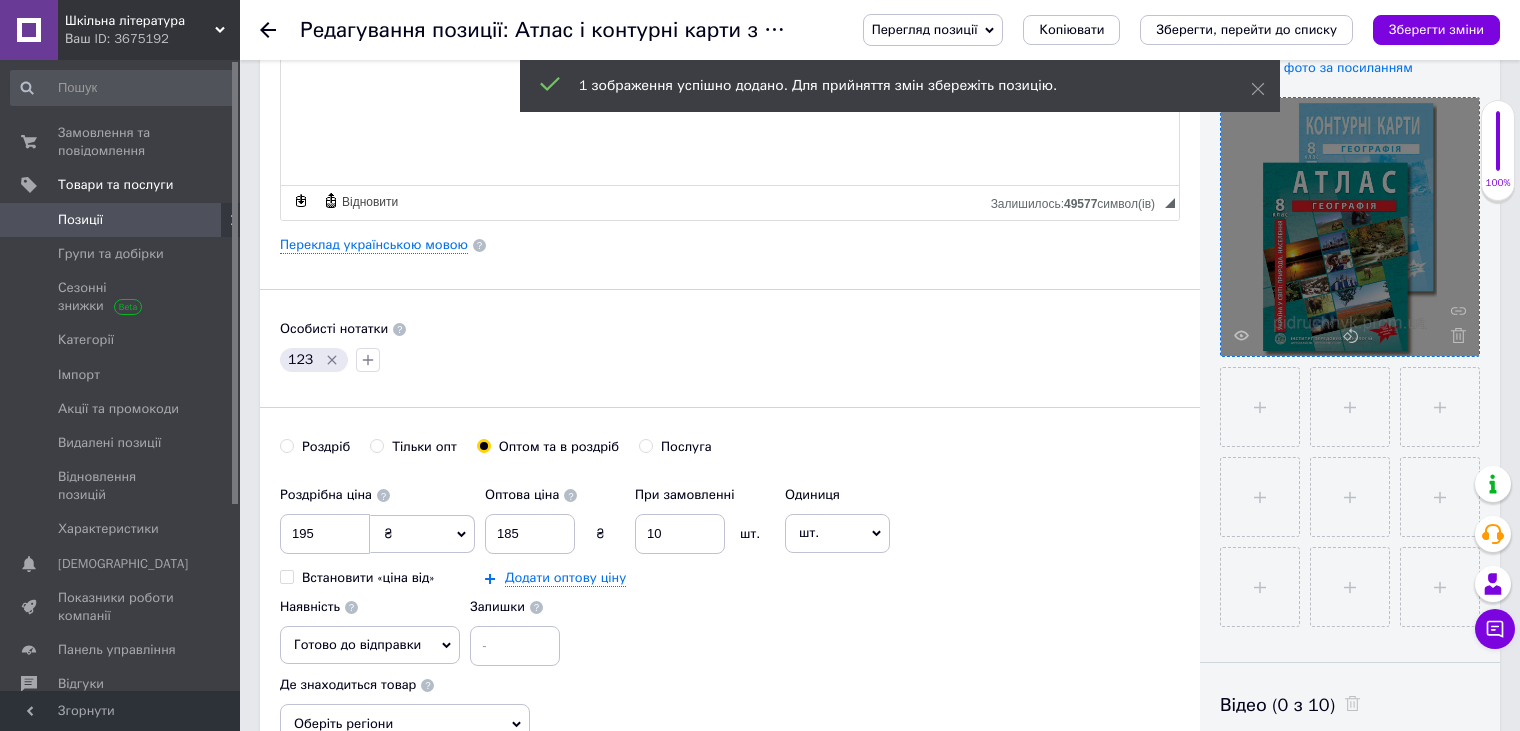 click on "Роздріб Тільки опт Оптом та в роздріб Послуга" at bounding box center (730, 457) 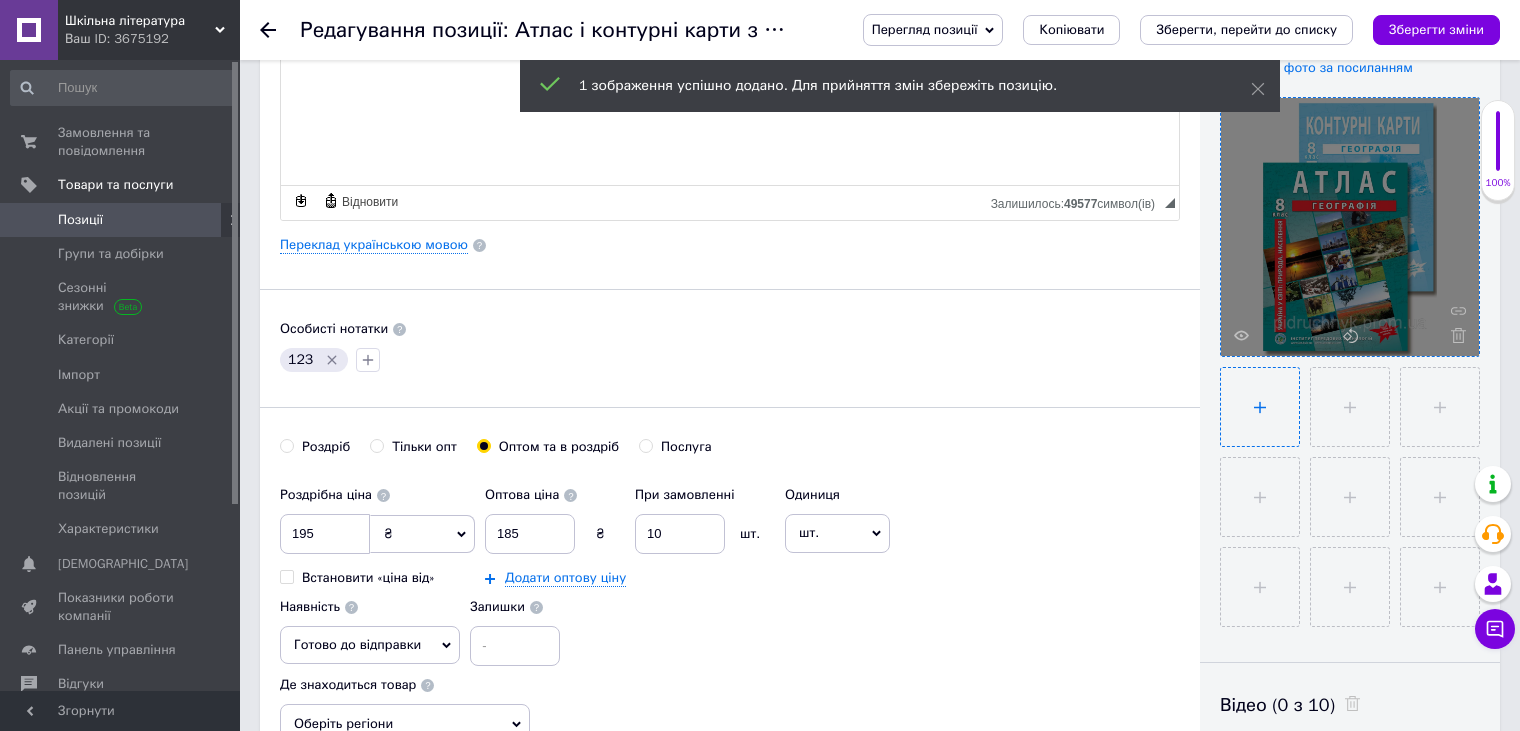 click at bounding box center [1260, 407] 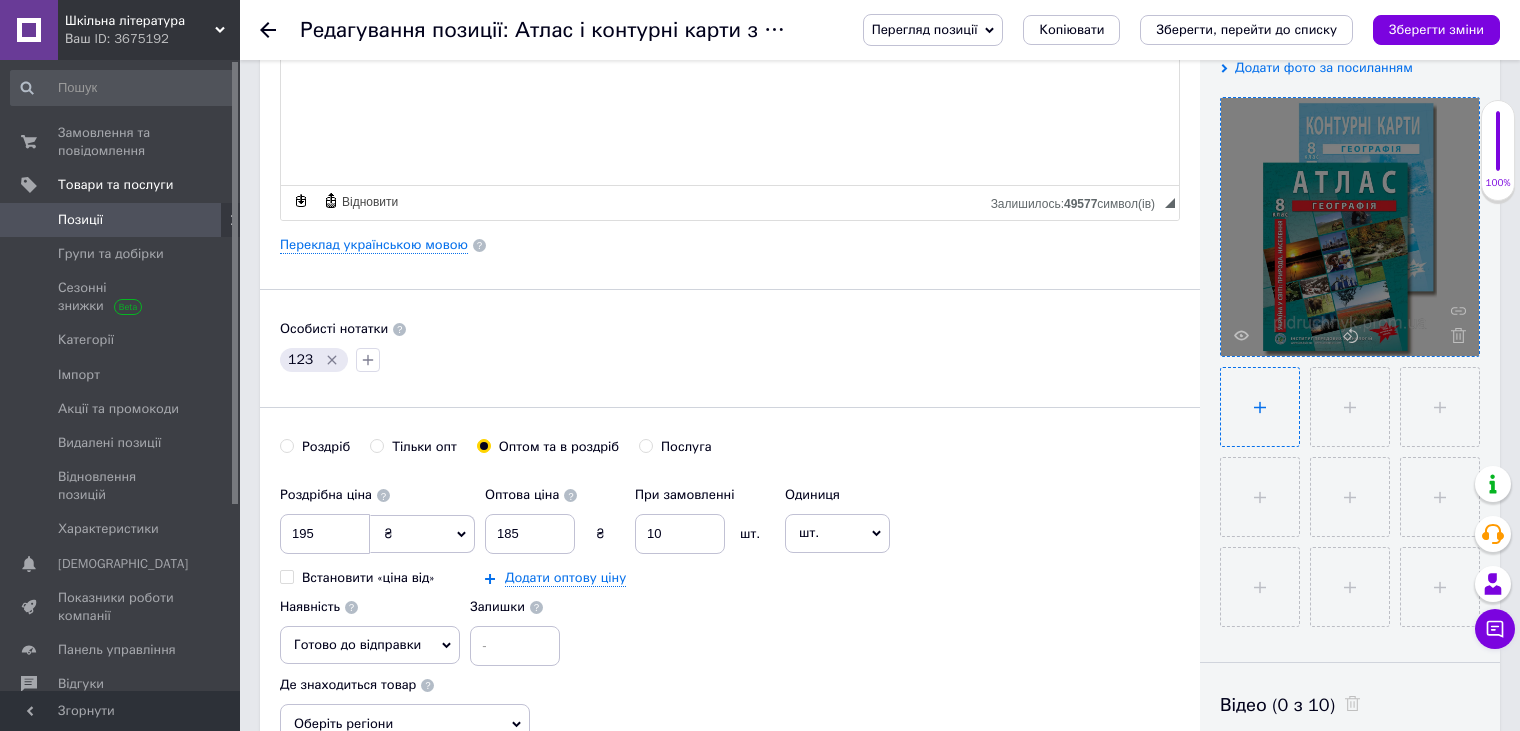 type on "C:\fakepath\01.png" 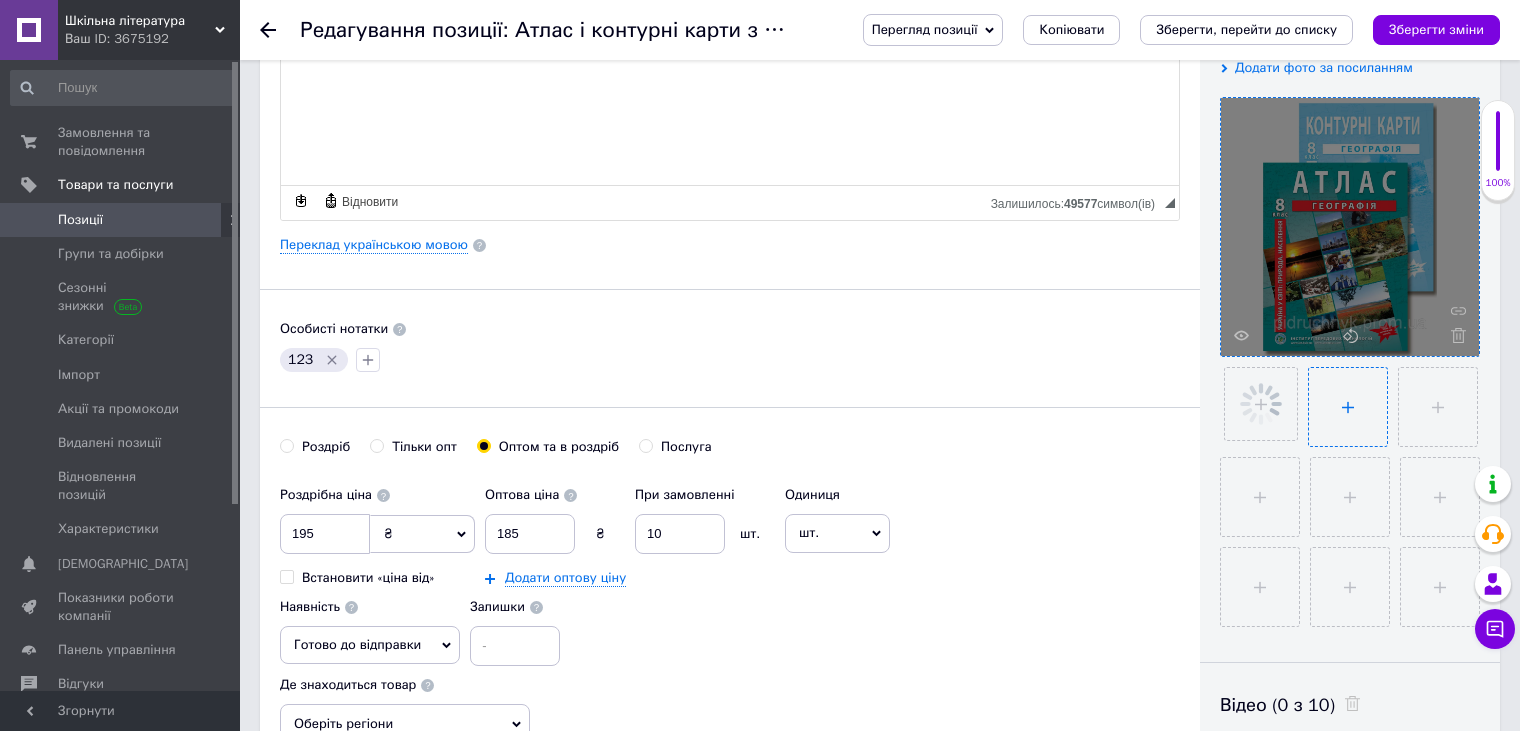click at bounding box center [1348, 407] 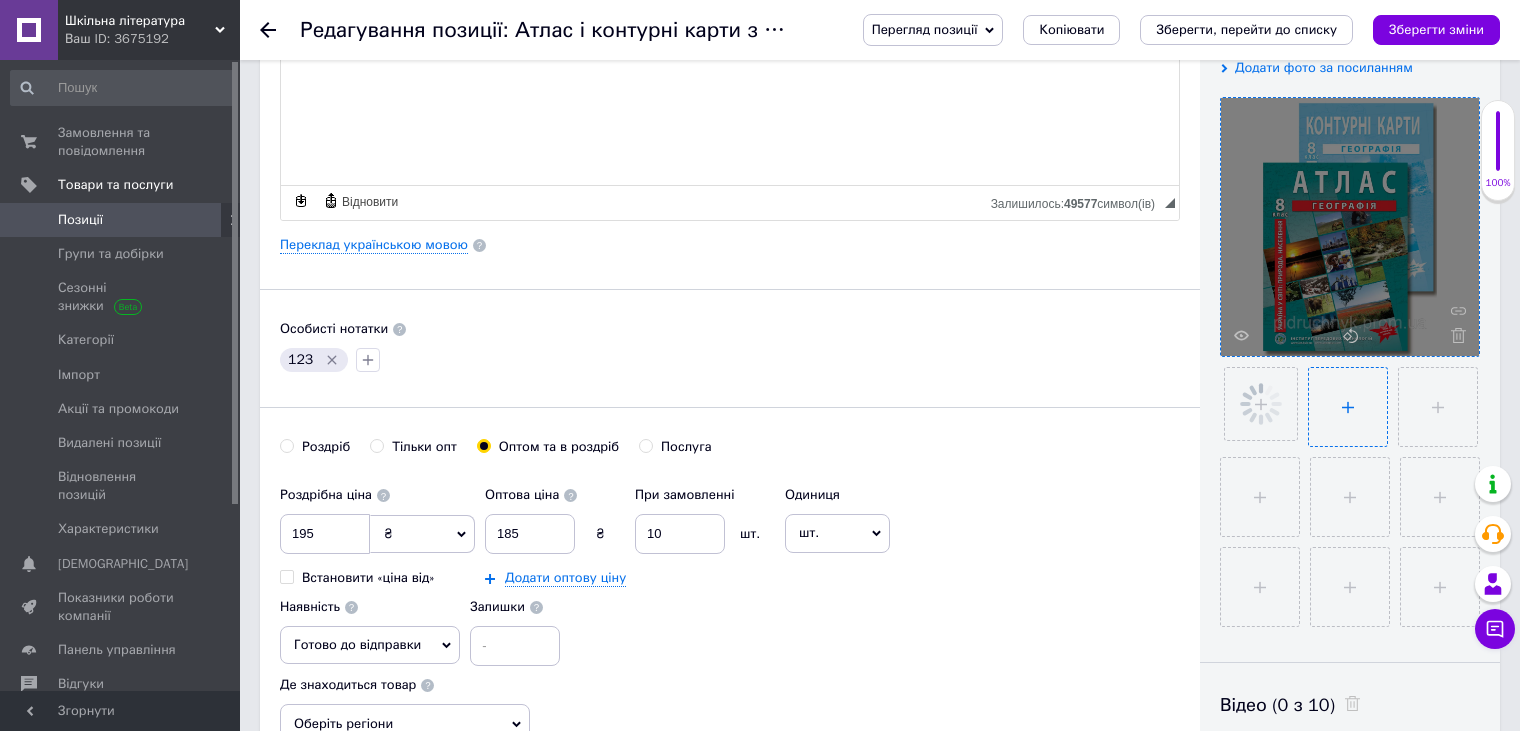 type on "C:\fakepath\03.png" 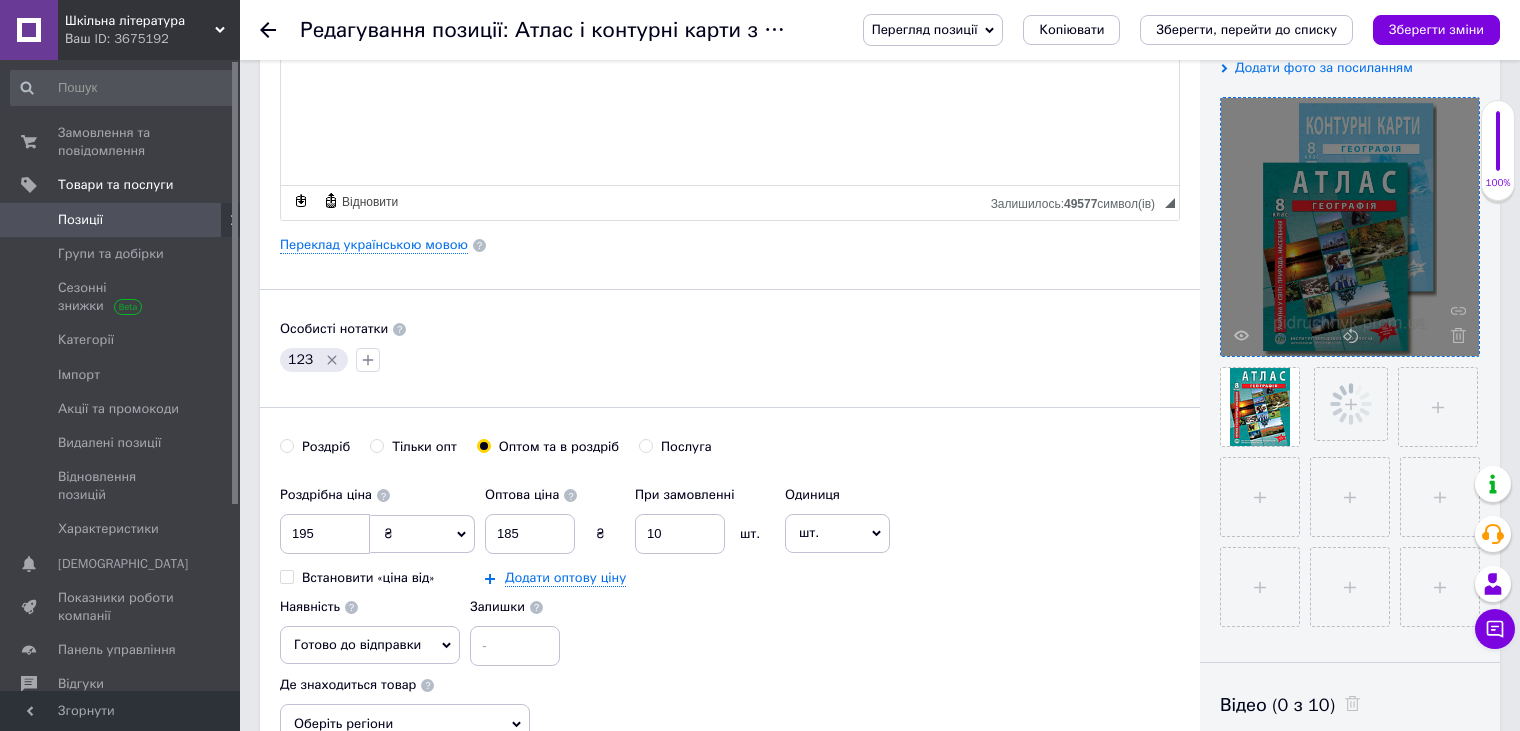 click on "Роздрібна ціна 195 ₴ $ EUR CHF GBP ¥ PLN ₸ MDL HUF KGS CNY TRY KRW lei Встановити «ціна від» Оптова ціна 185 ₴ При замовленні 10 шт. Додати оптову ціну Одиниця шт. Популярне комплект упаковка кв.м пара м кг пог.м послуга т а автоцистерна ампула б балон банка блістер бобіна бочка бут бухта в ват виїзд відро г г га година гр/кв.м гігакалорія д дав два місяці день доба доза є єврокуб з зміна к кВт каністра карат кв.дм кв.м кв.см кв.фут квартал кг кг/кв.м км колесо комплект коробка куб.дм куб.м л л лист м м мВт мл мм моток місяць мішок н набір номер о об'єкт од. п палетомісце пара партія пач р 1" at bounding box center (730, 571) 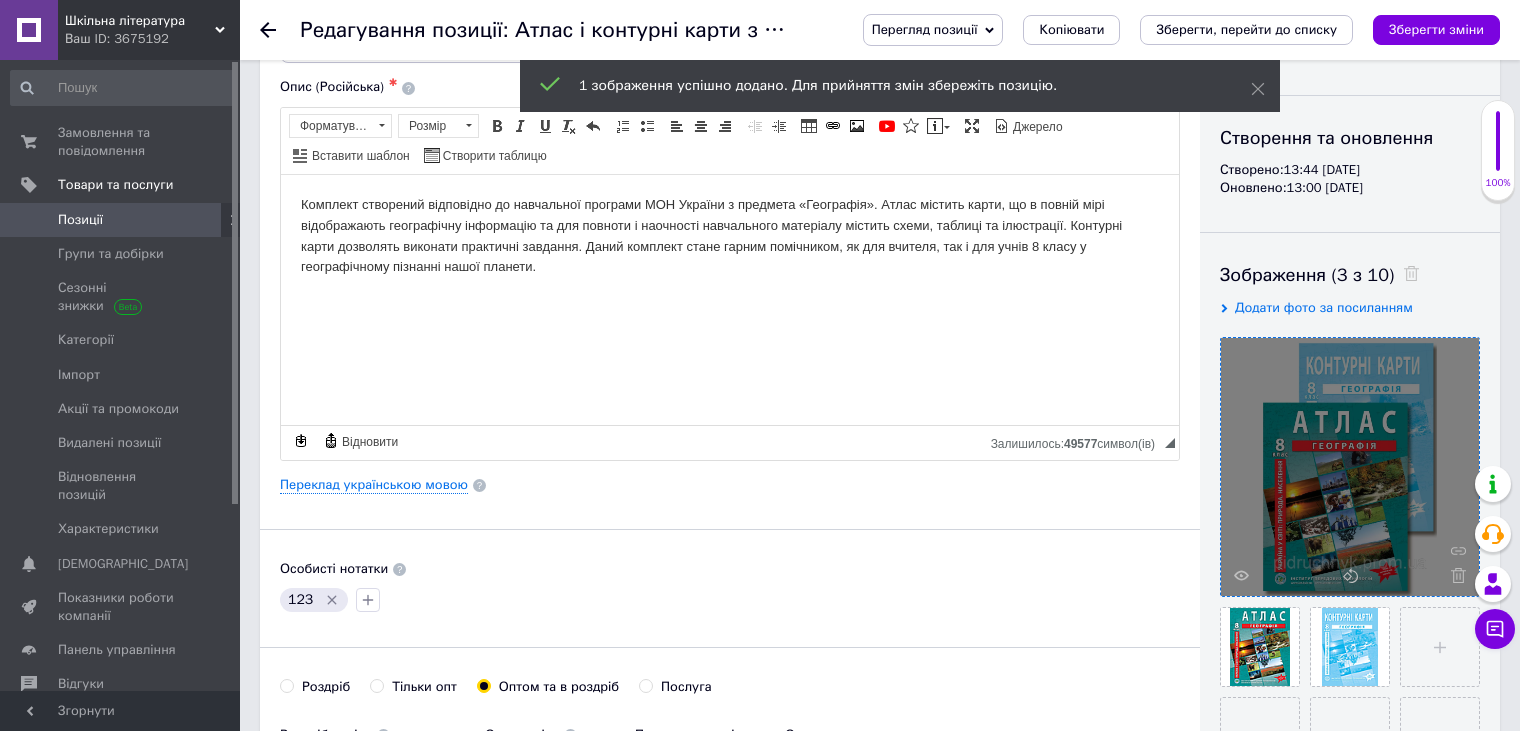 scroll, scrollTop: 0, scrollLeft: 0, axis: both 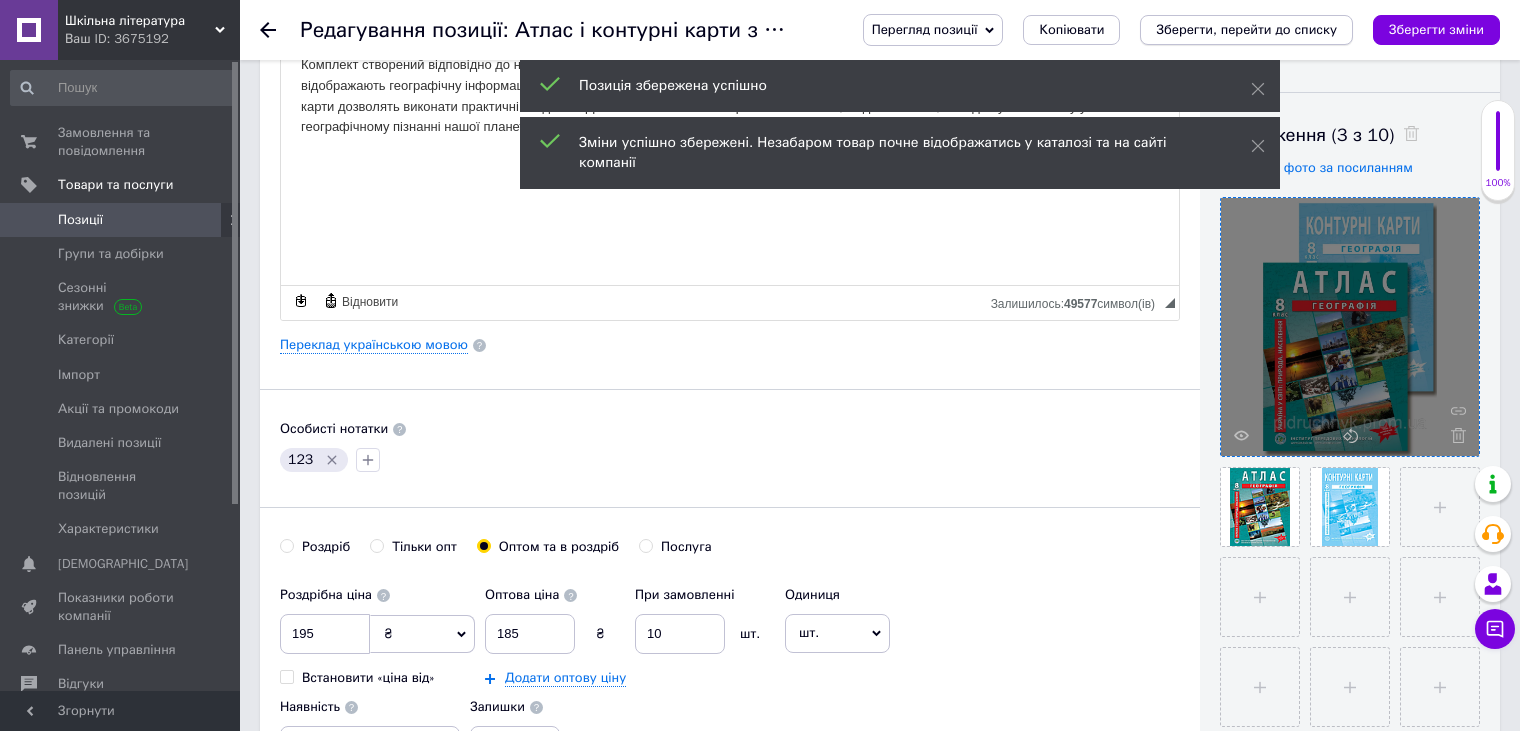 click on "Зберегти, перейти до списку" at bounding box center (1246, 30) 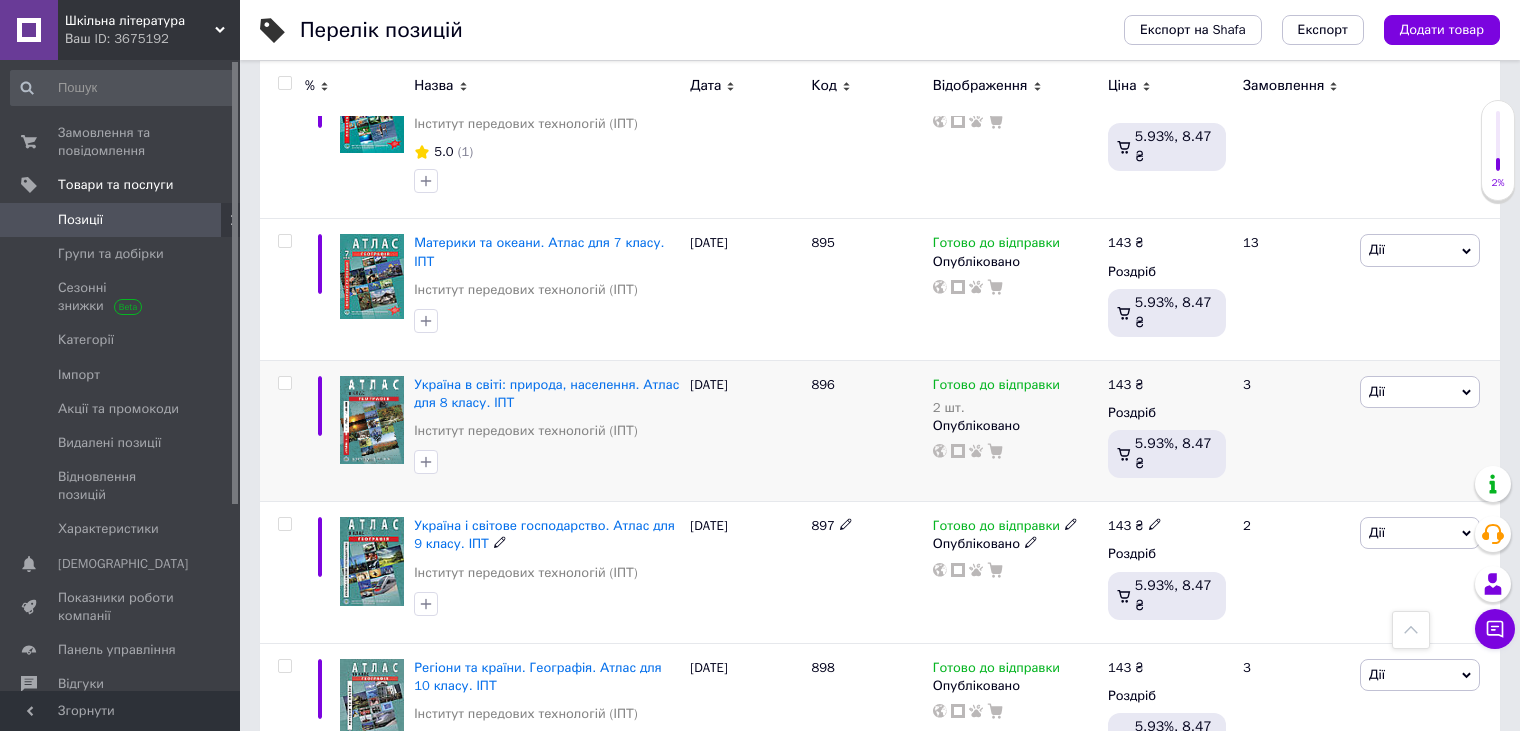 scroll, scrollTop: 381, scrollLeft: 0, axis: vertical 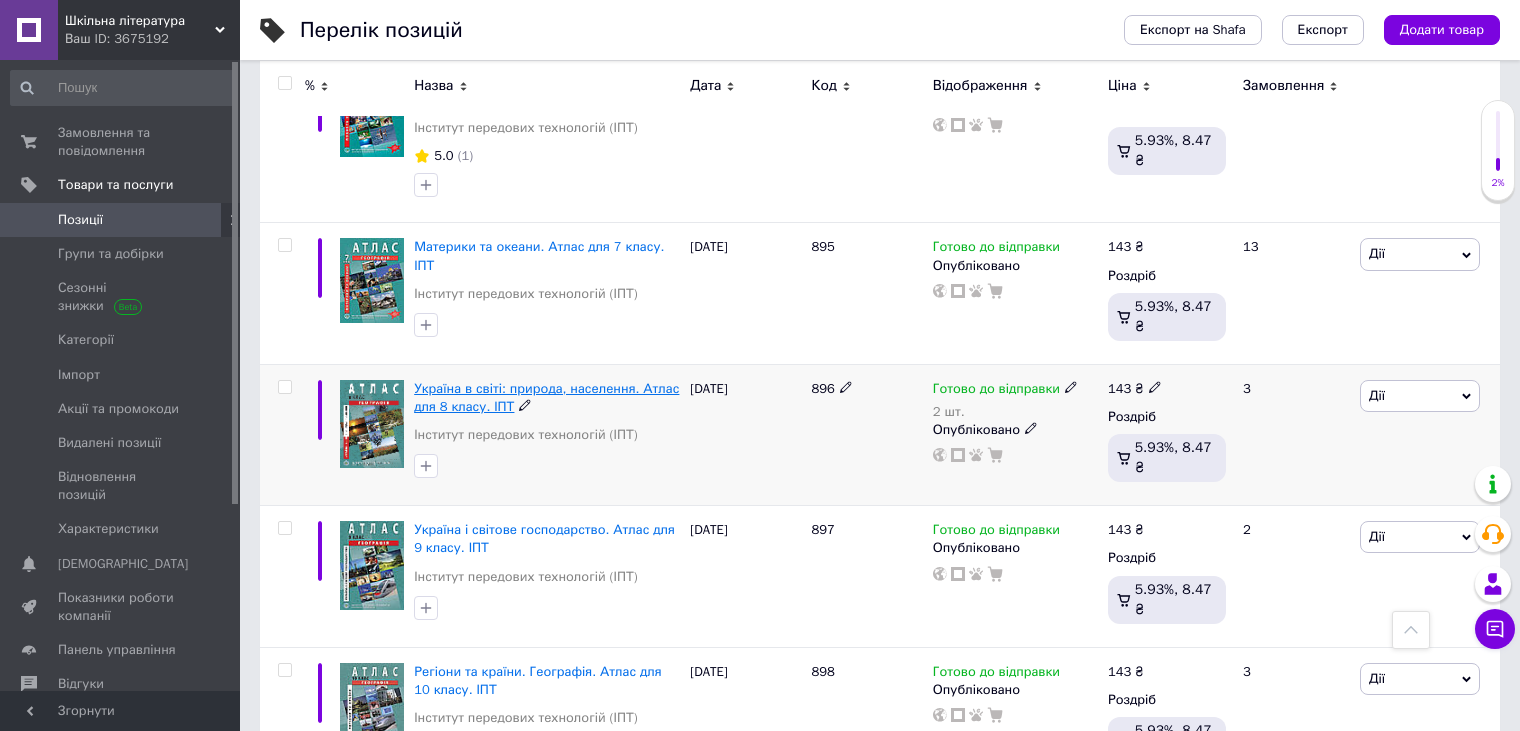 click on "Україна в світі: природа, населення. Атлас для 8 класу. ІПТ" at bounding box center (546, 397) 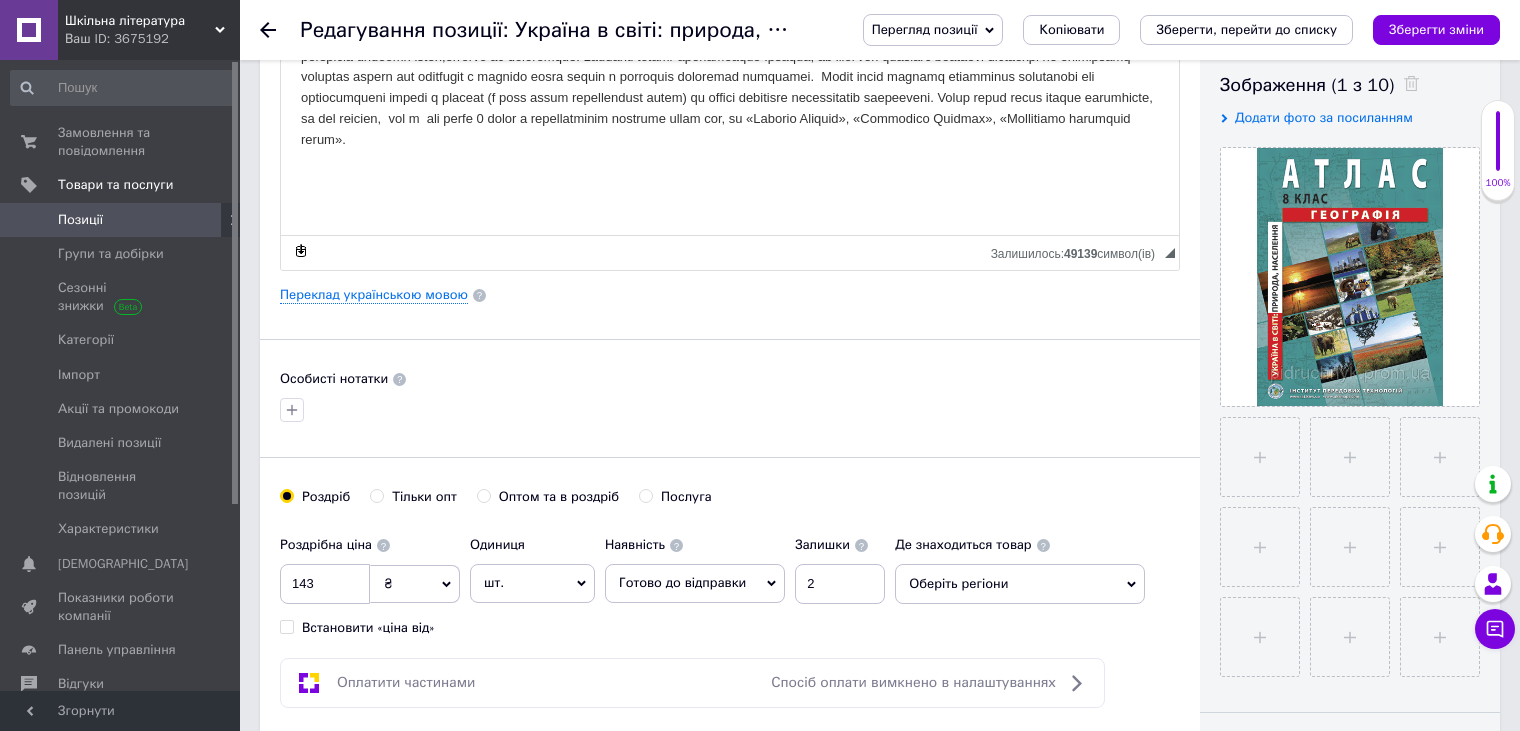 scroll, scrollTop: 400, scrollLeft: 0, axis: vertical 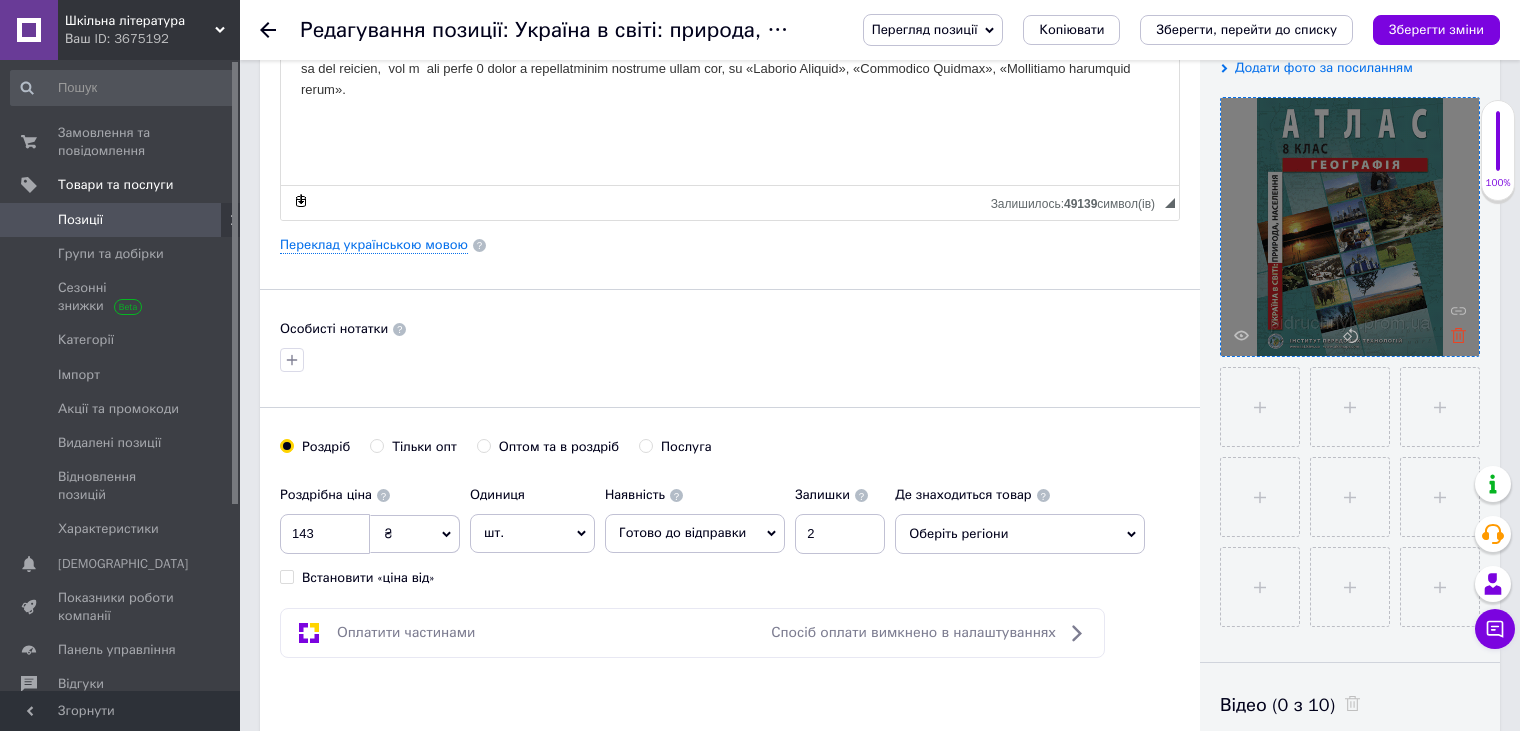 click 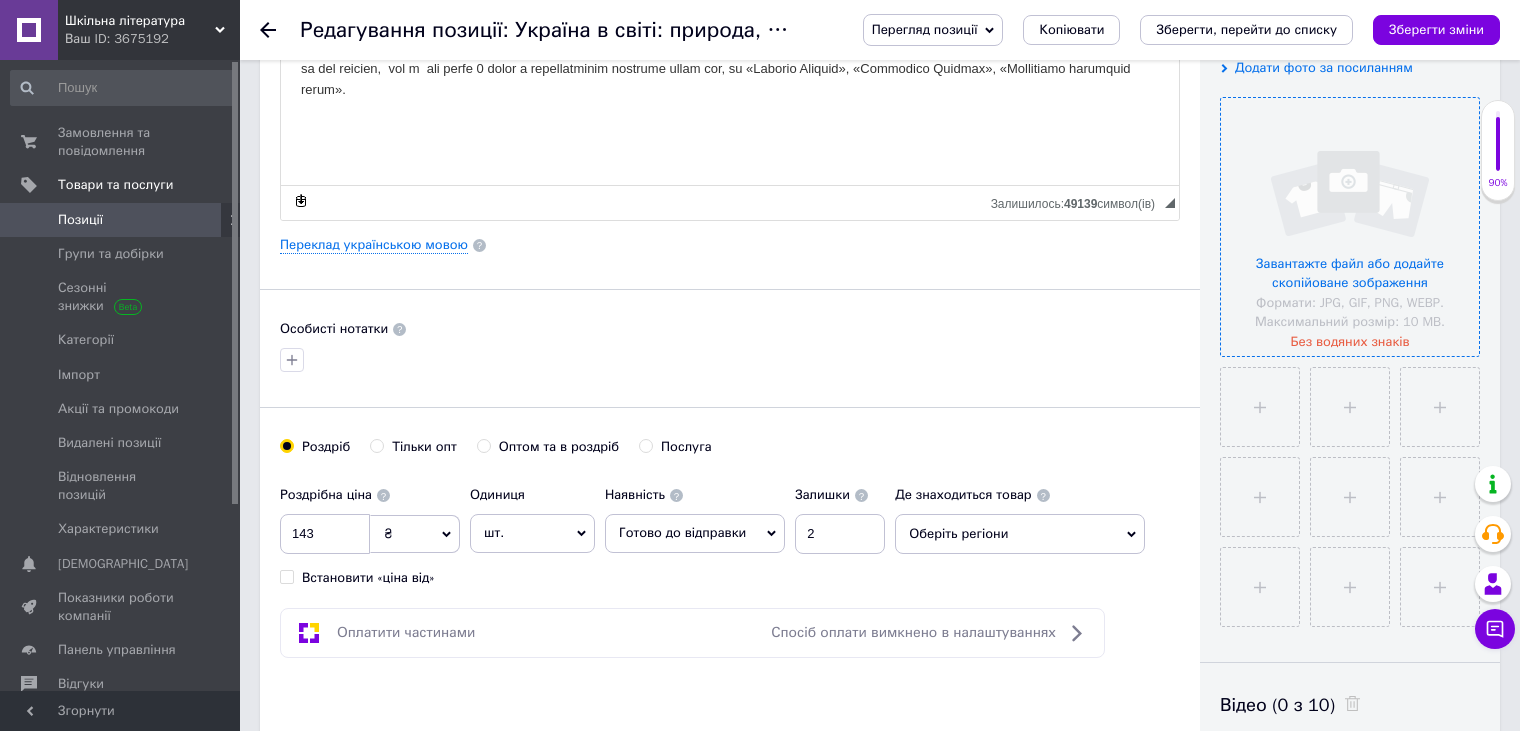 click at bounding box center [1350, 227] 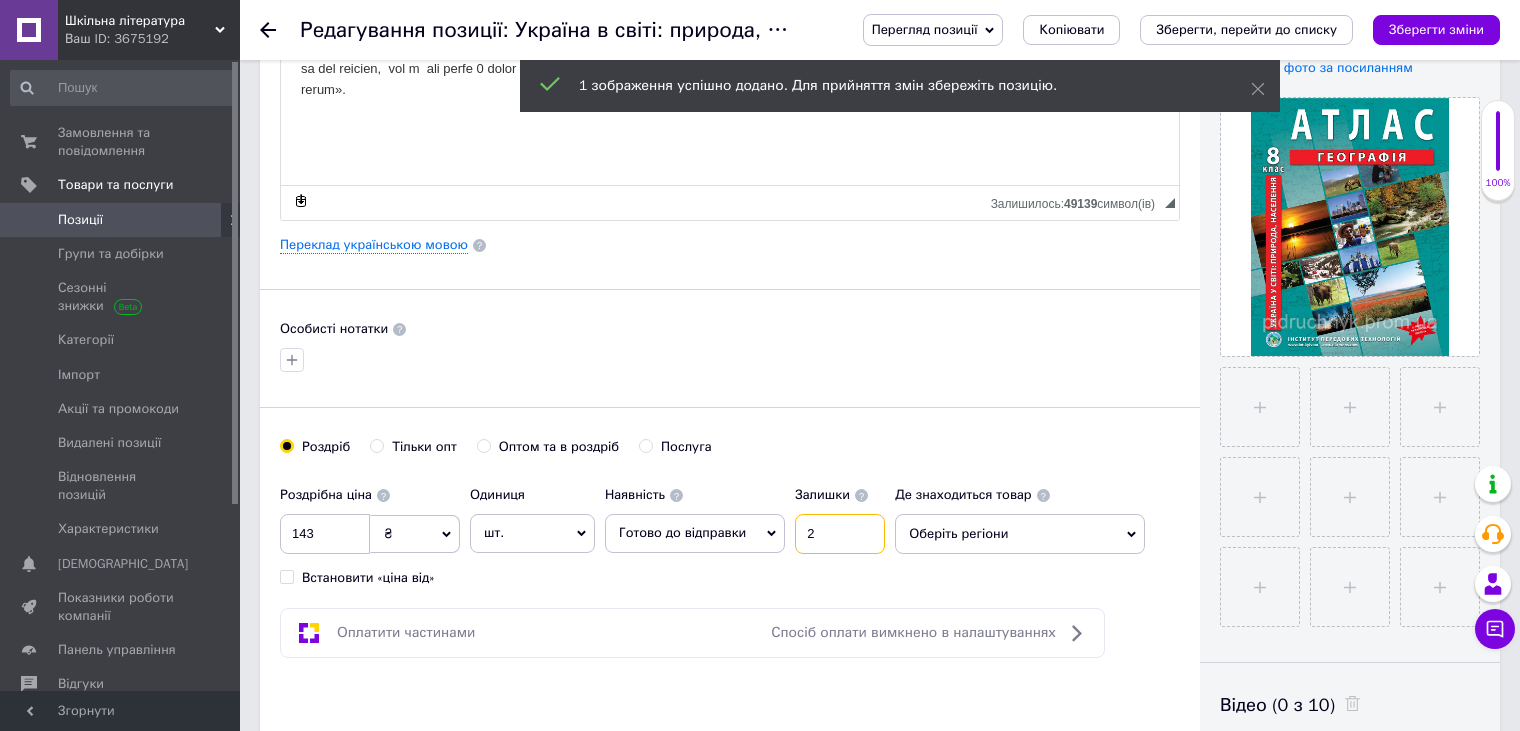 drag, startPoint x: 823, startPoint y: 513, endPoint x: 681, endPoint y: 499, distance: 142.68848 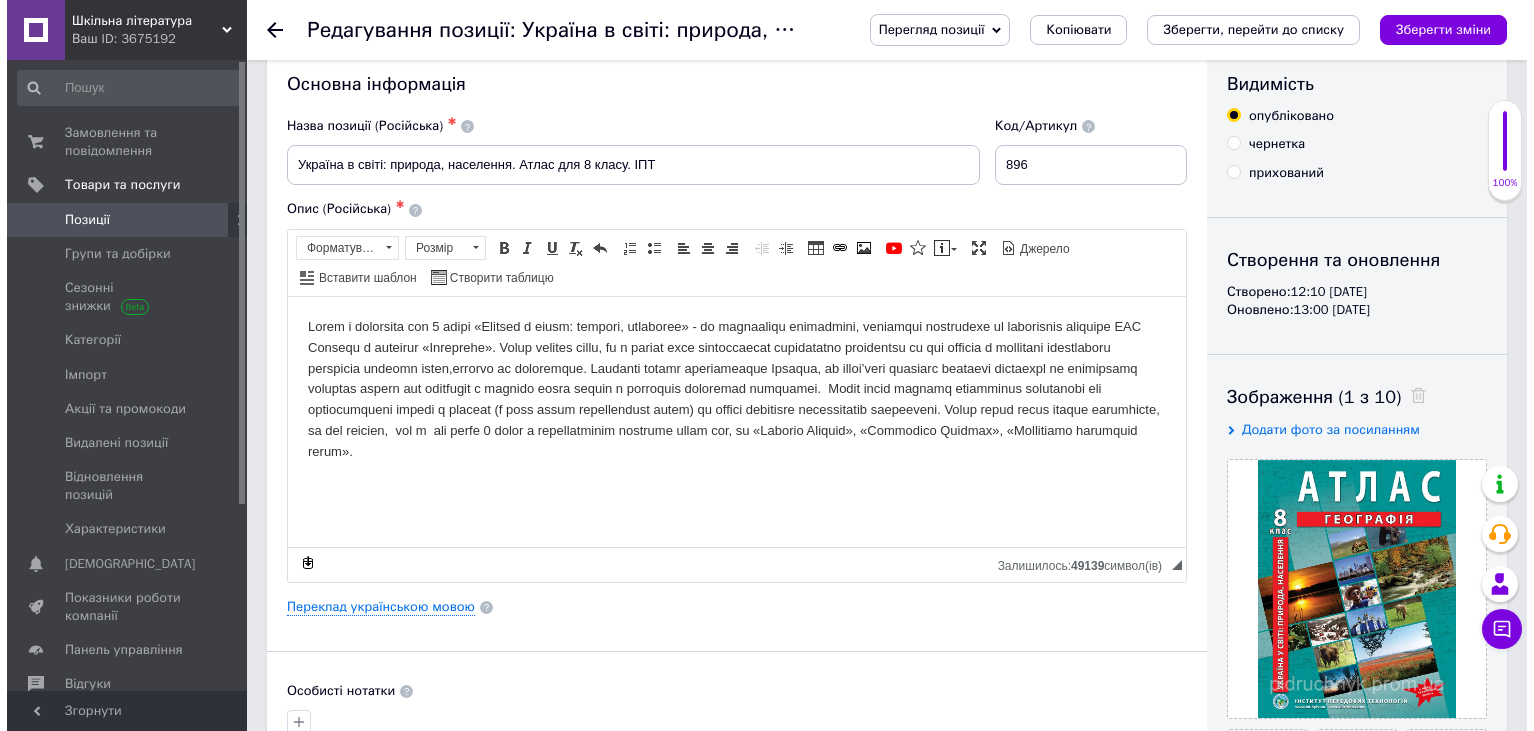 scroll, scrollTop: 0, scrollLeft: 0, axis: both 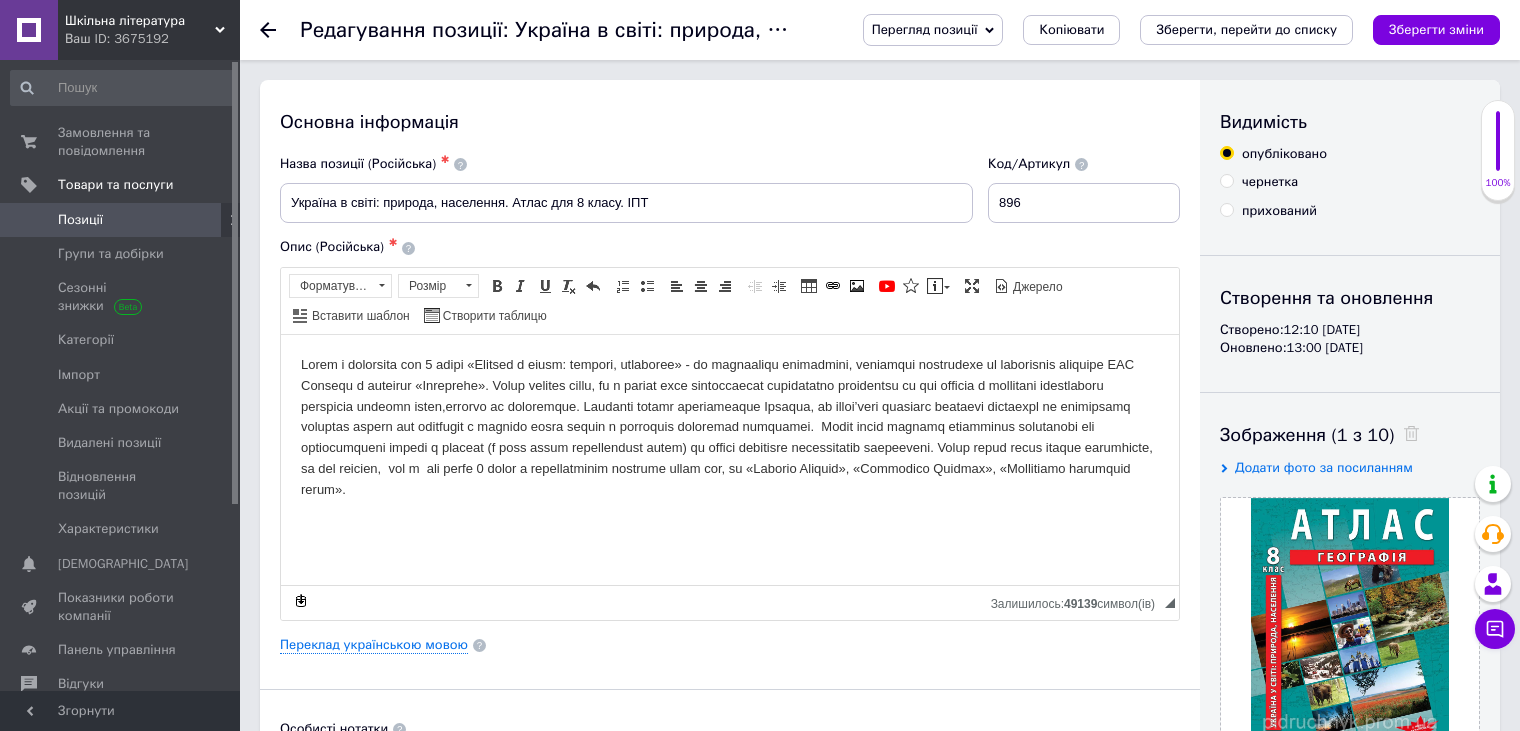 type 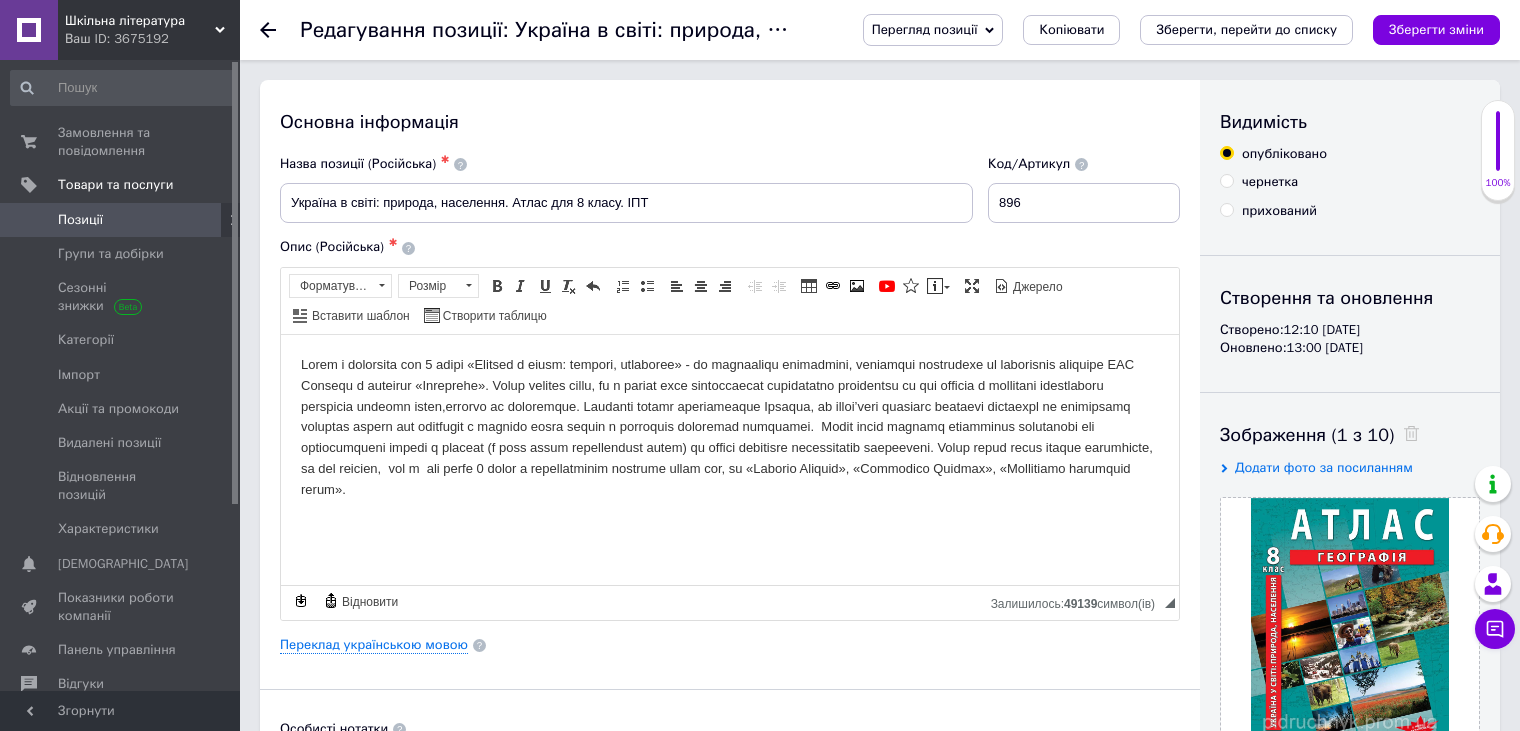 drag, startPoint x: 737, startPoint y: 490, endPoint x: 0, endPoint y: 200, distance: 792.0032 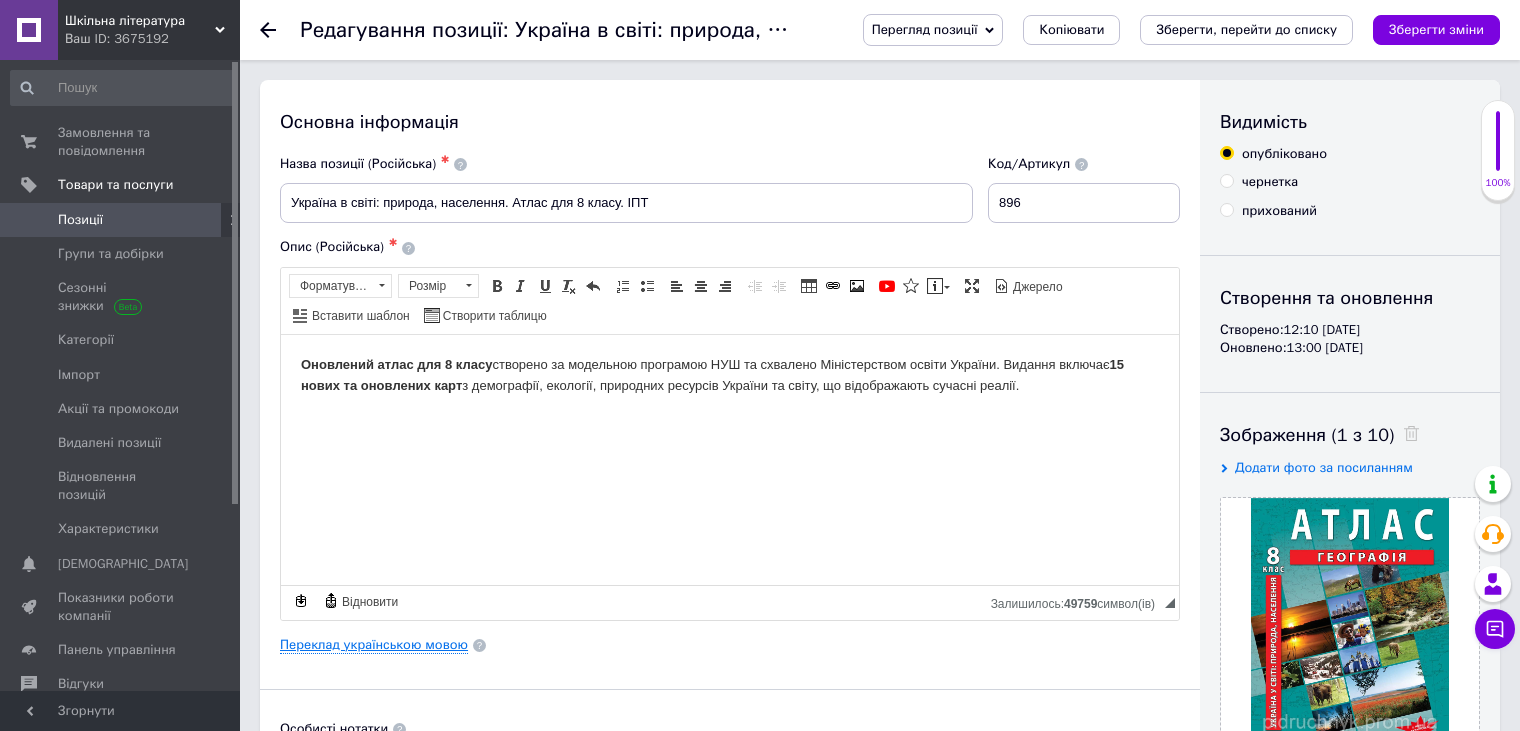 click on "Переклад українською мовою" at bounding box center [374, 645] 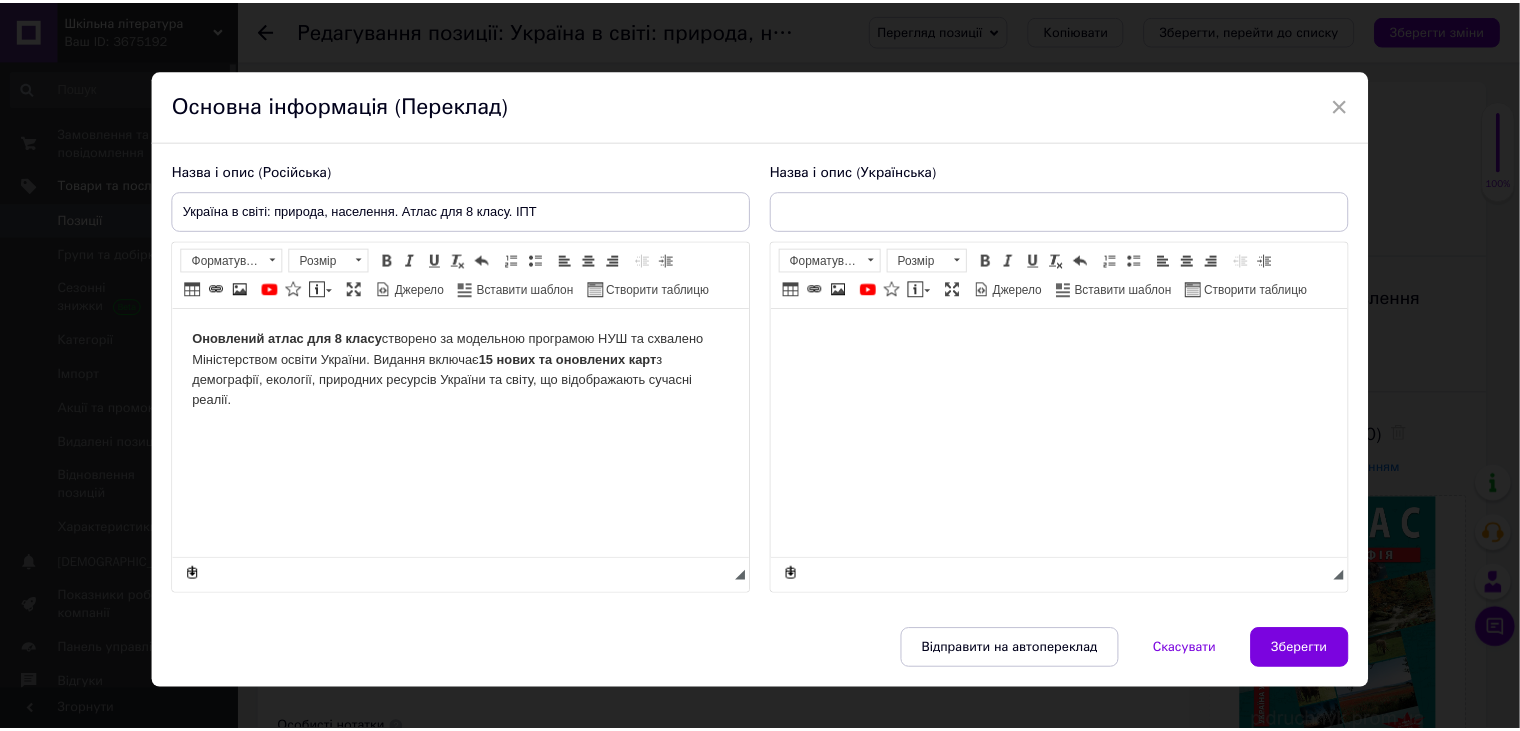 scroll, scrollTop: 0, scrollLeft: 0, axis: both 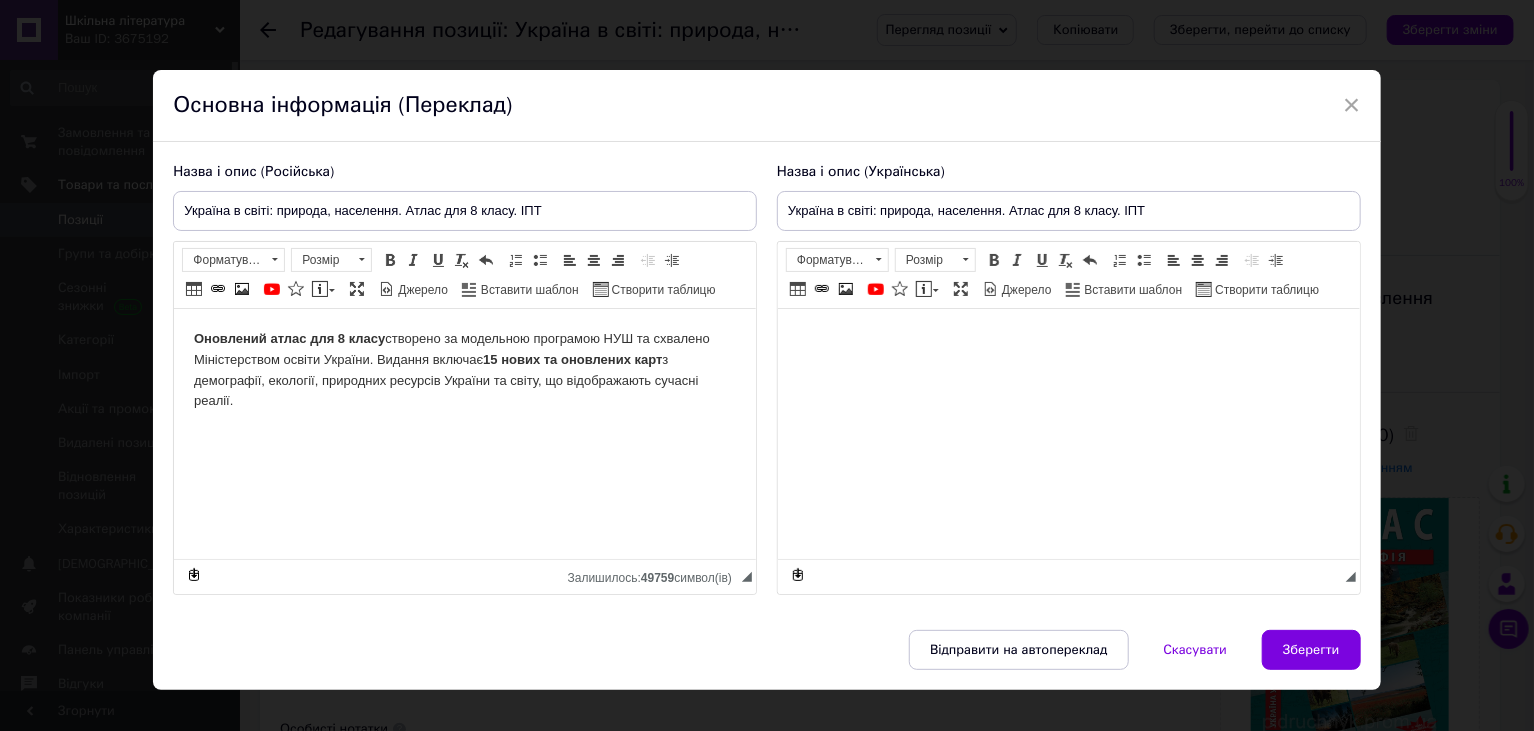 type on "Україна в світі: природа, населення. Атлас для 8 класу. ІПТ" 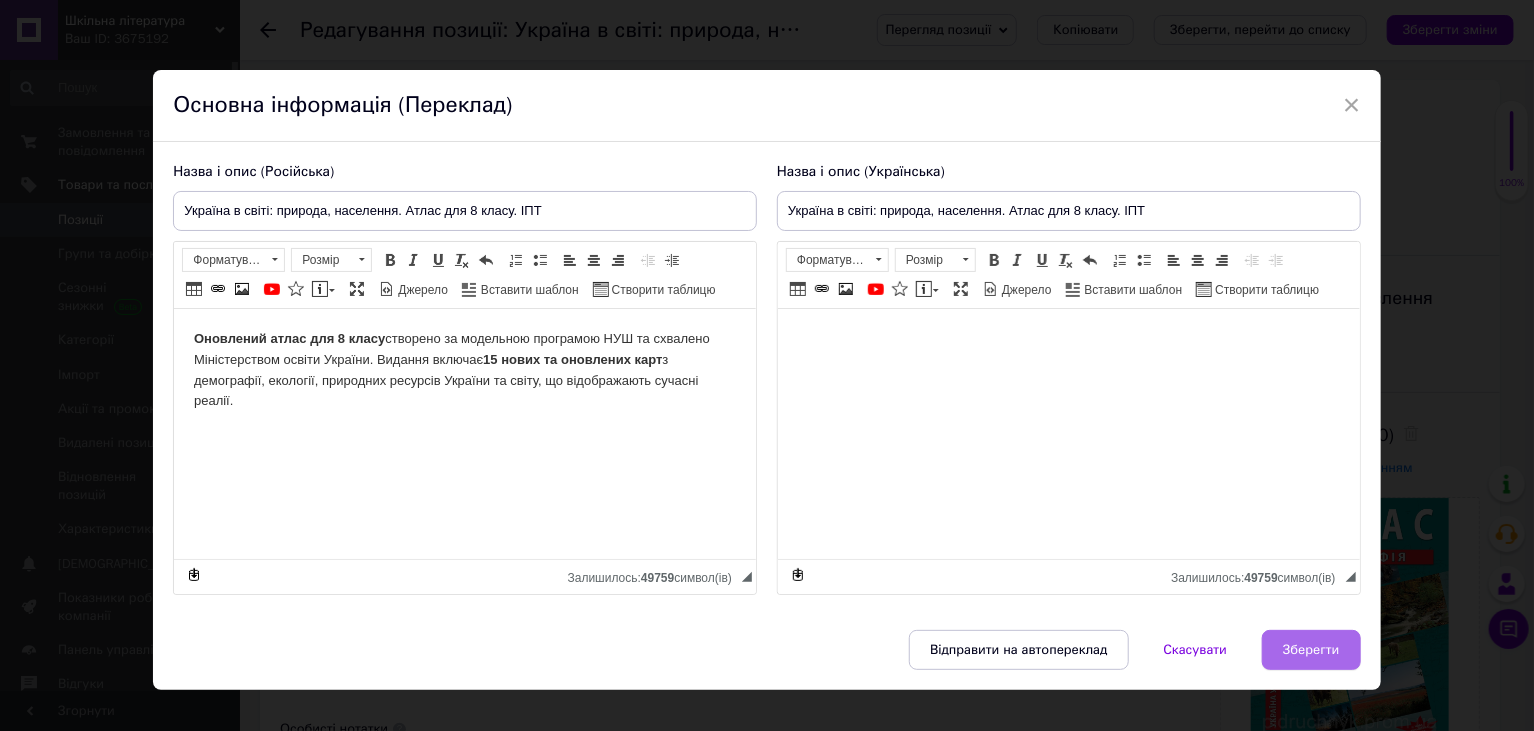 click on "Зберегти" at bounding box center [1311, 650] 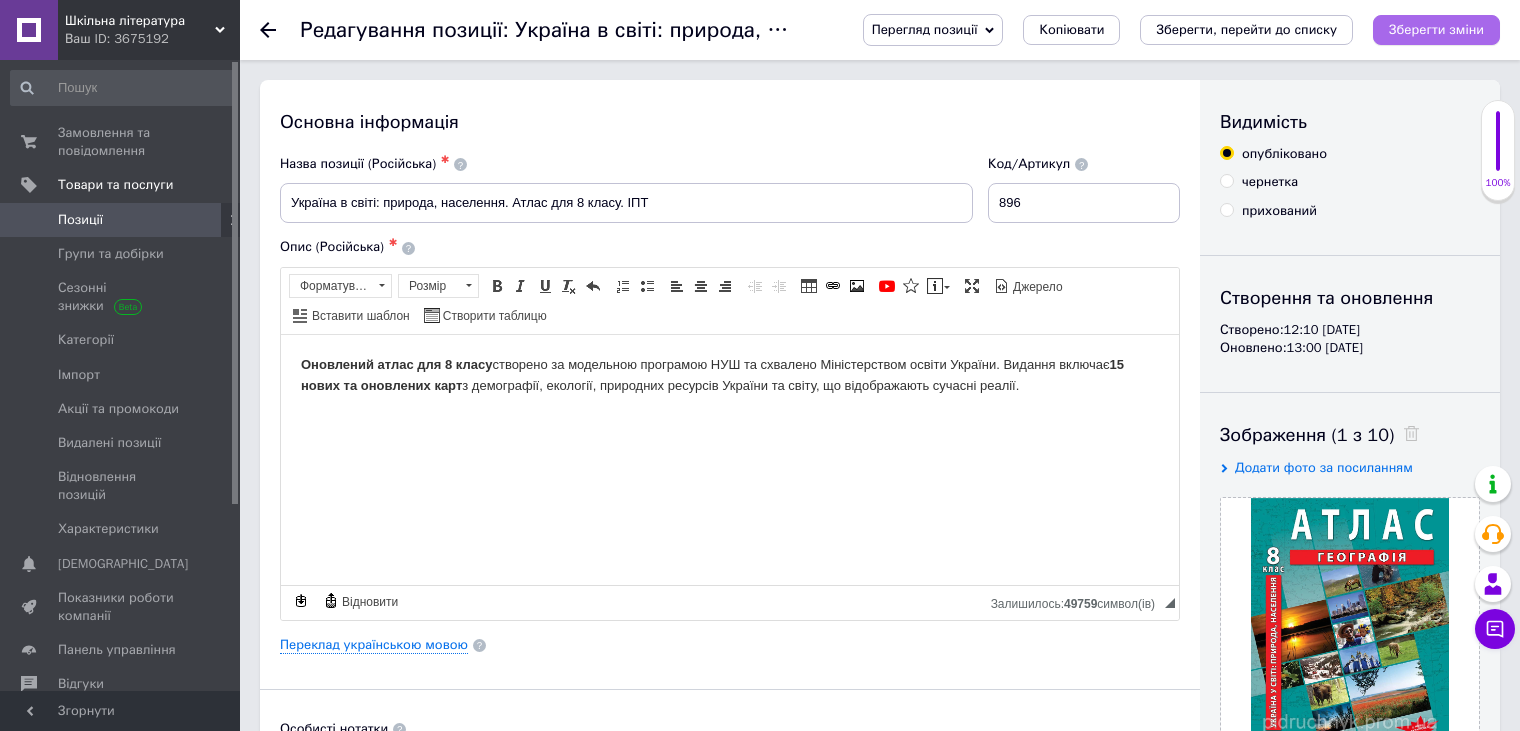 click on "Зберегти зміни" at bounding box center [1436, 30] 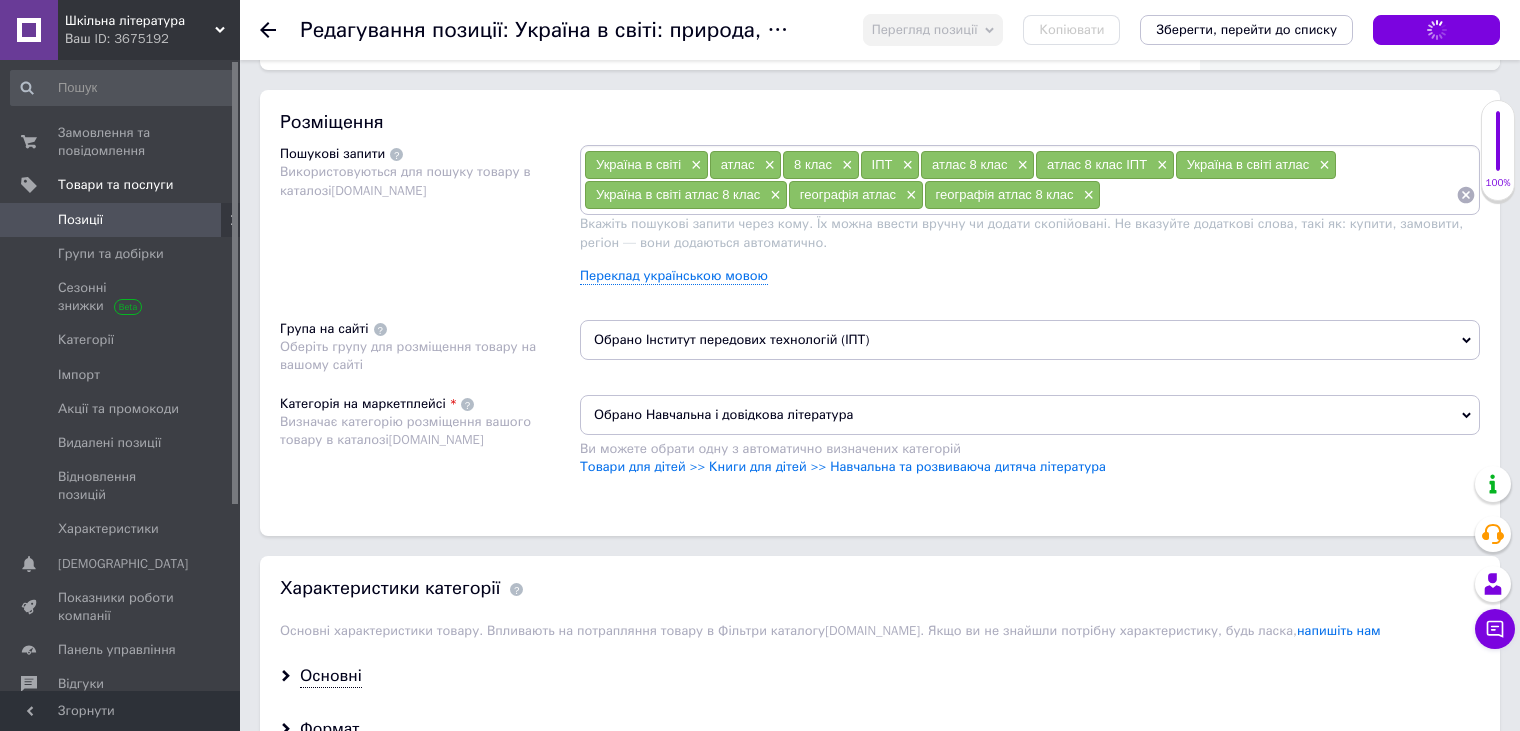 scroll, scrollTop: 1500, scrollLeft: 0, axis: vertical 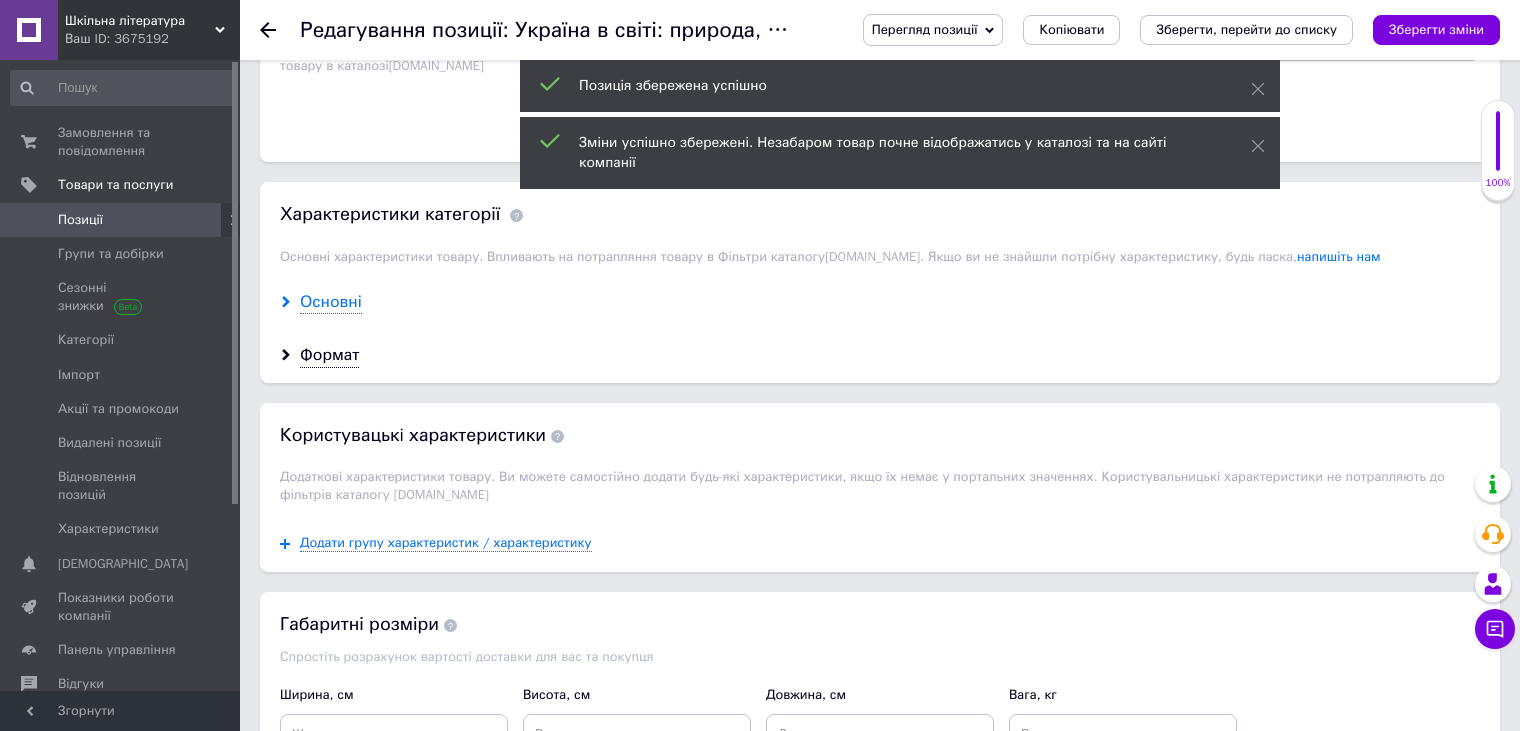 click on "Основні" at bounding box center [331, 302] 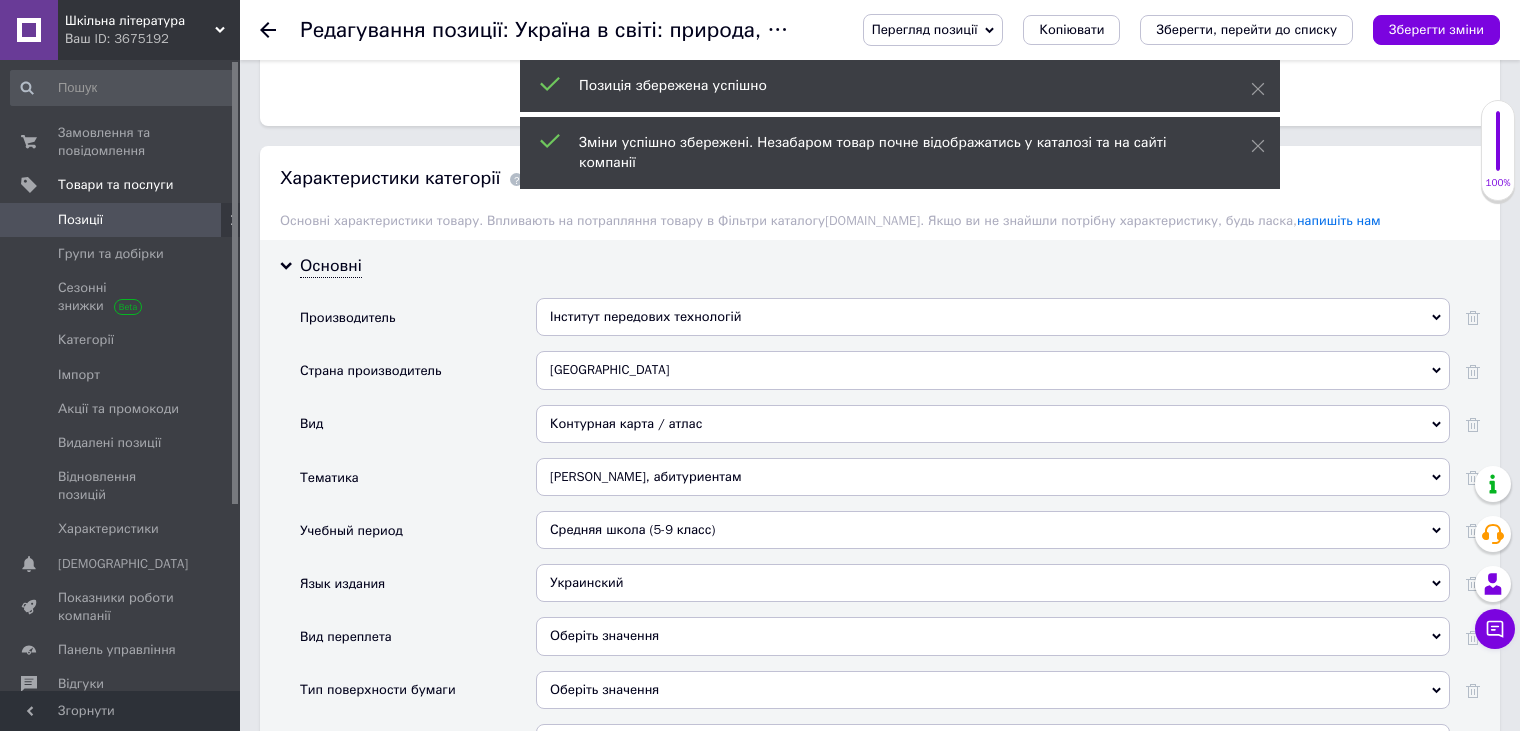scroll, scrollTop: 2000, scrollLeft: 0, axis: vertical 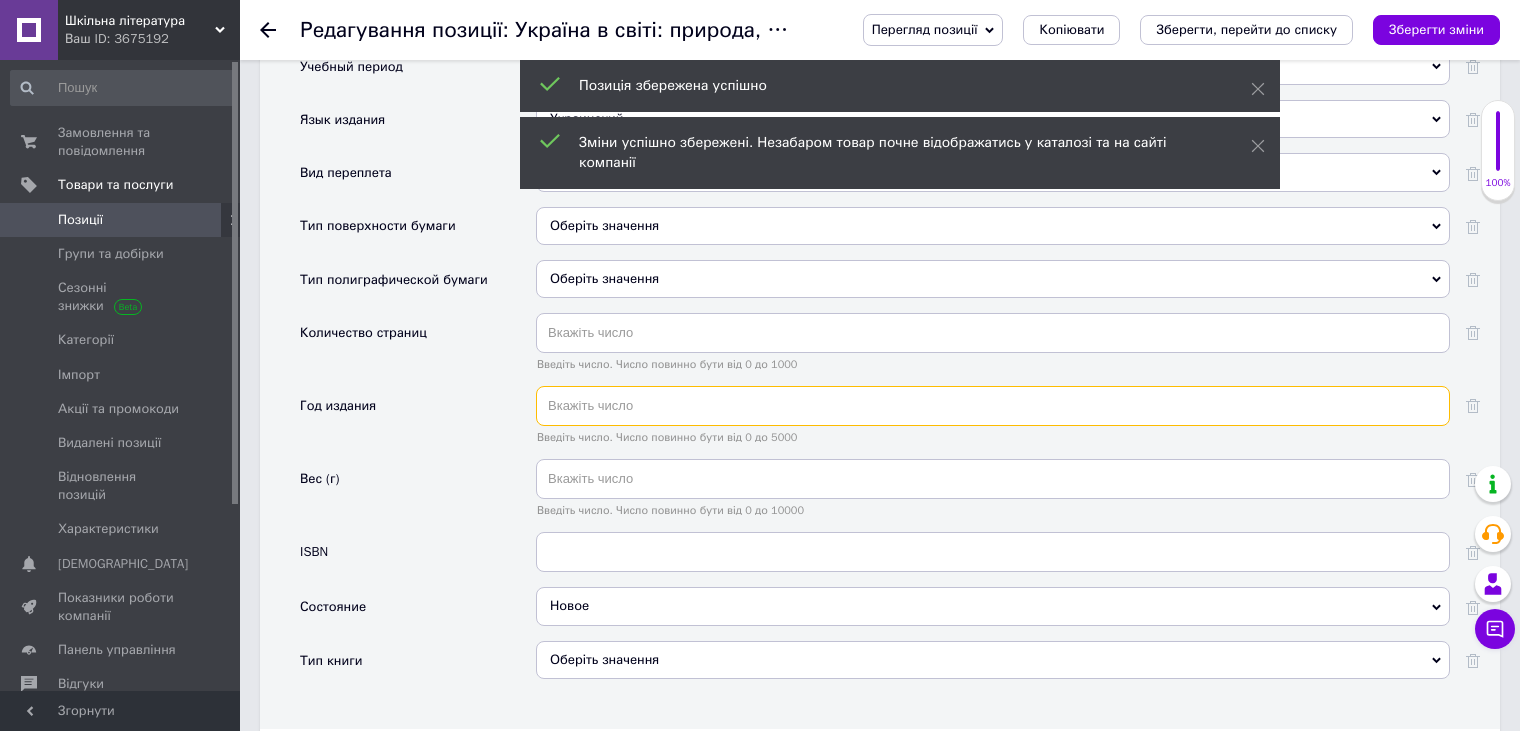 click at bounding box center [993, 406] 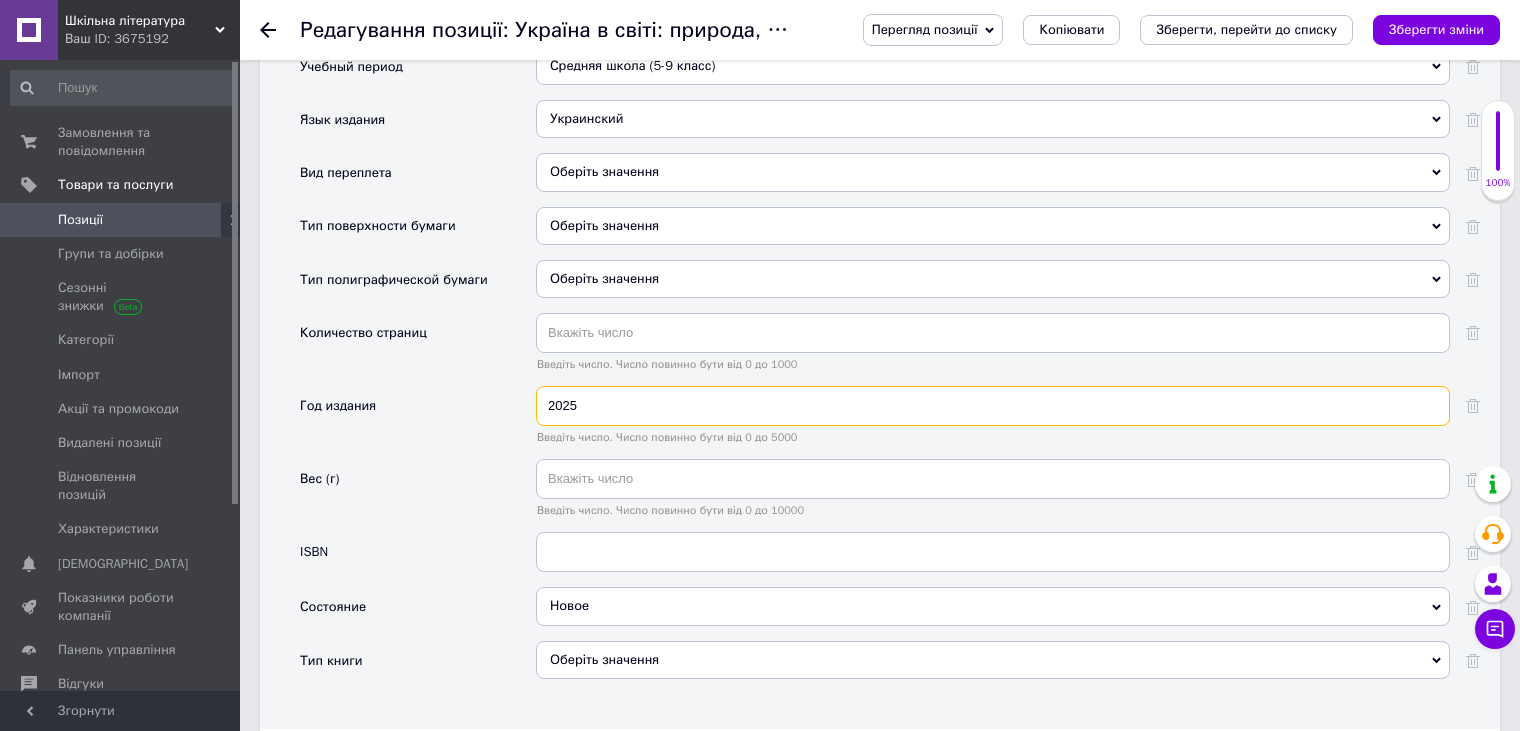 type on "2025" 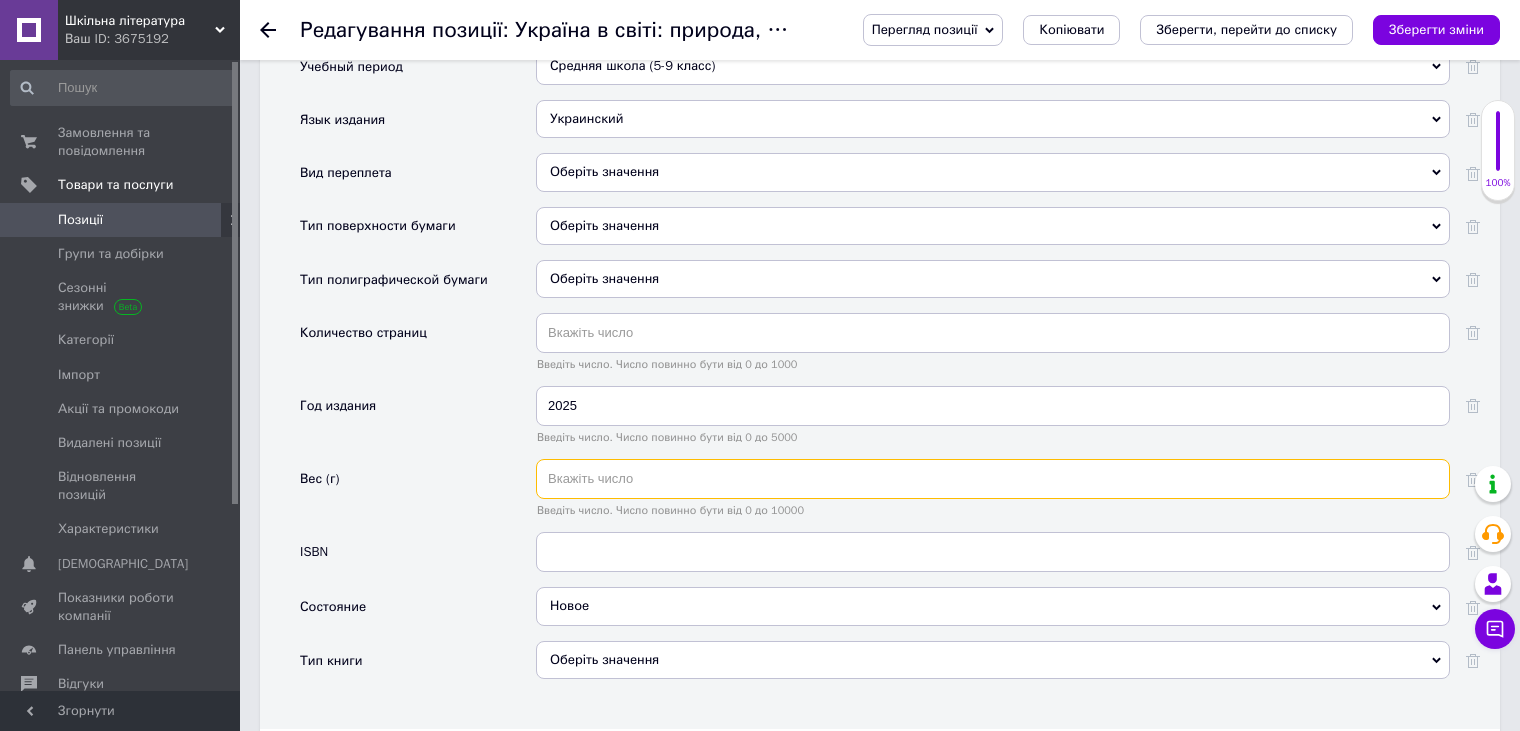 click at bounding box center [993, 479] 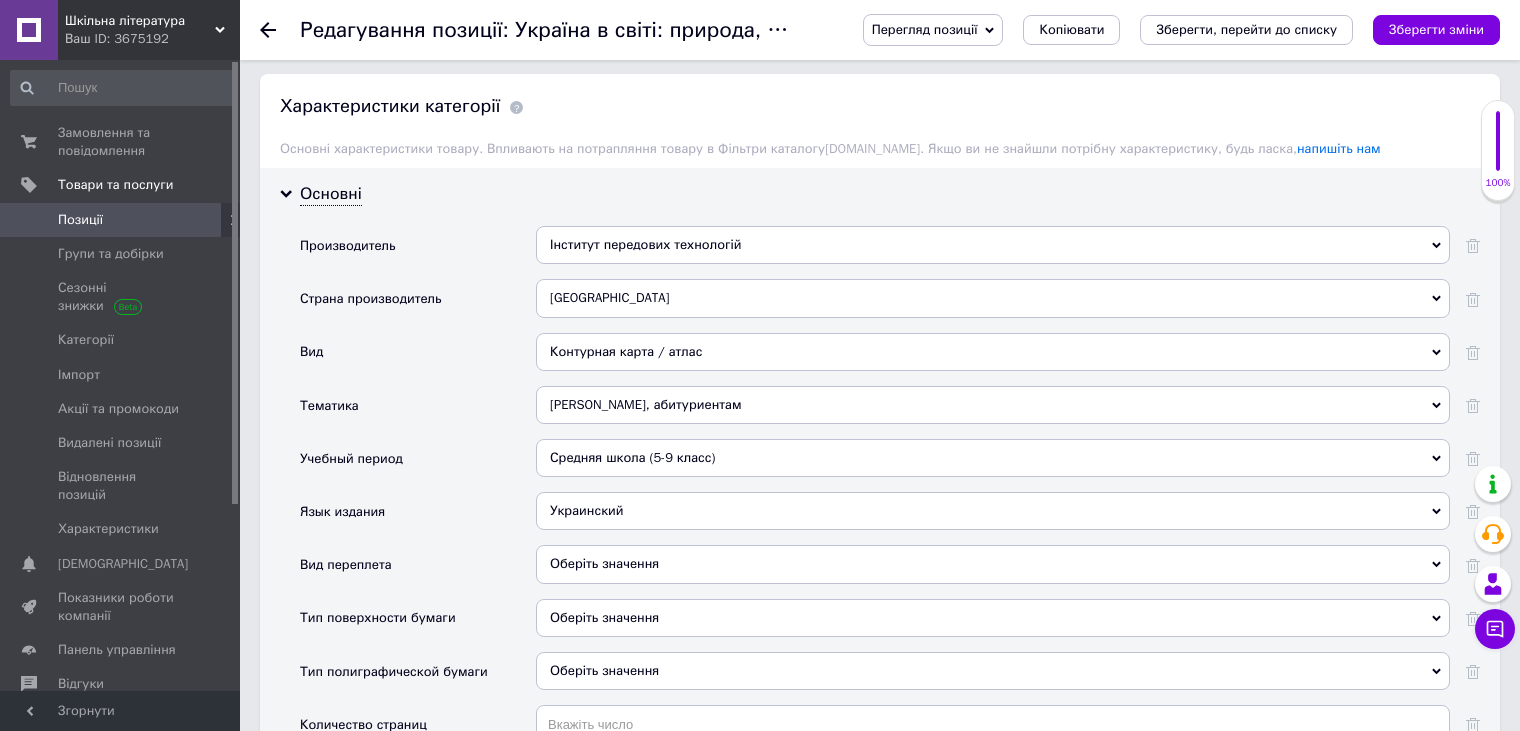 scroll, scrollTop: 1600, scrollLeft: 0, axis: vertical 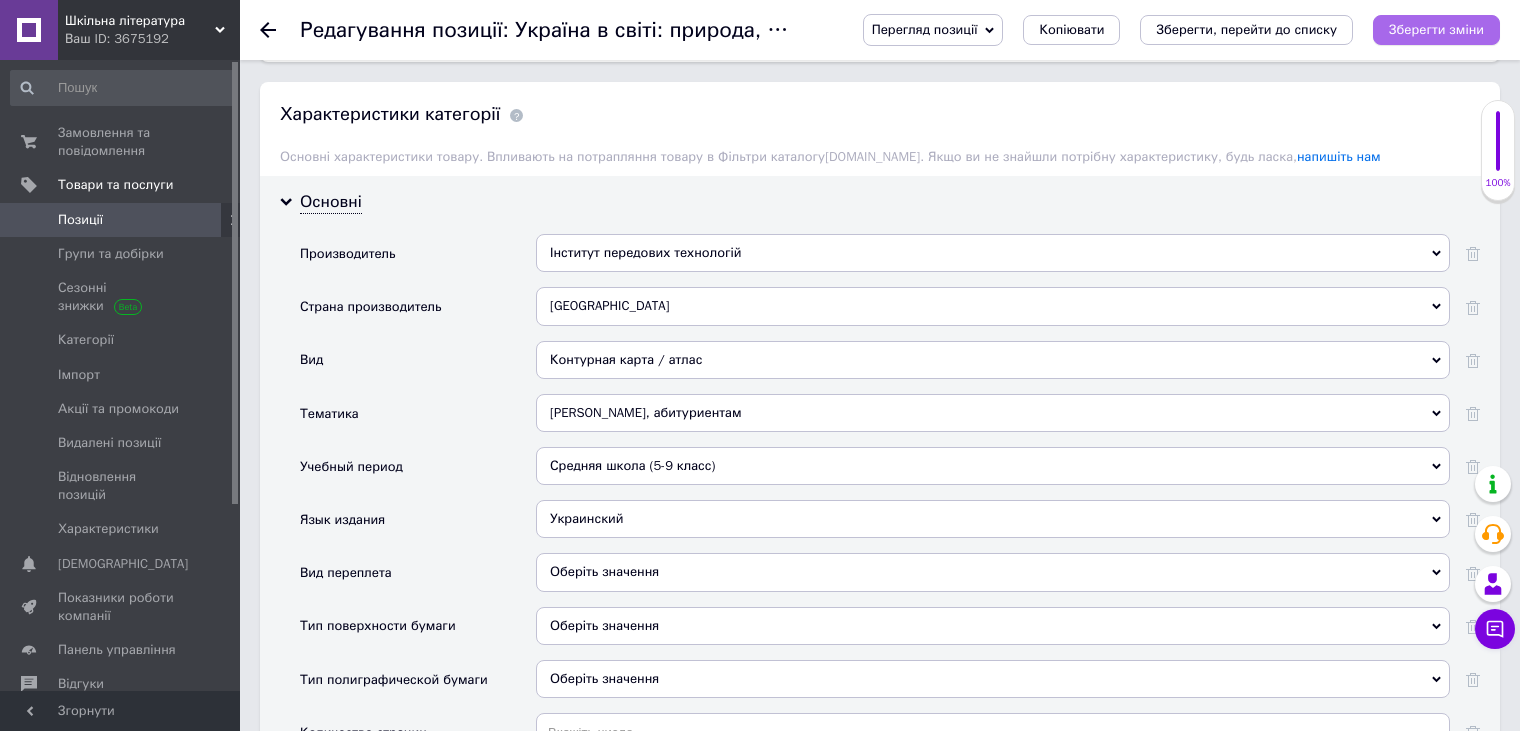 type on "100" 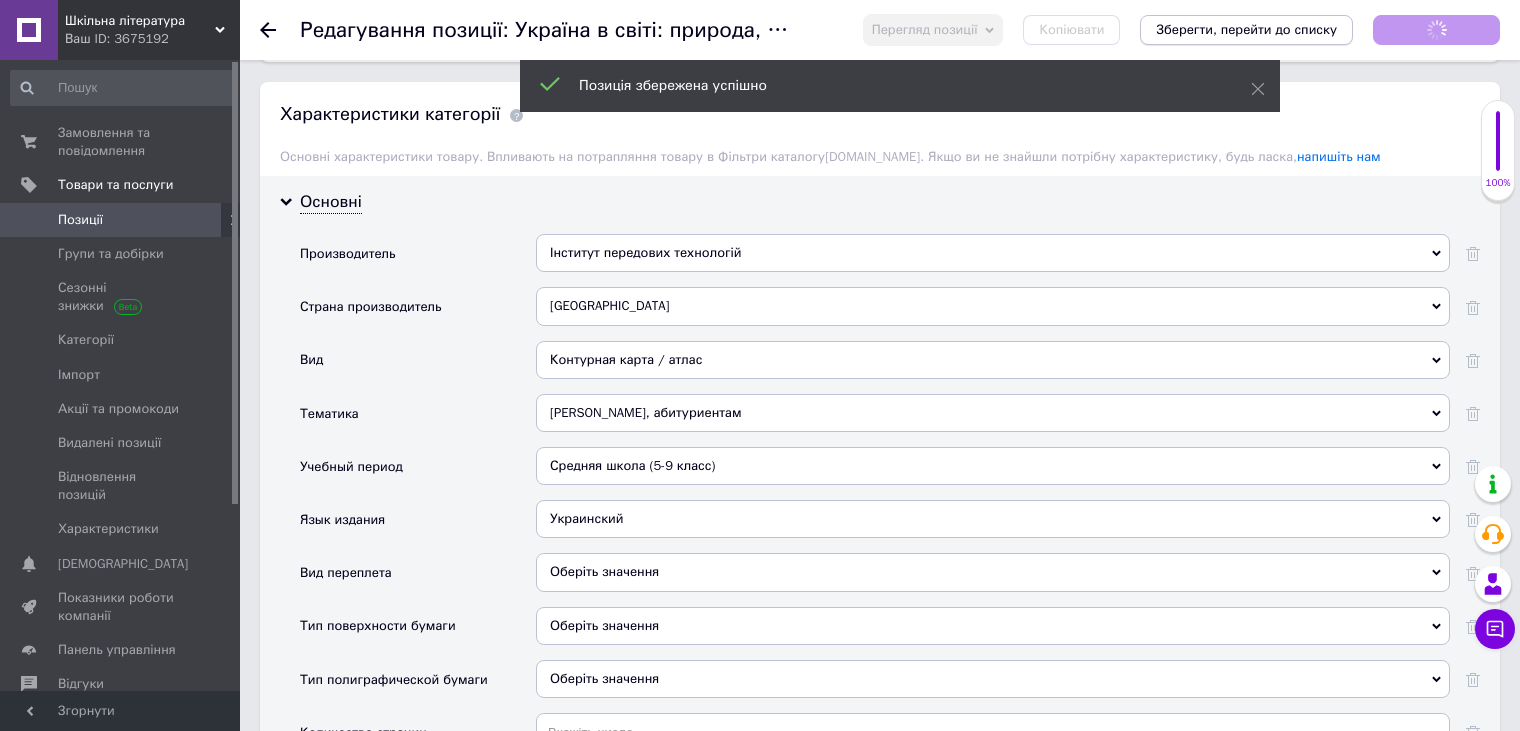 click on "Зберегти, перейти до списку" at bounding box center (1246, 29) 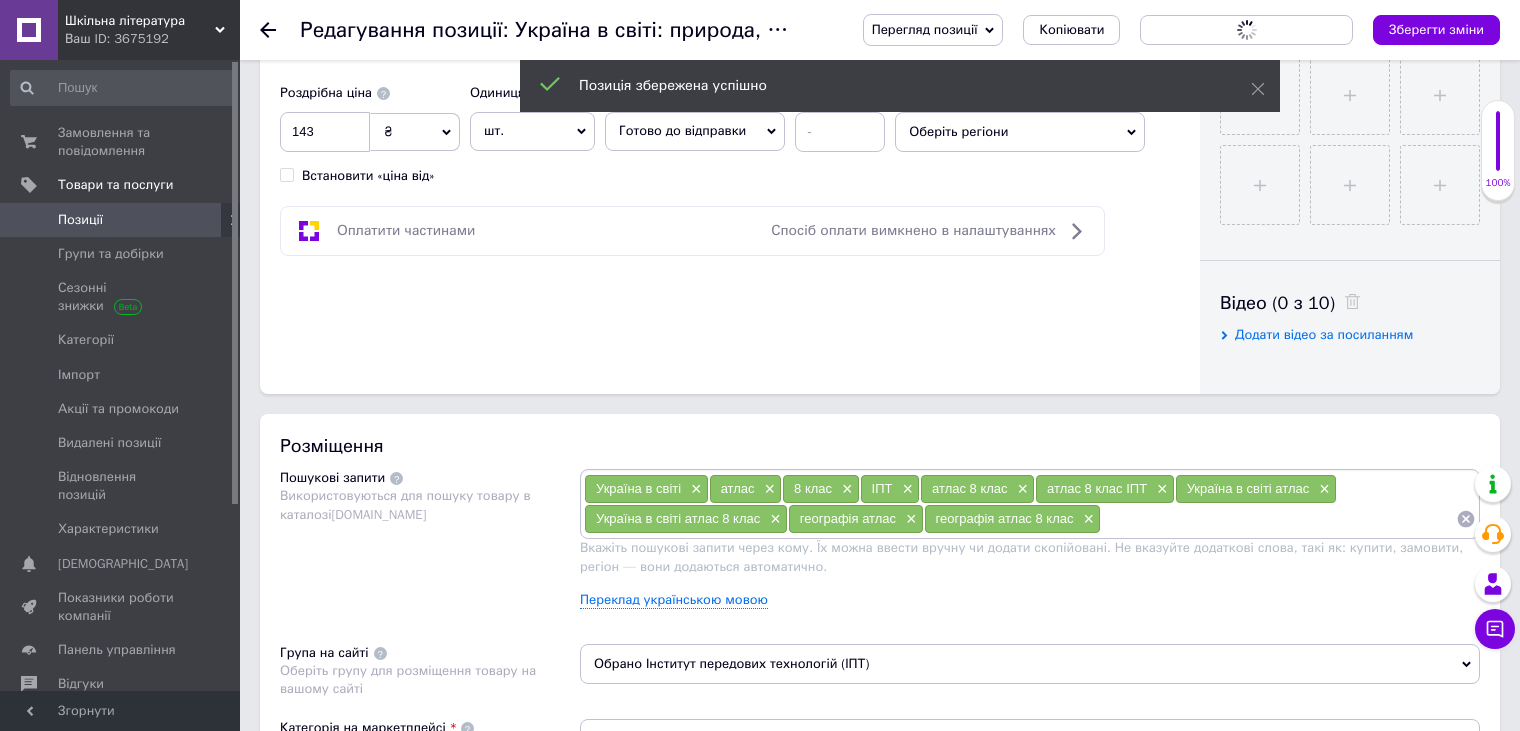 scroll, scrollTop: 800, scrollLeft: 0, axis: vertical 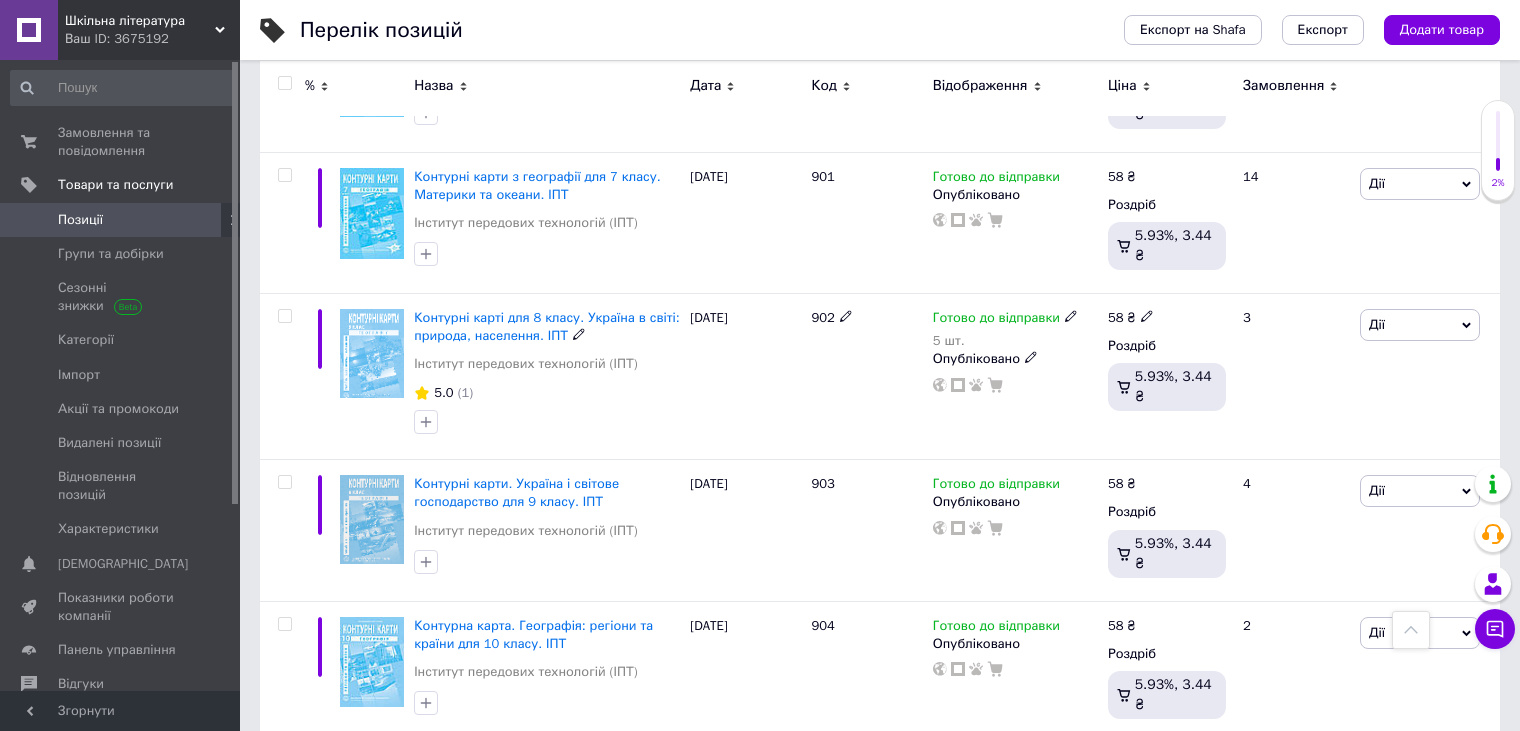 click on "Контурні карті для 8 класу. Україна в світі: природа, населення. ІПТ" at bounding box center (546, 326) 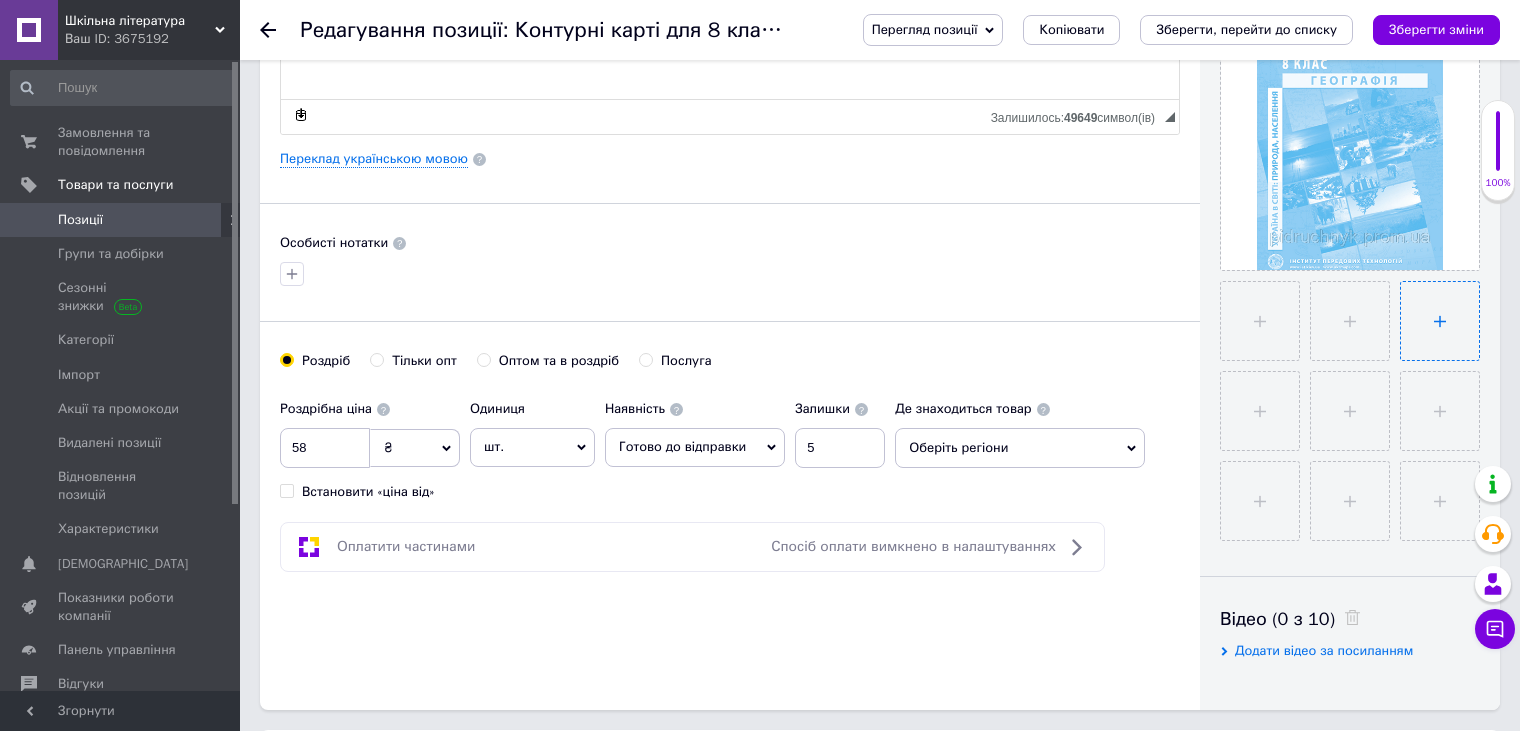 scroll, scrollTop: 500, scrollLeft: 0, axis: vertical 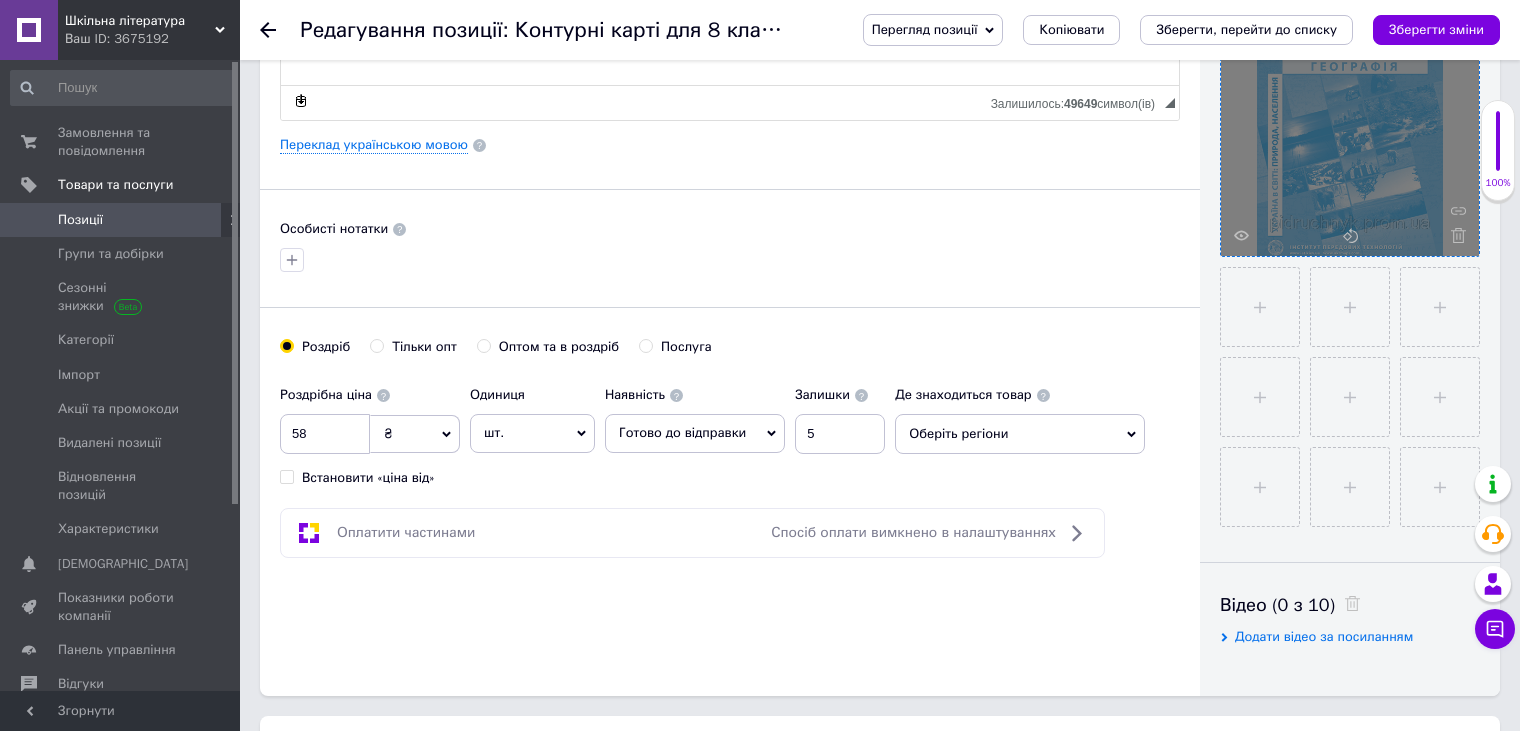click at bounding box center (1350, 127) 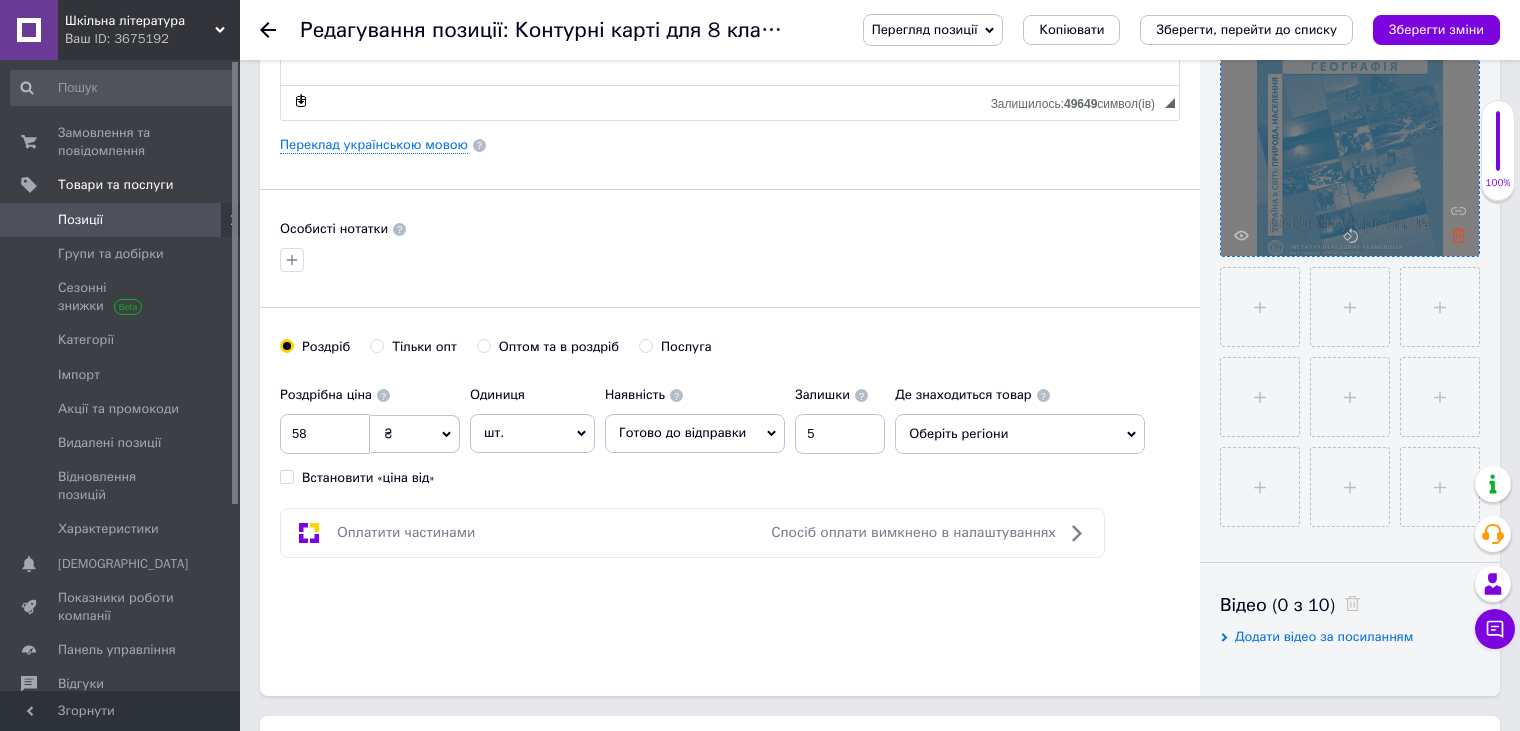 click 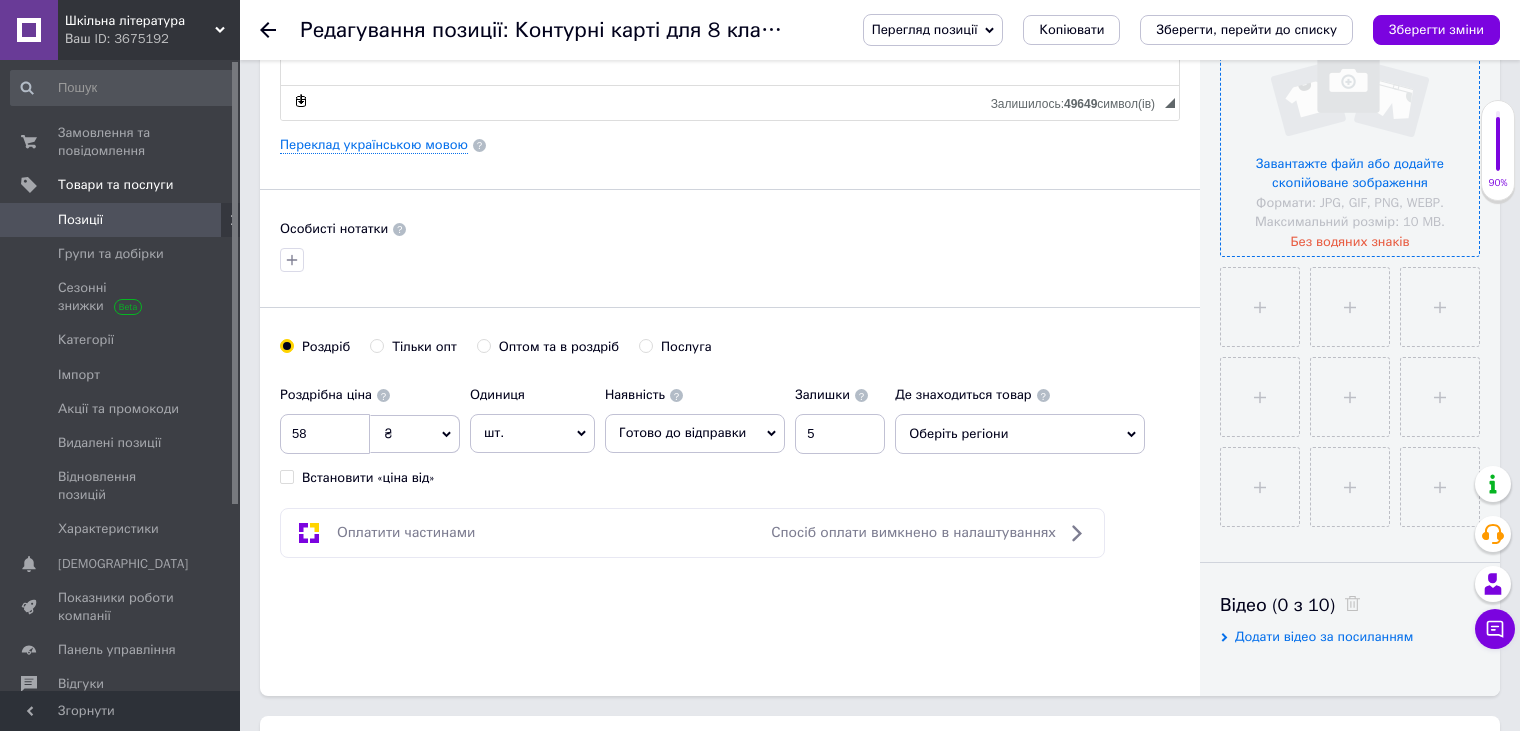 click at bounding box center [1350, 127] 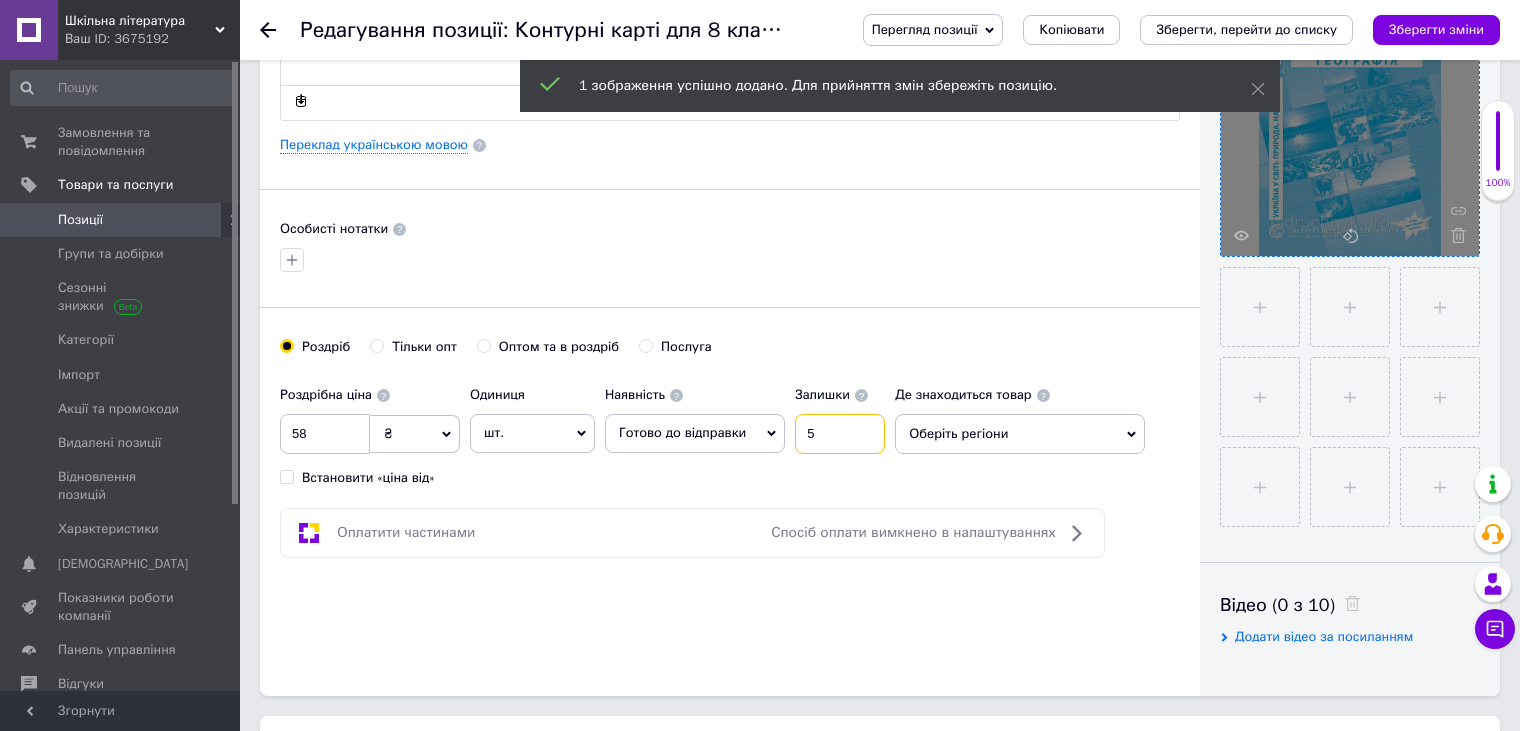 drag, startPoint x: 813, startPoint y: 428, endPoint x: 747, endPoint y: 428, distance: 66 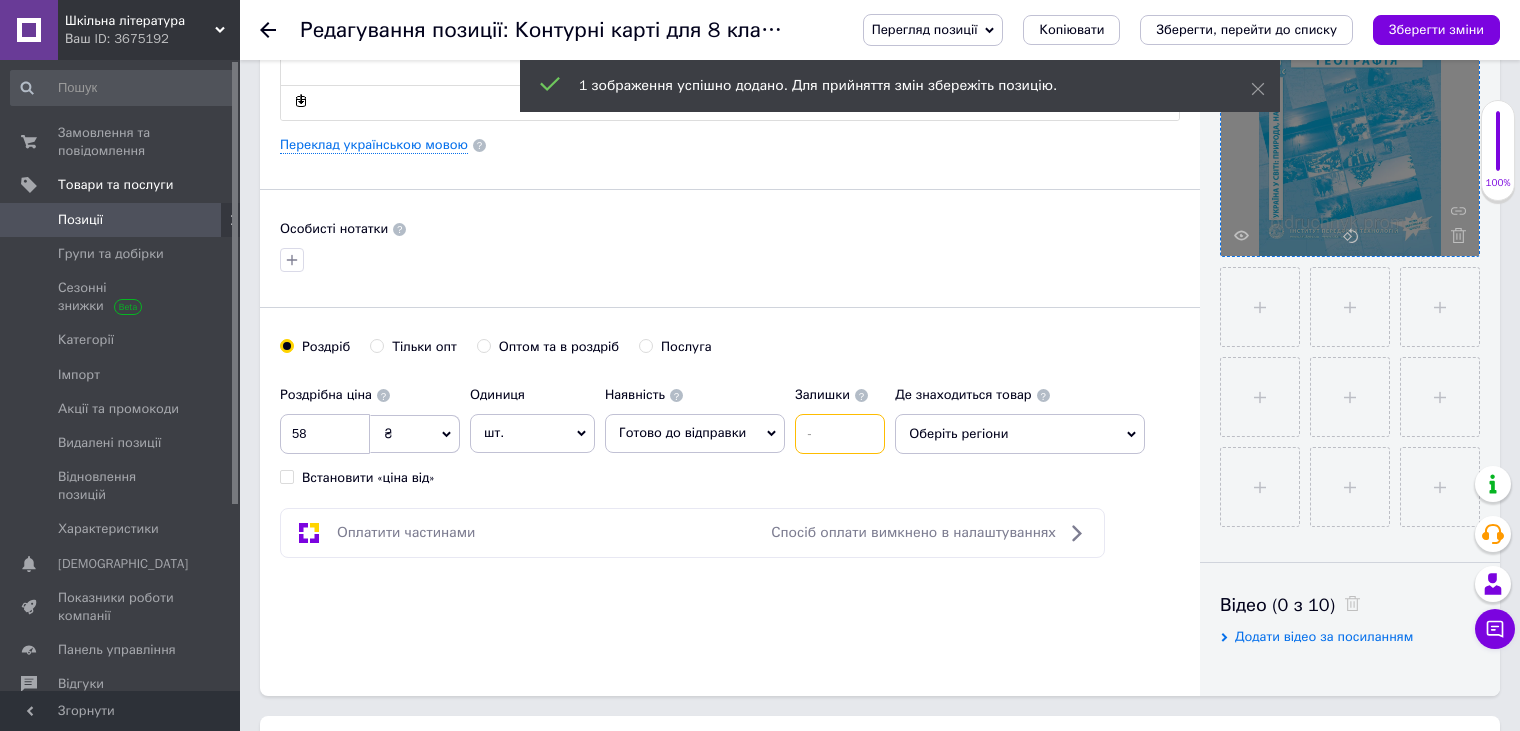type 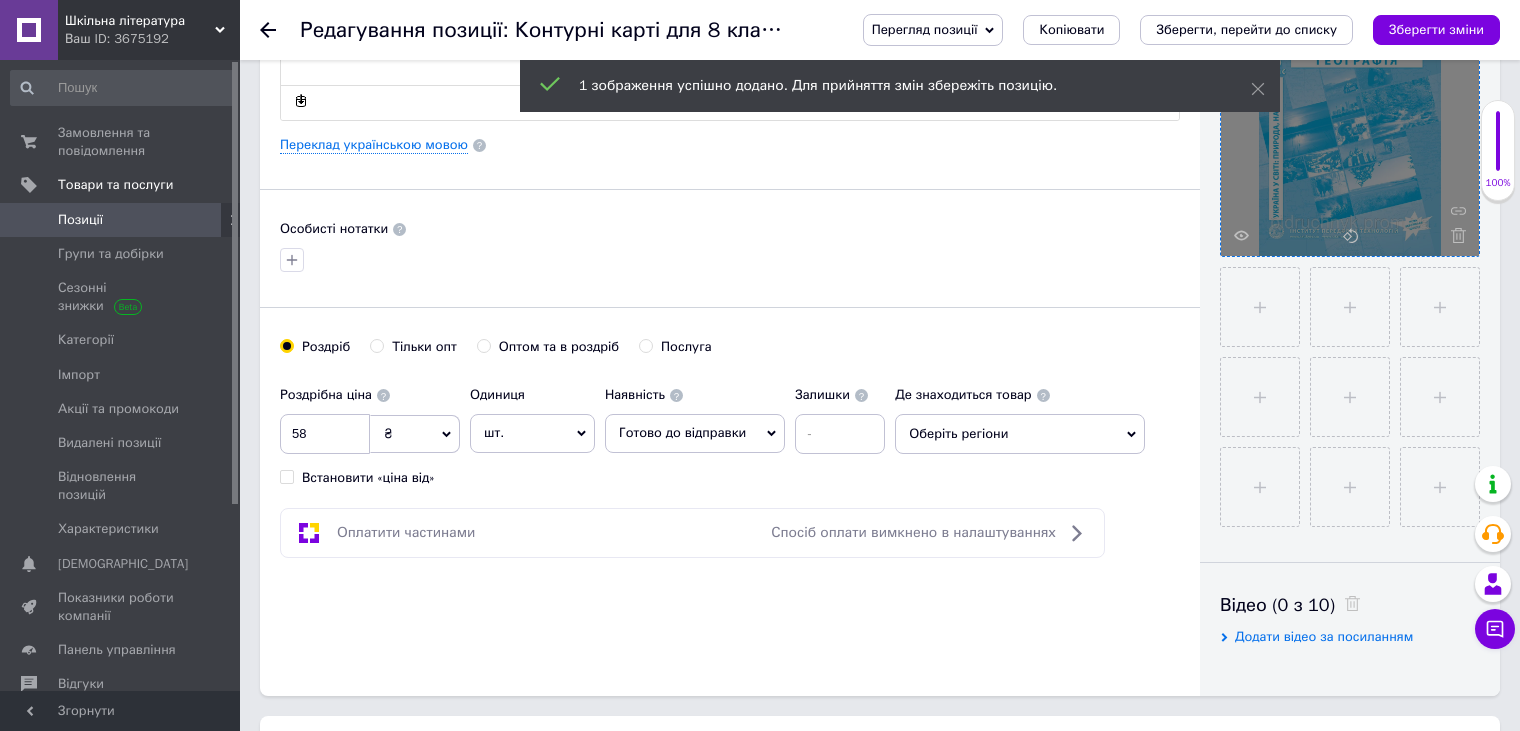 click on "Роздрібна ціна 58 ₴ $ EUR CHF GBP ¥ PLN ₸ MDL HUF KGS CNY TRY KRW lei Встановити «ціна від» Одиниця шт. Популярне комплект упаковка кв.м пара м кг пог.м послуга т а автоцистерна ампула б балон банка блістер бобіна бочка бут бухта в ват виїзд відро г г га година гр/кв.м гігакалорія д дав два місяці день доба доза є єврокуб з зміна к кВт каністра карат кв.дм кв.м кв.см кв.фут квартал кг кг/кв.м км колесо комплект коробка куб.дм куб.м л л лист м м мВт мл мм моток місяць мішок н набір номер о об'єкт од. п палетомісце пара партія пач пог.м послуга посівна одиниця птахомісце півроку пігулка 1" at bounding box center (587, 431) 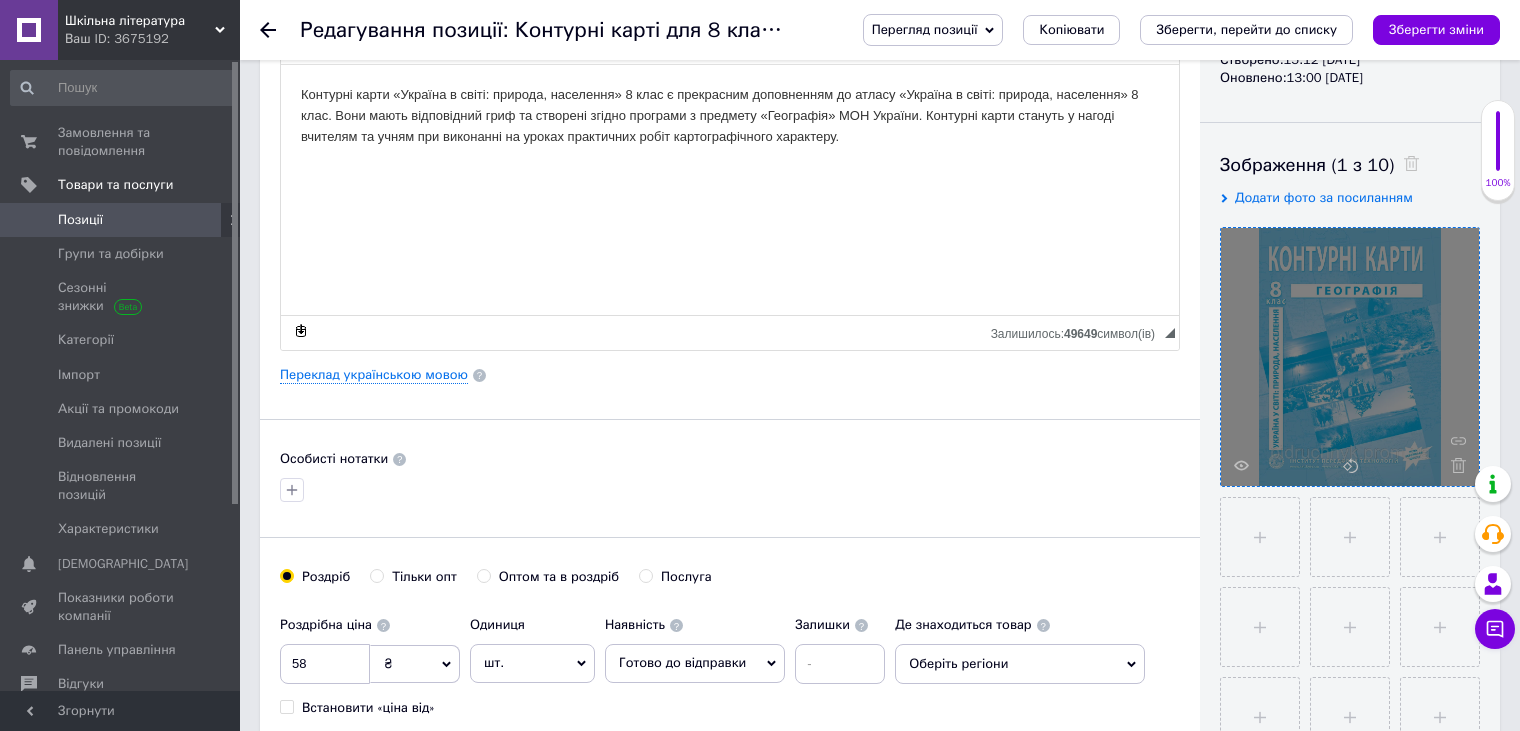 scroll, scrollTop: 0, scrollLeft: 0, axis: both 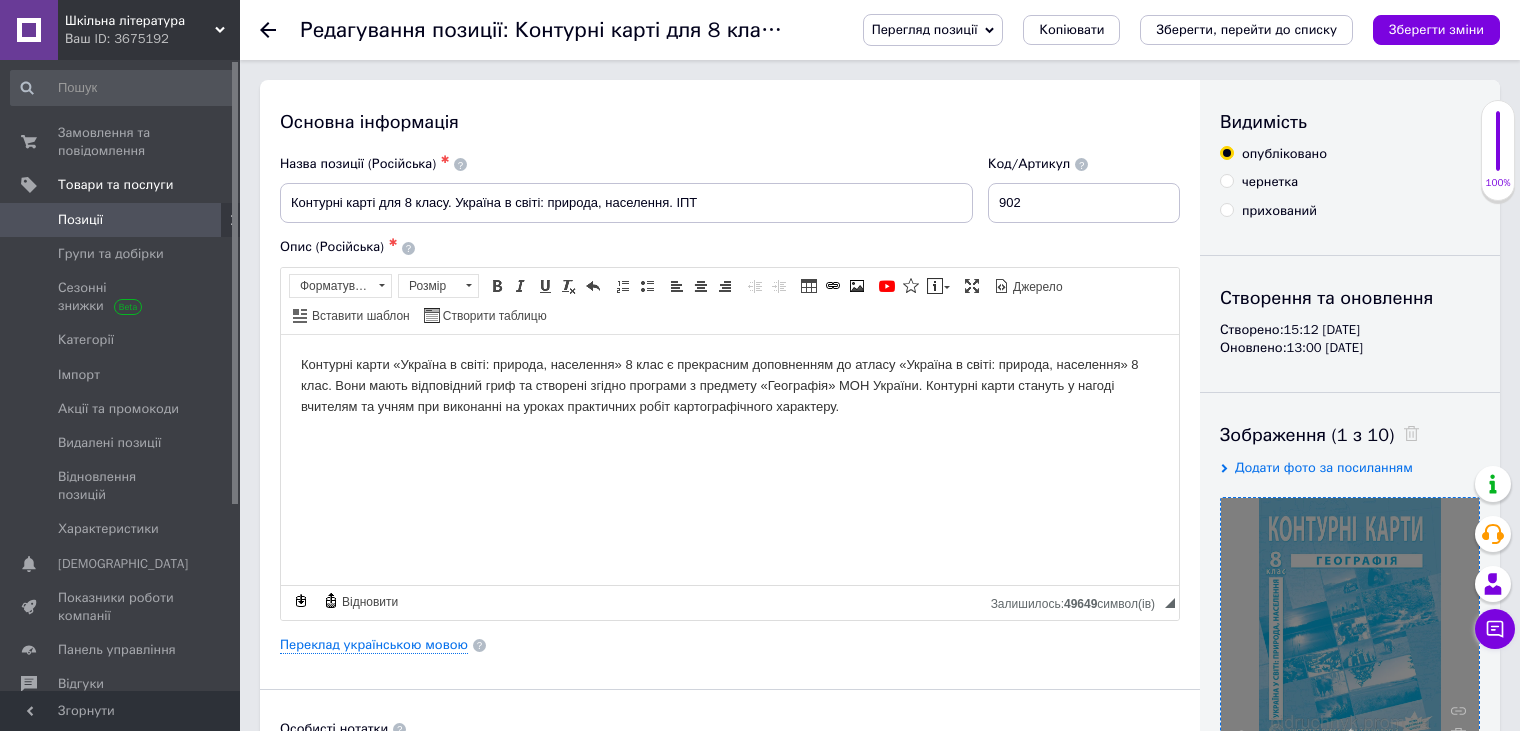 drag, startPoint x: 892, startPoint y: 420, endPoint x: -1, endPoint y: 187, distance: 922.89655 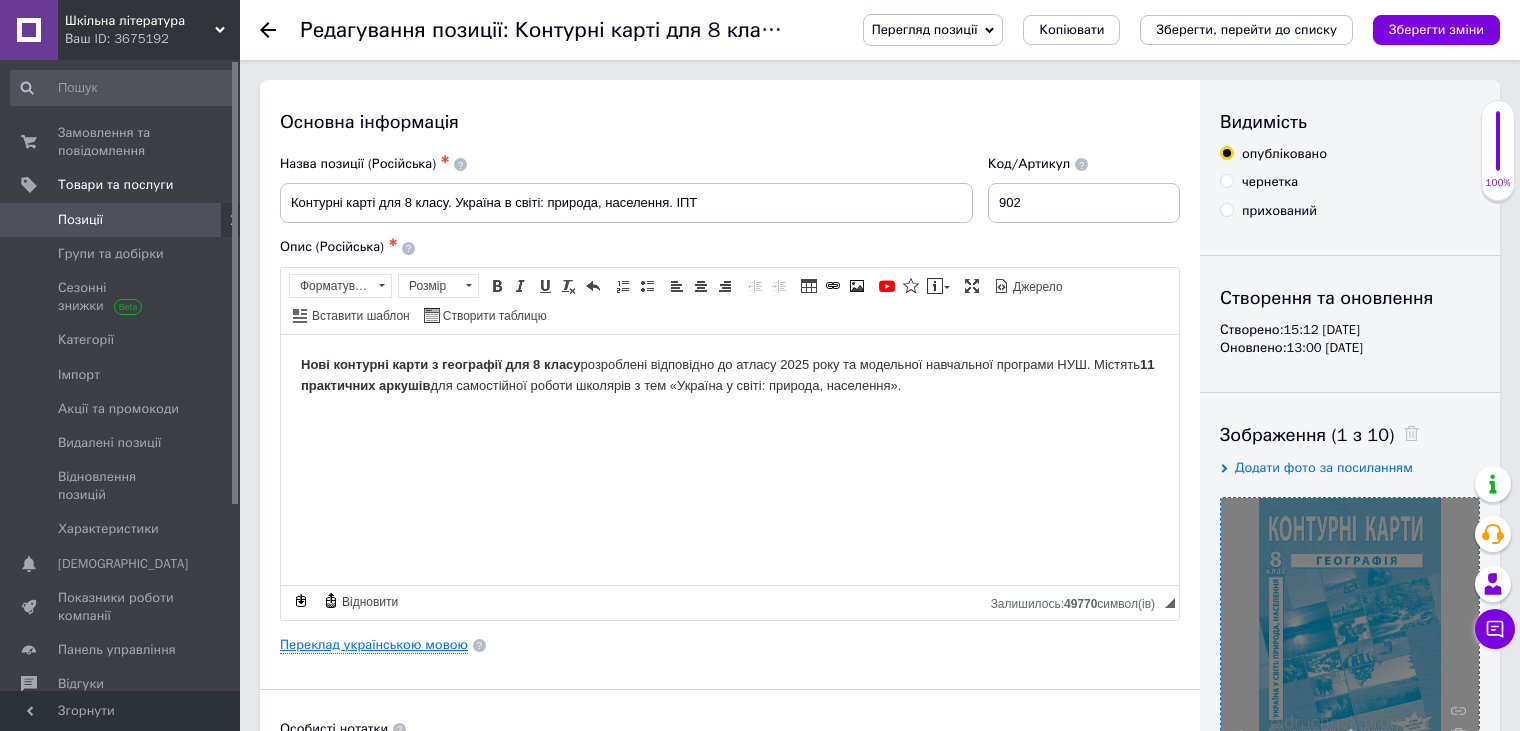 click on "Переклад українською мовою" at bounding box center [374, 645] 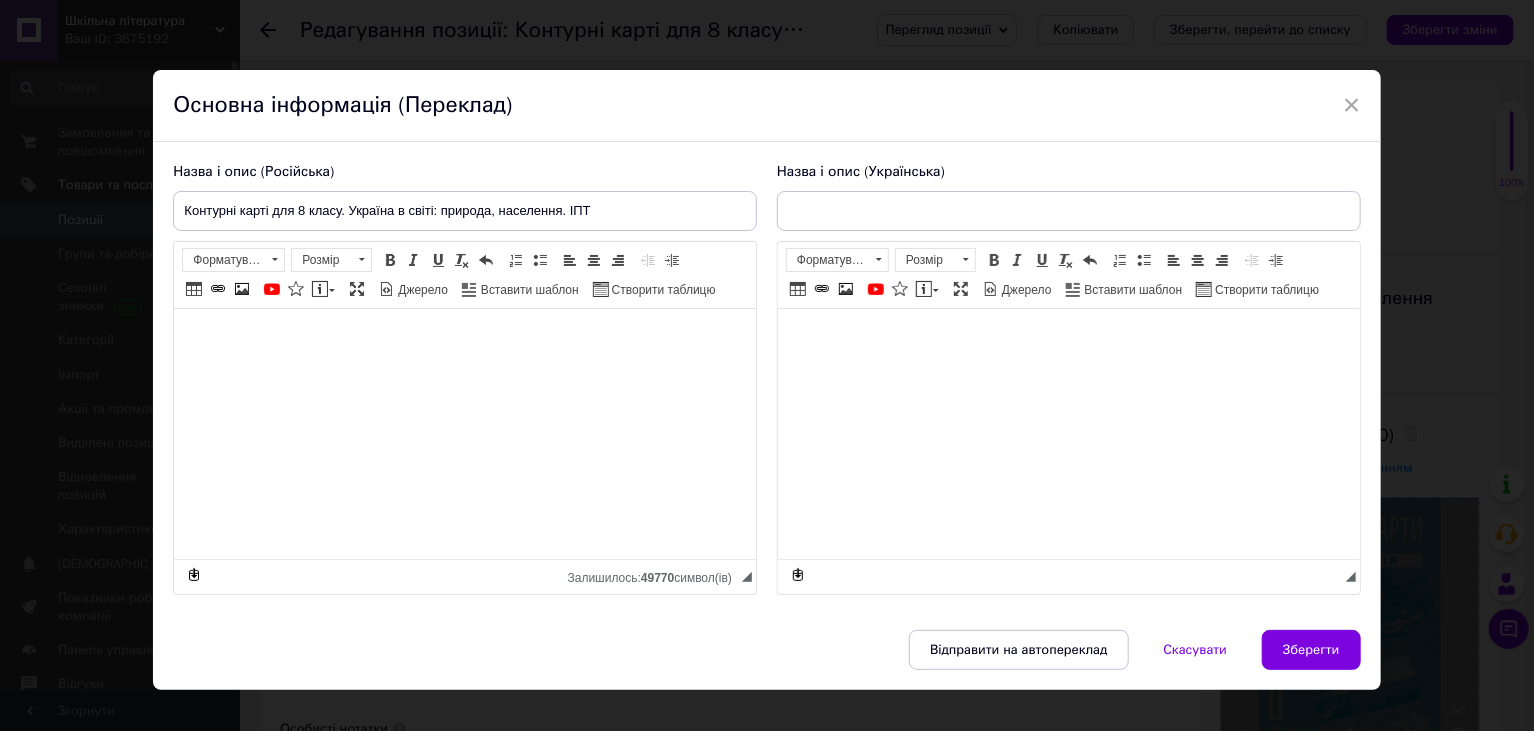 type on "Контурні карті для 8 класу. Україна в світі: природа, населення. ІПТ" 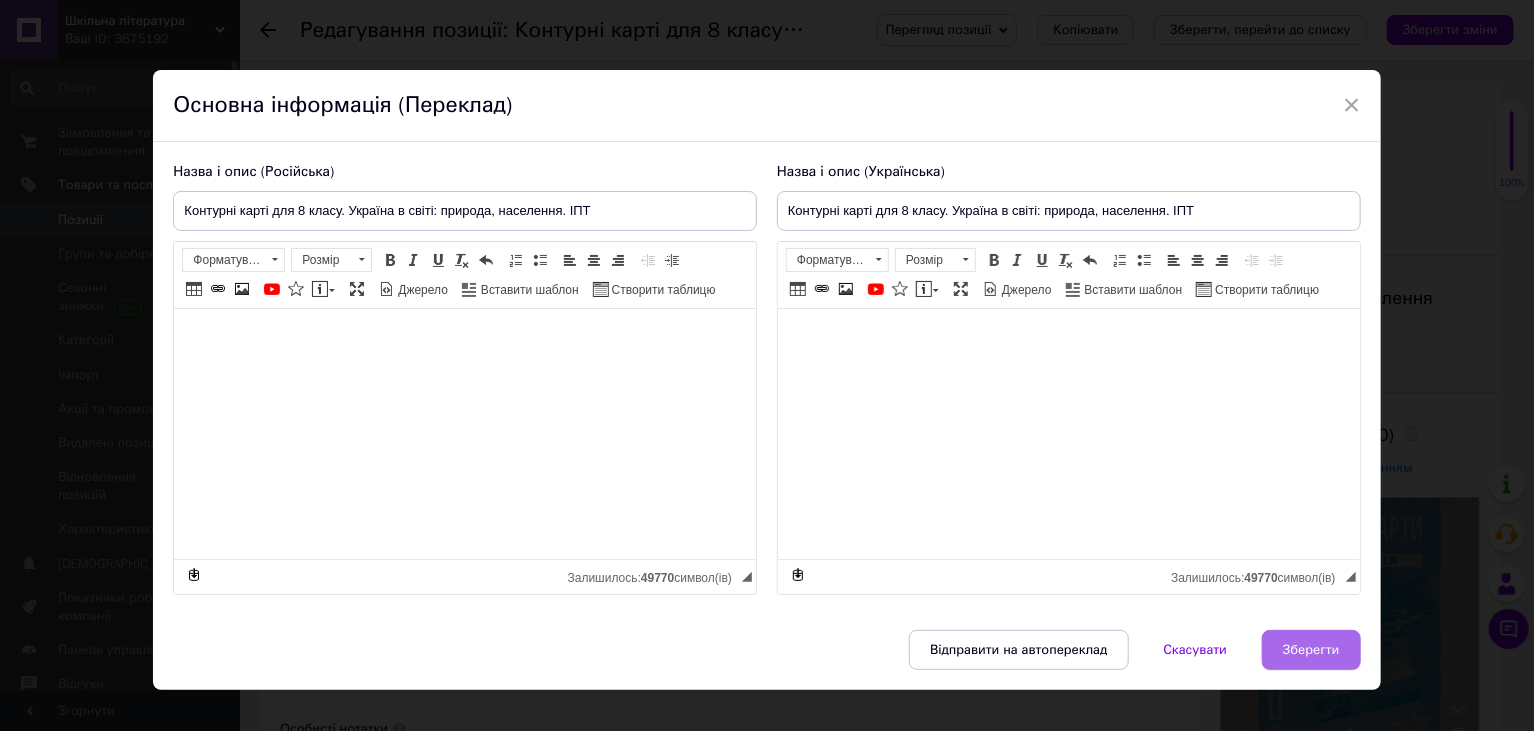 click on "Зберегти" at bounding box center [1311, 650] 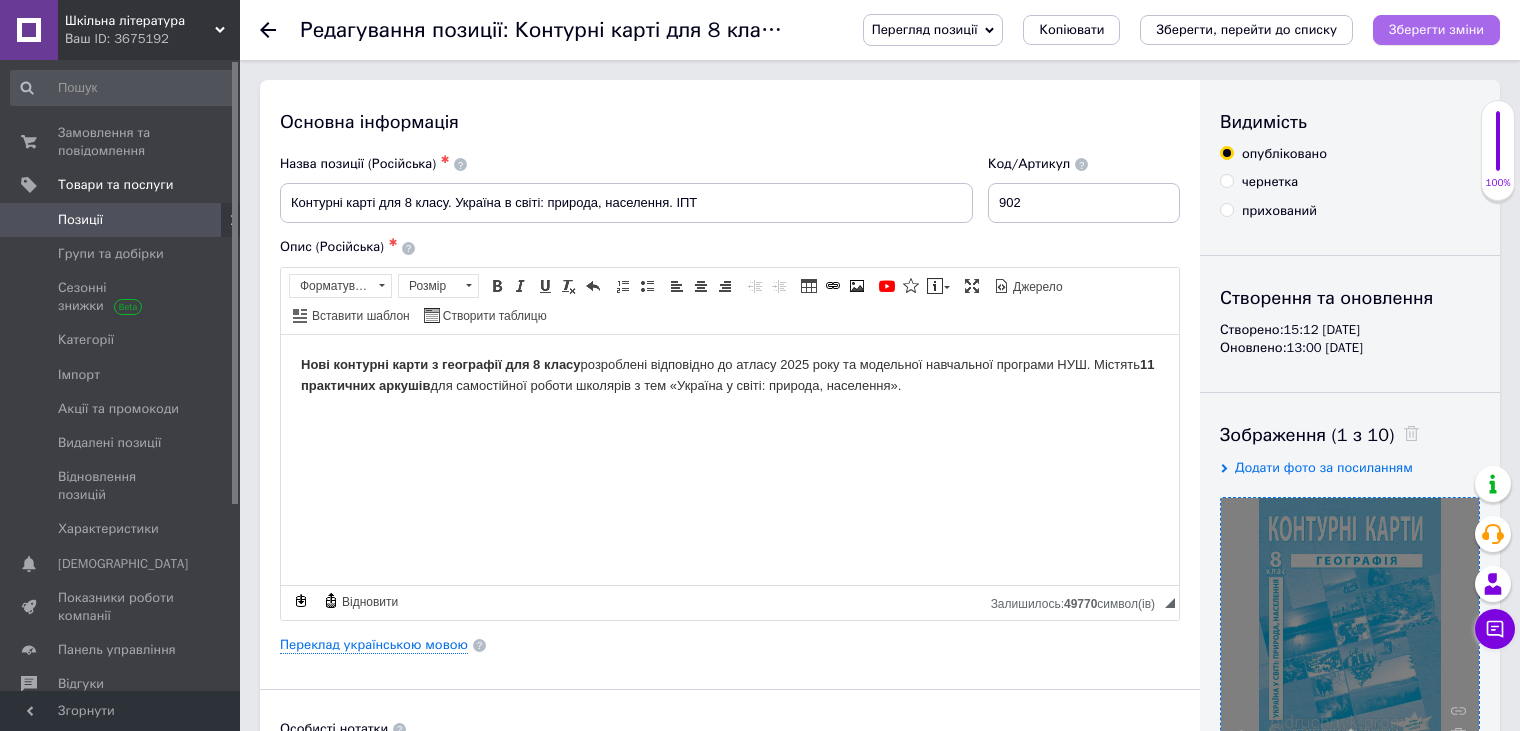 click on "Перегляд позиції Зберегти та переглянути на сайті Зберегти та переглянути на маркетплейсі Bigl.ua Копіювати Зберегти, перейти до списку Зберегти зміни" at bounding box center [1161, 30] 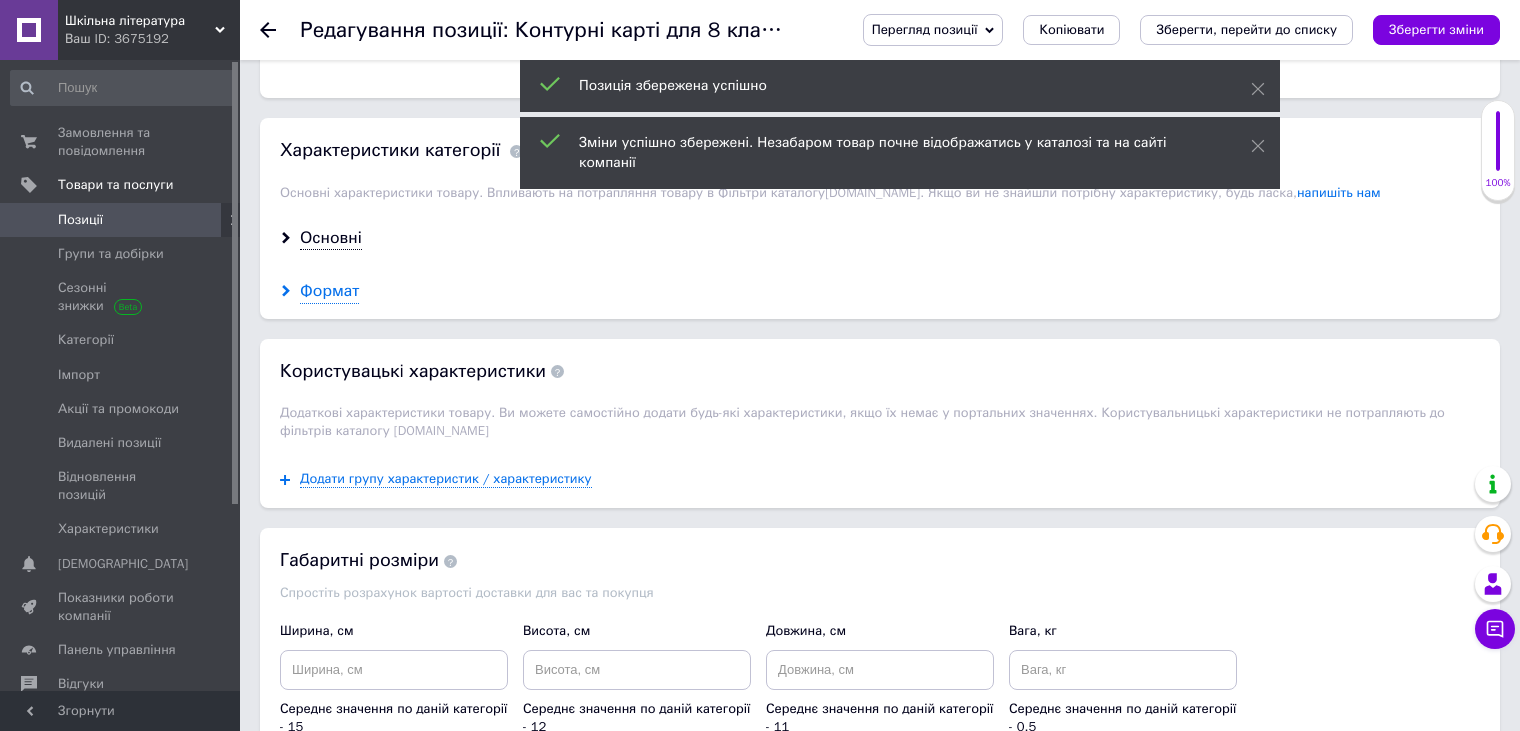 scroll, scrollTop: 1600, scrollLeft: 0, axis: vertical 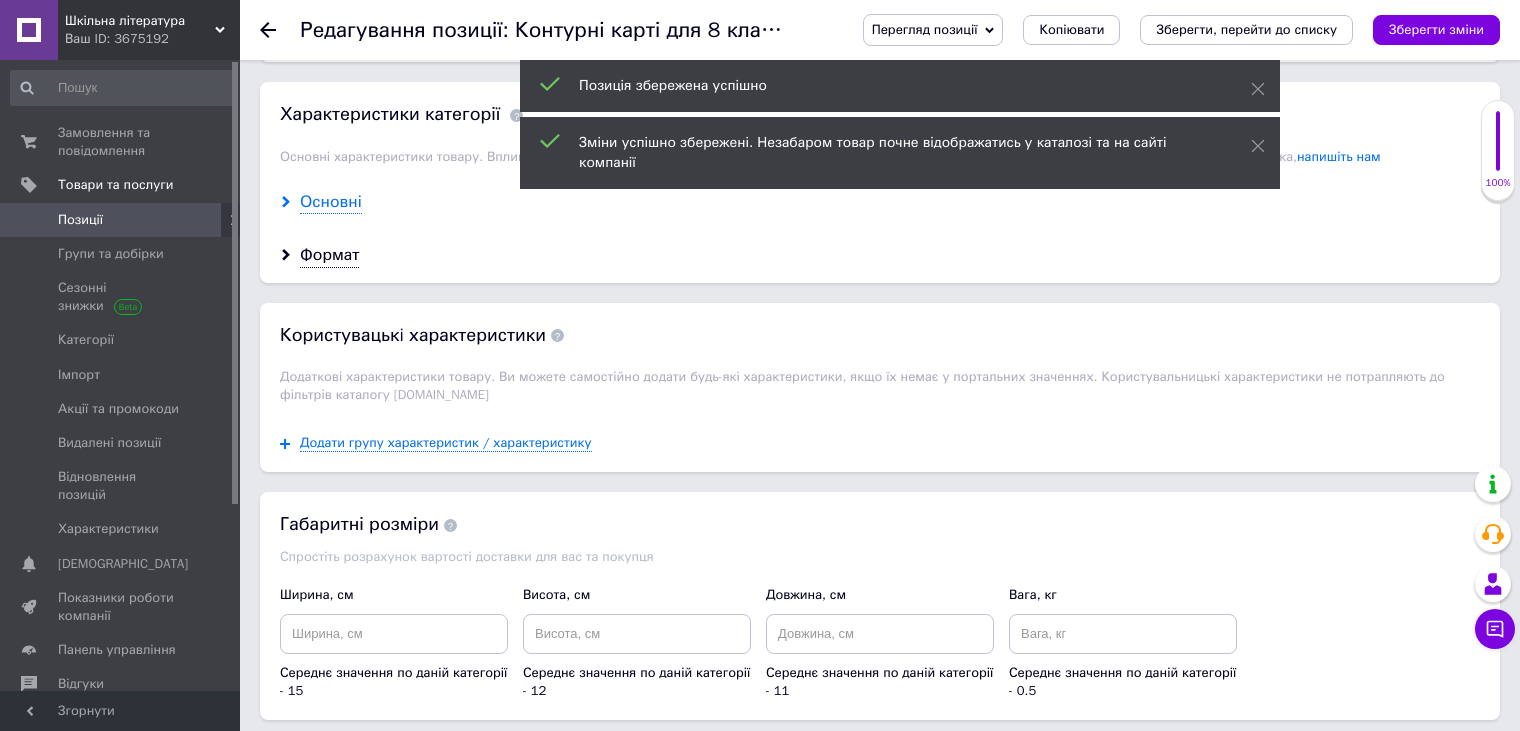 click on "Основні" at bounding box center [331, 202] 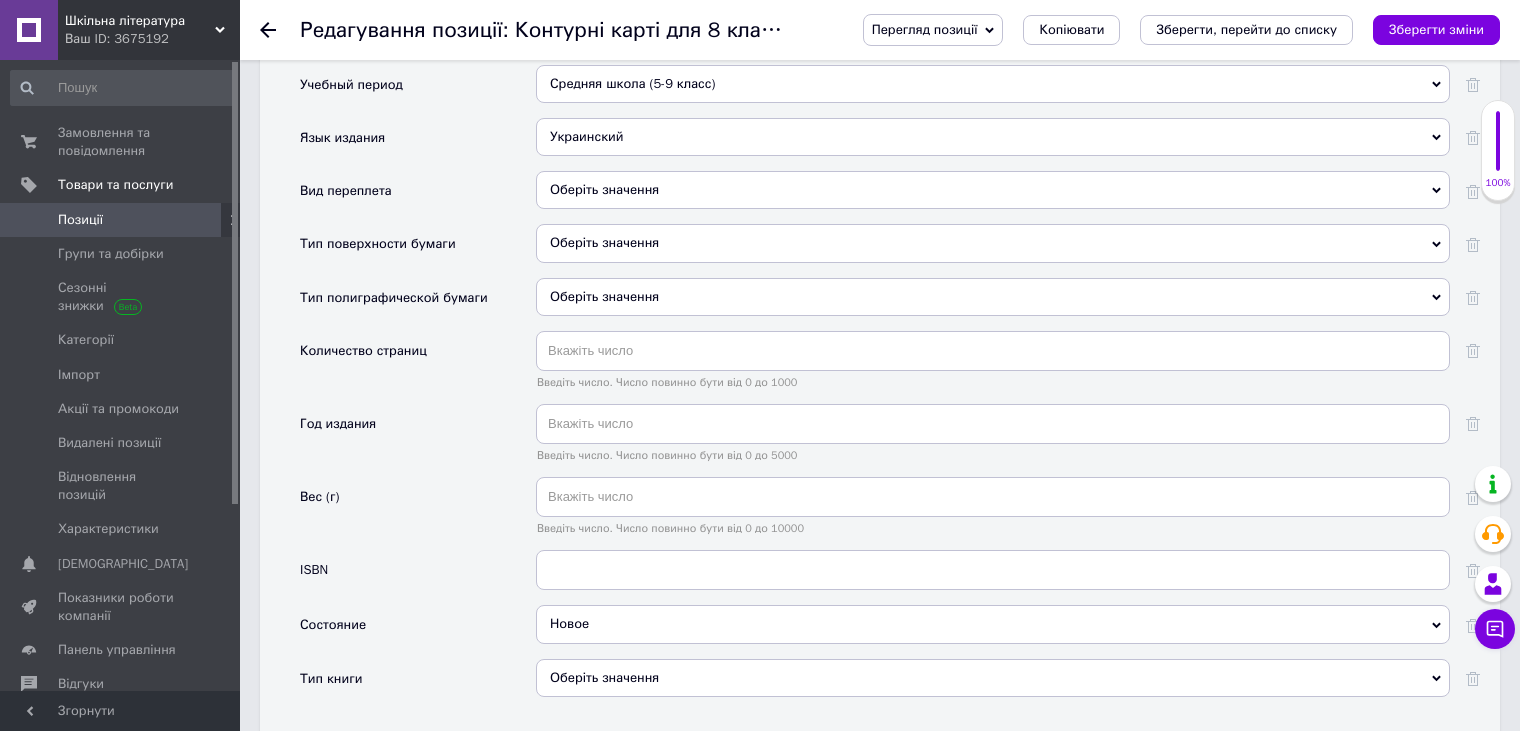 scroll, scrollTop: 2000, scrollLeft: 0, axis: vertical 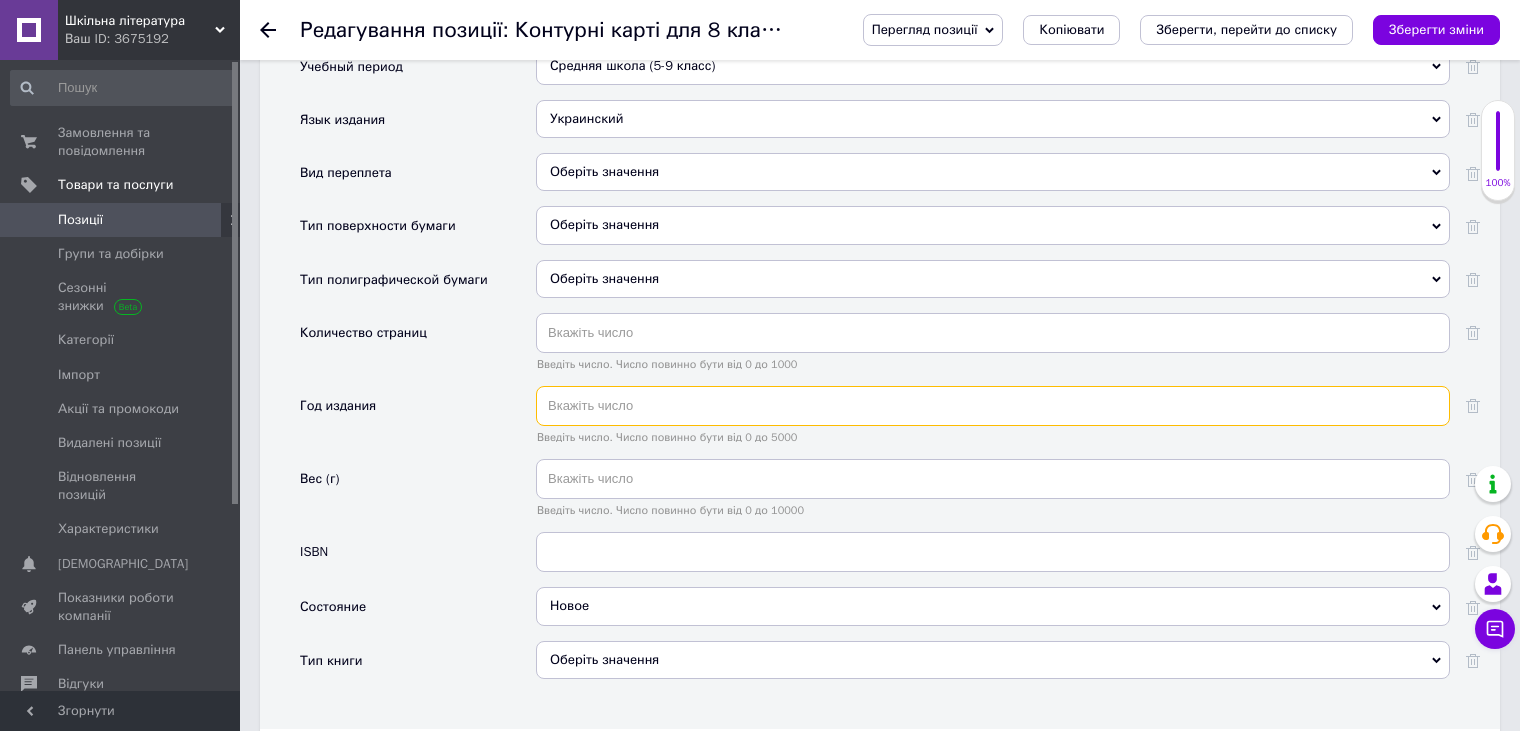 click at bounding box center [993, 406] 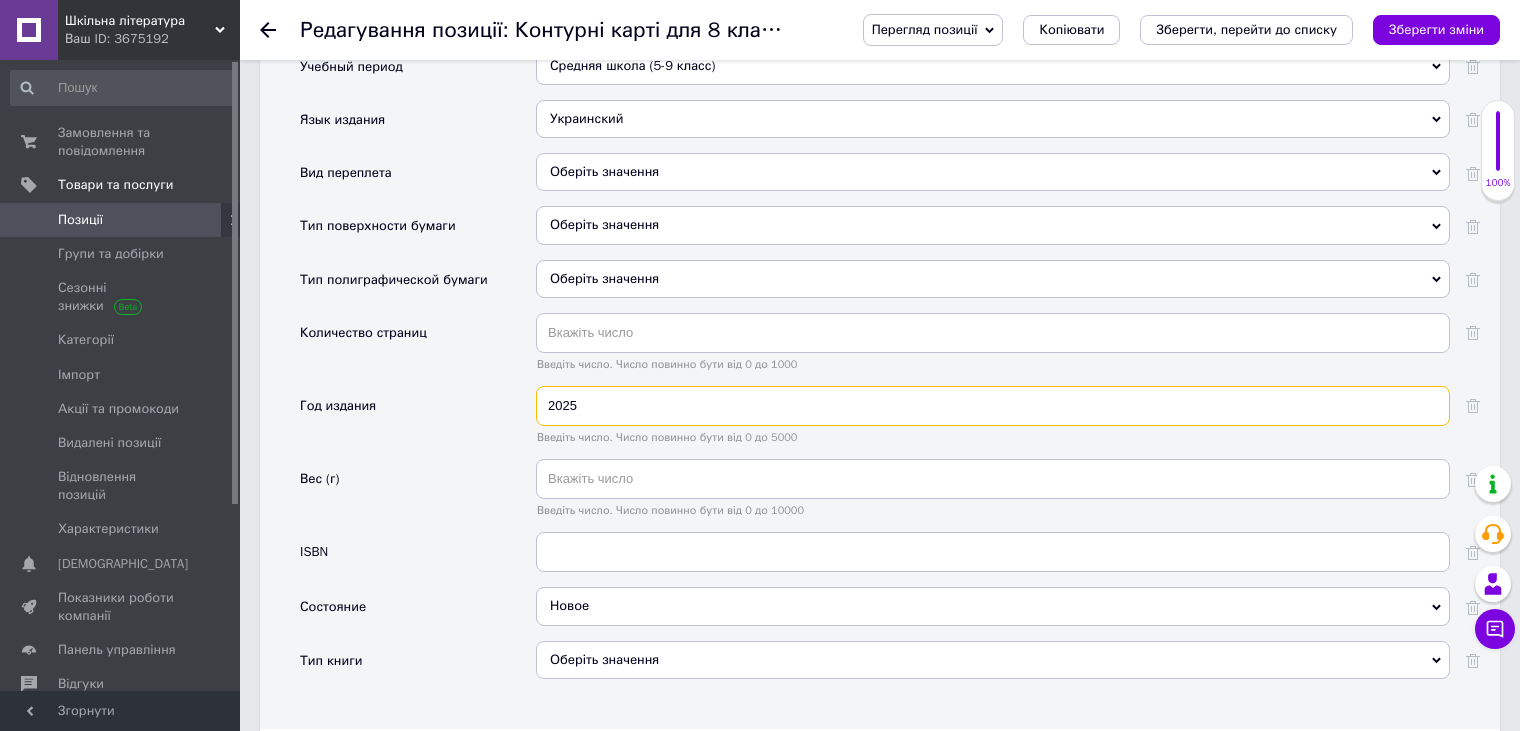 type on "2025" 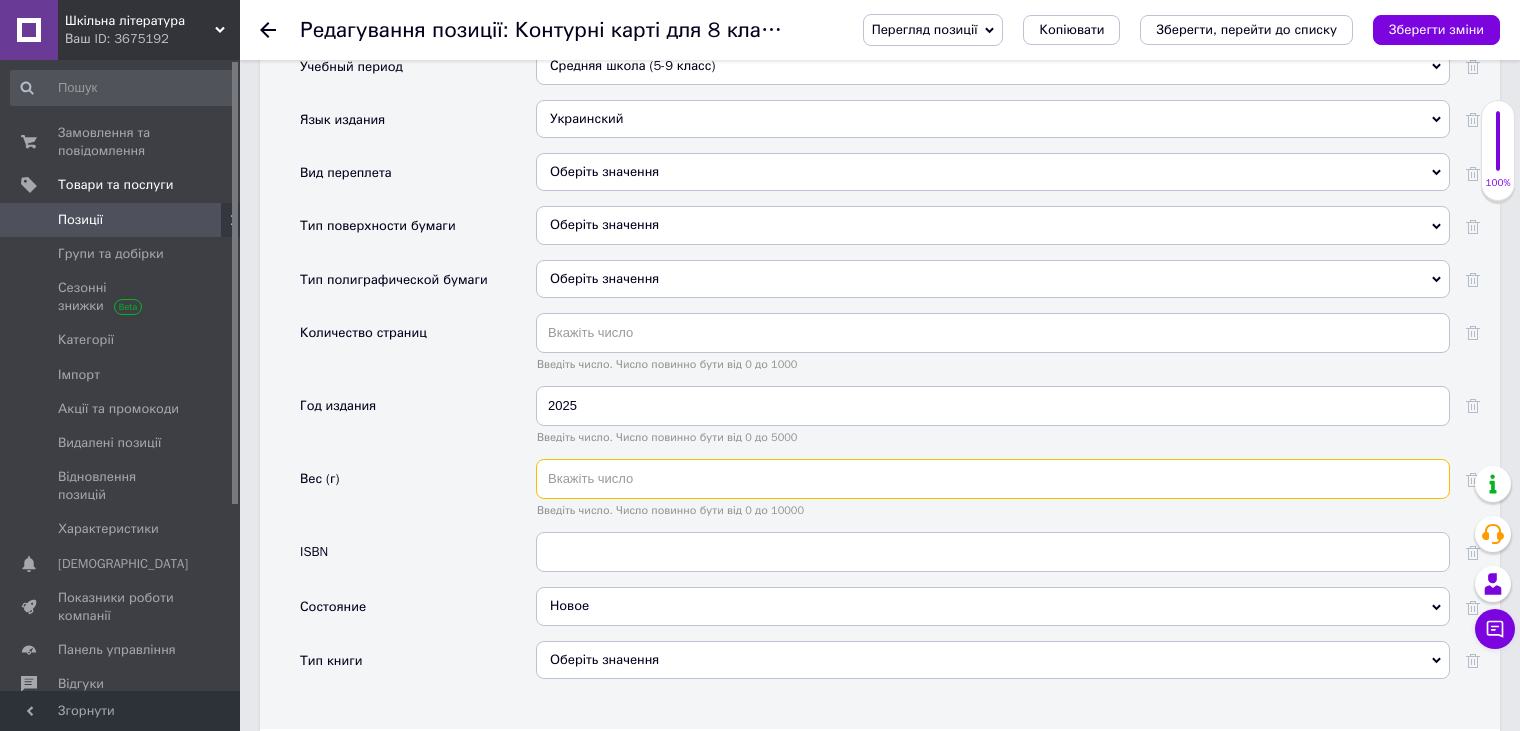 click at bounding box center (993, 479) 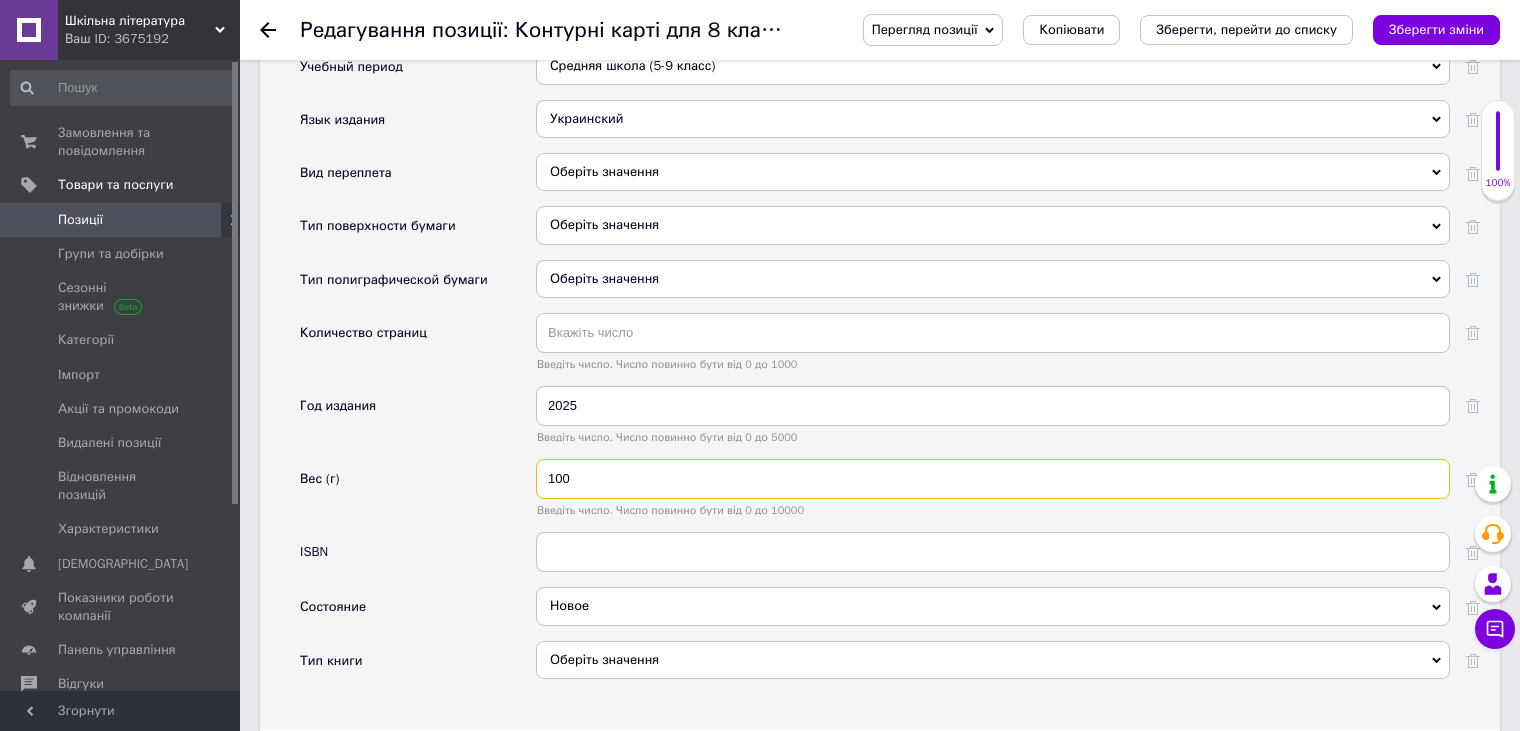 type on "100" 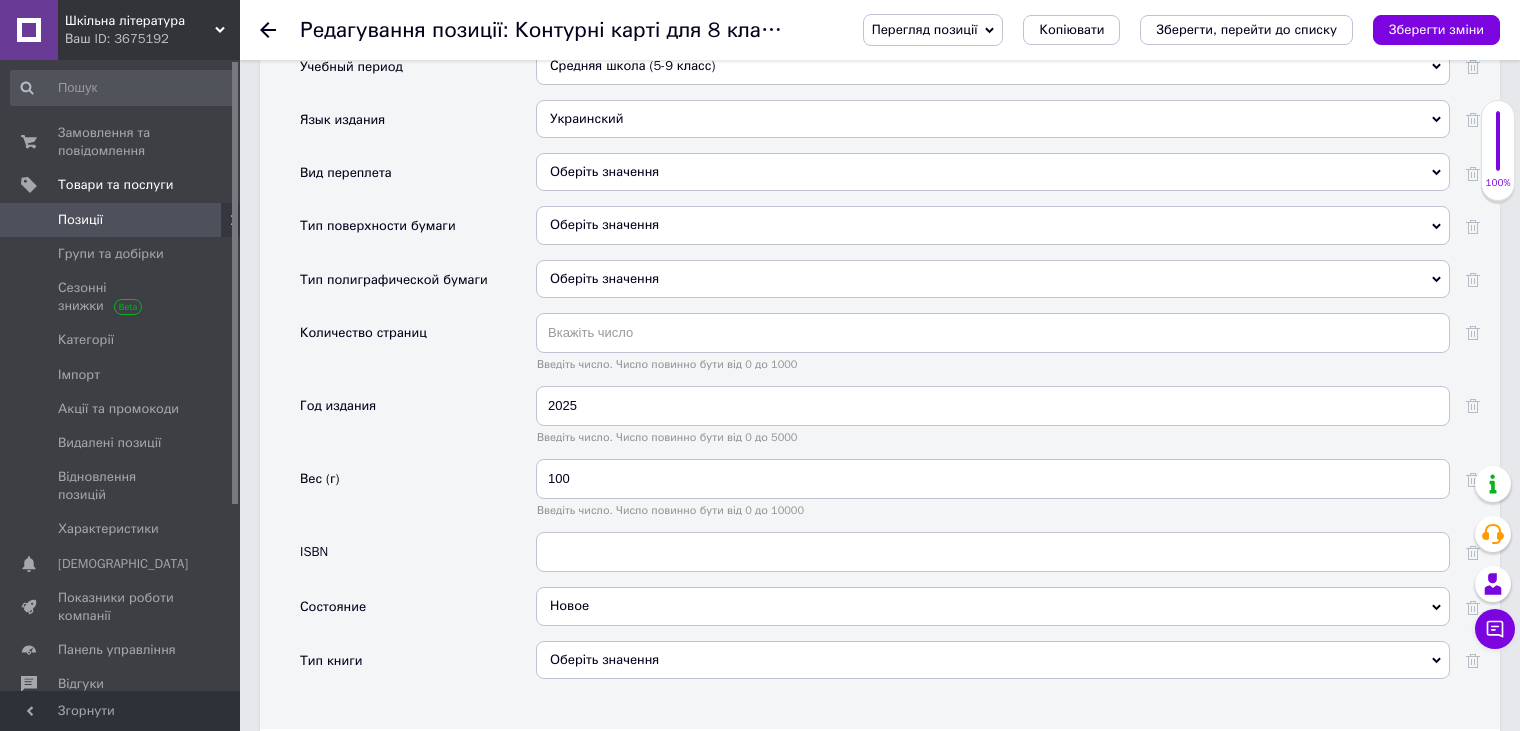 click on "Год издания" at bounding box center [418, 422] 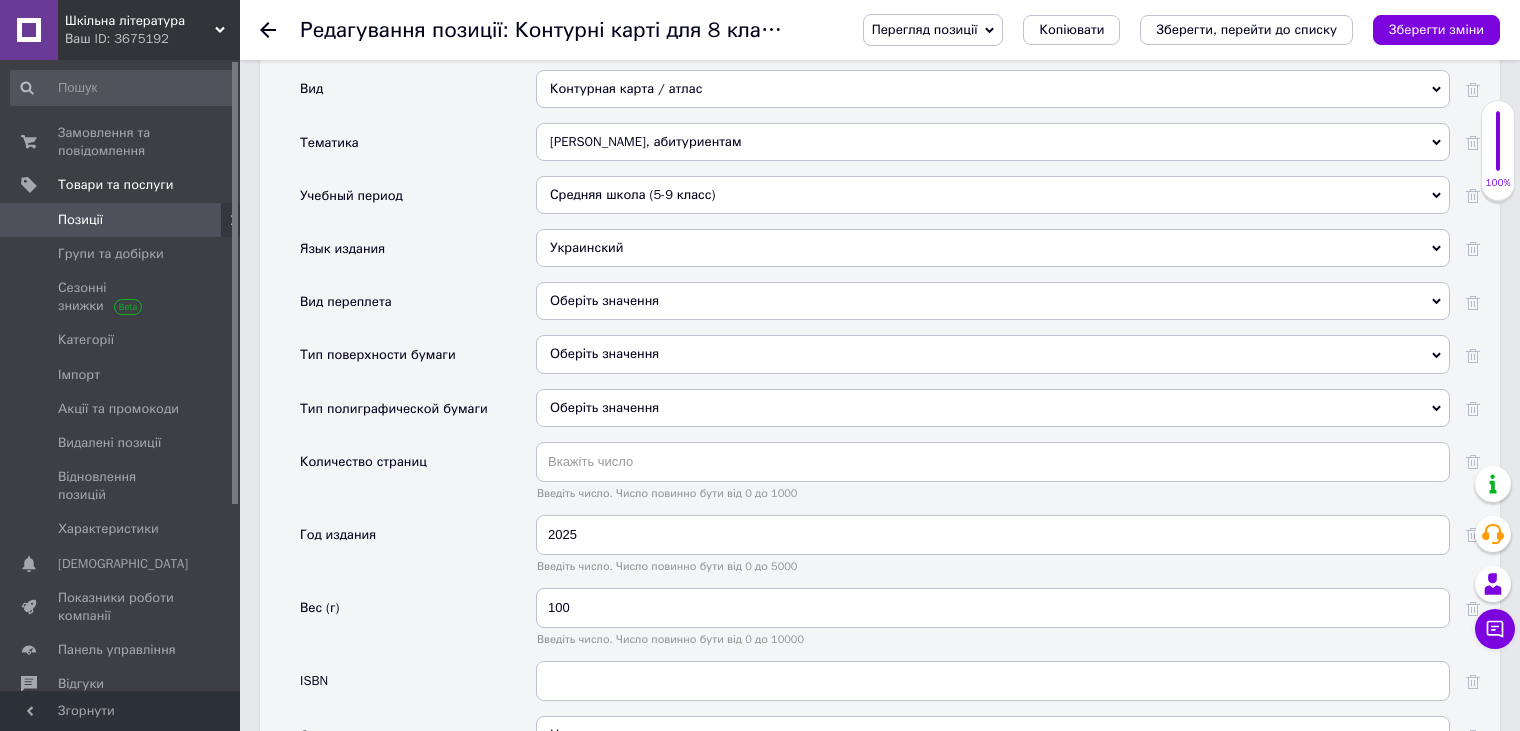 scroll, scrollTop: 1500, scrollLeft: 0, axis: vertical 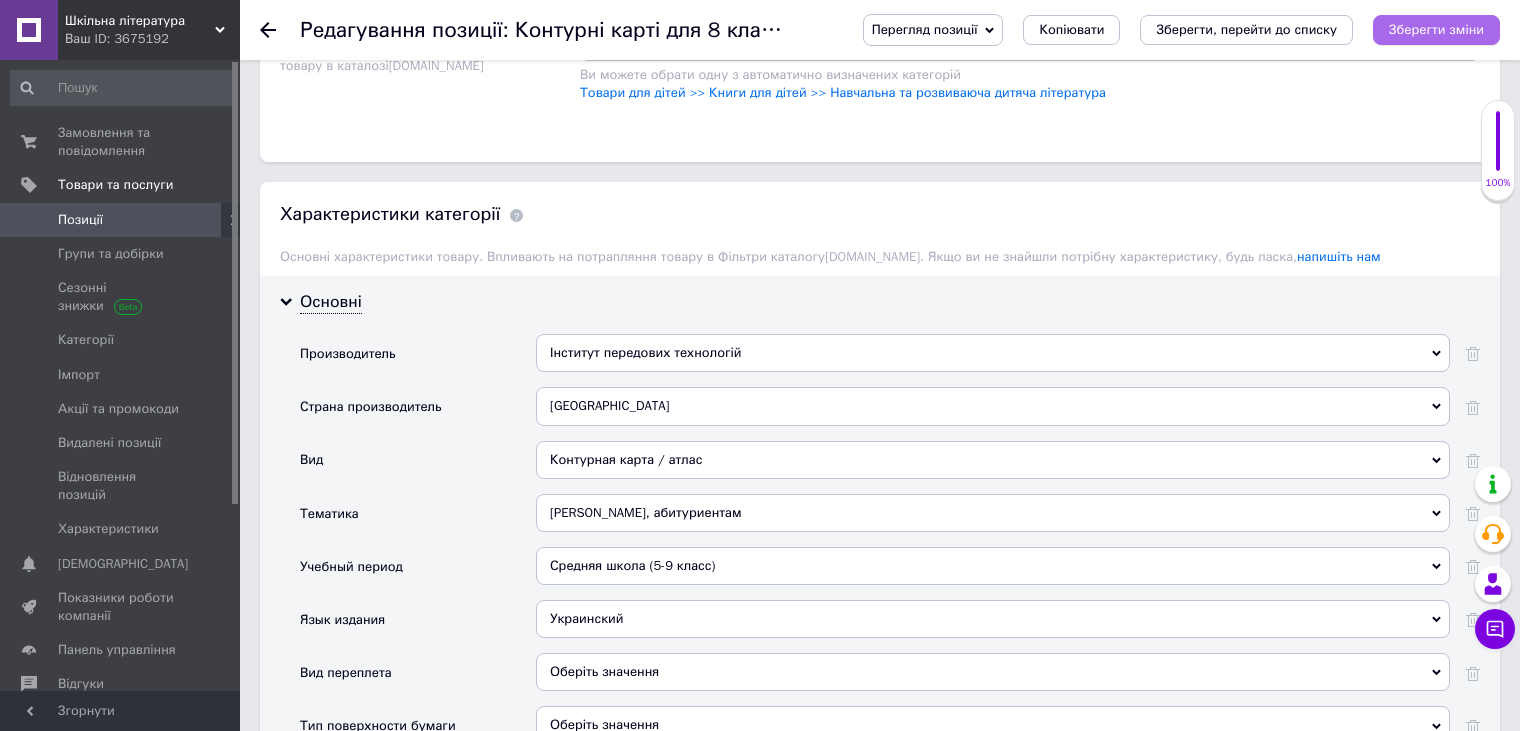 click on "Зберегти зміни" at bounding box center [1436, 29] 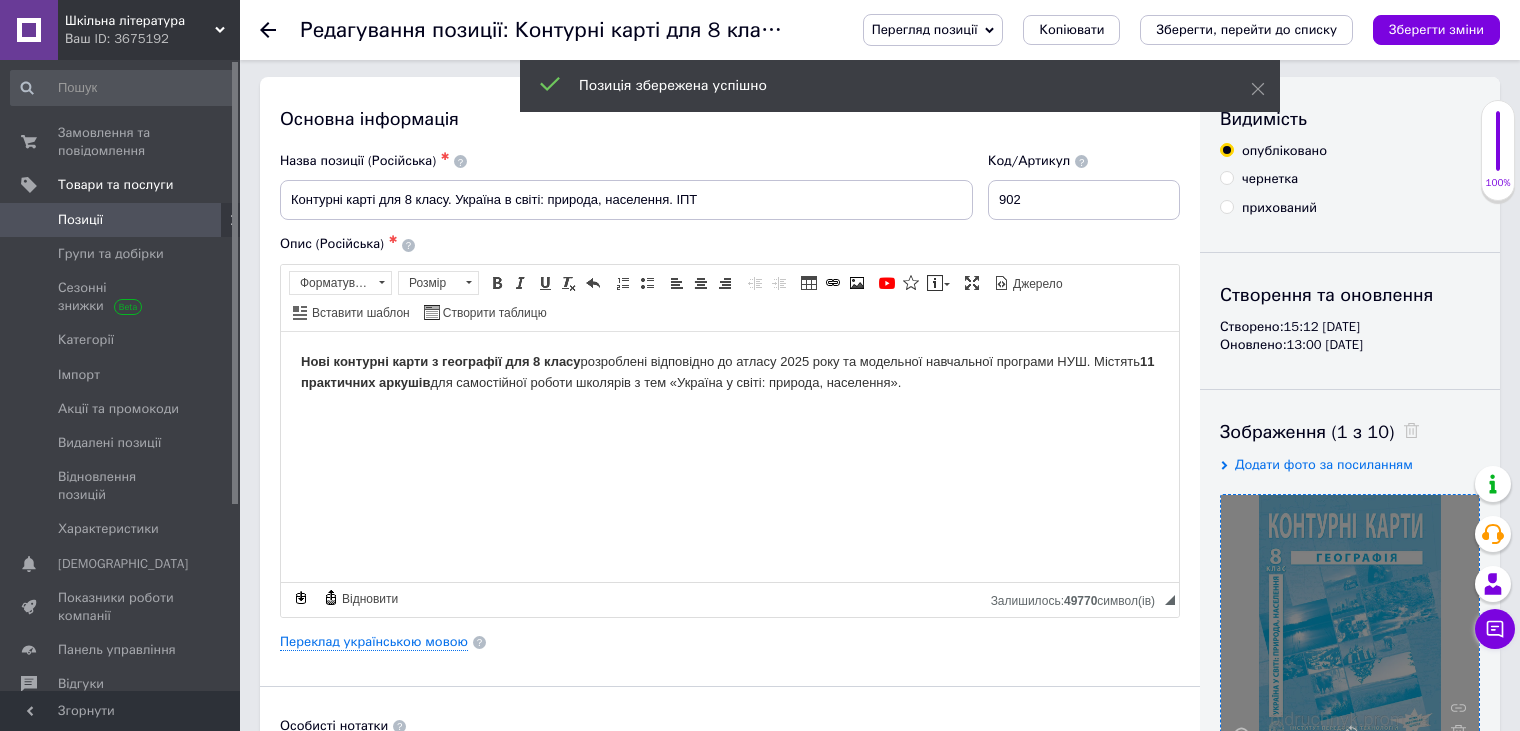 scroll, scrollTop: 0, scrollLeft: 0, axis: both 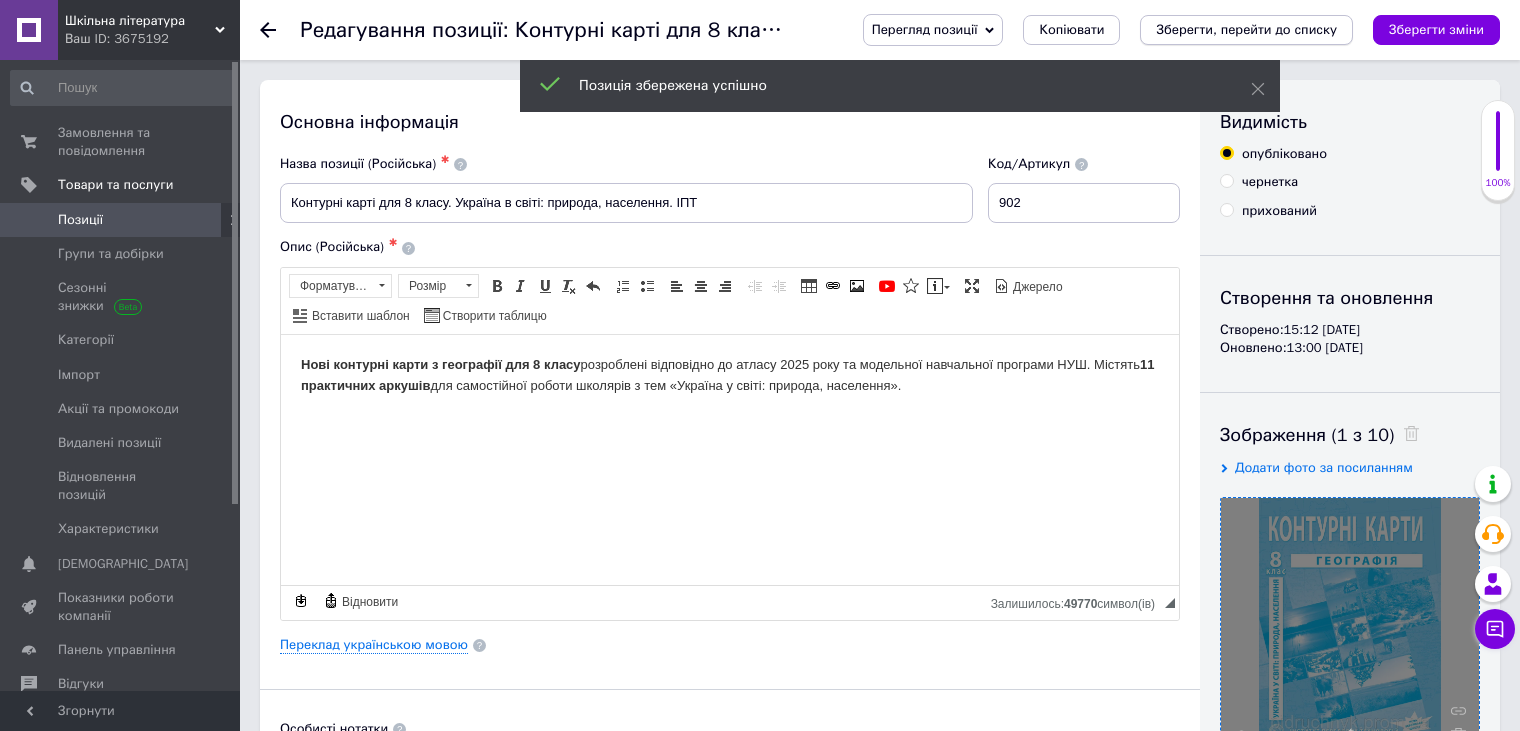 click on "Зберегти, перейти до списку" at bounding box center [1246, 29] 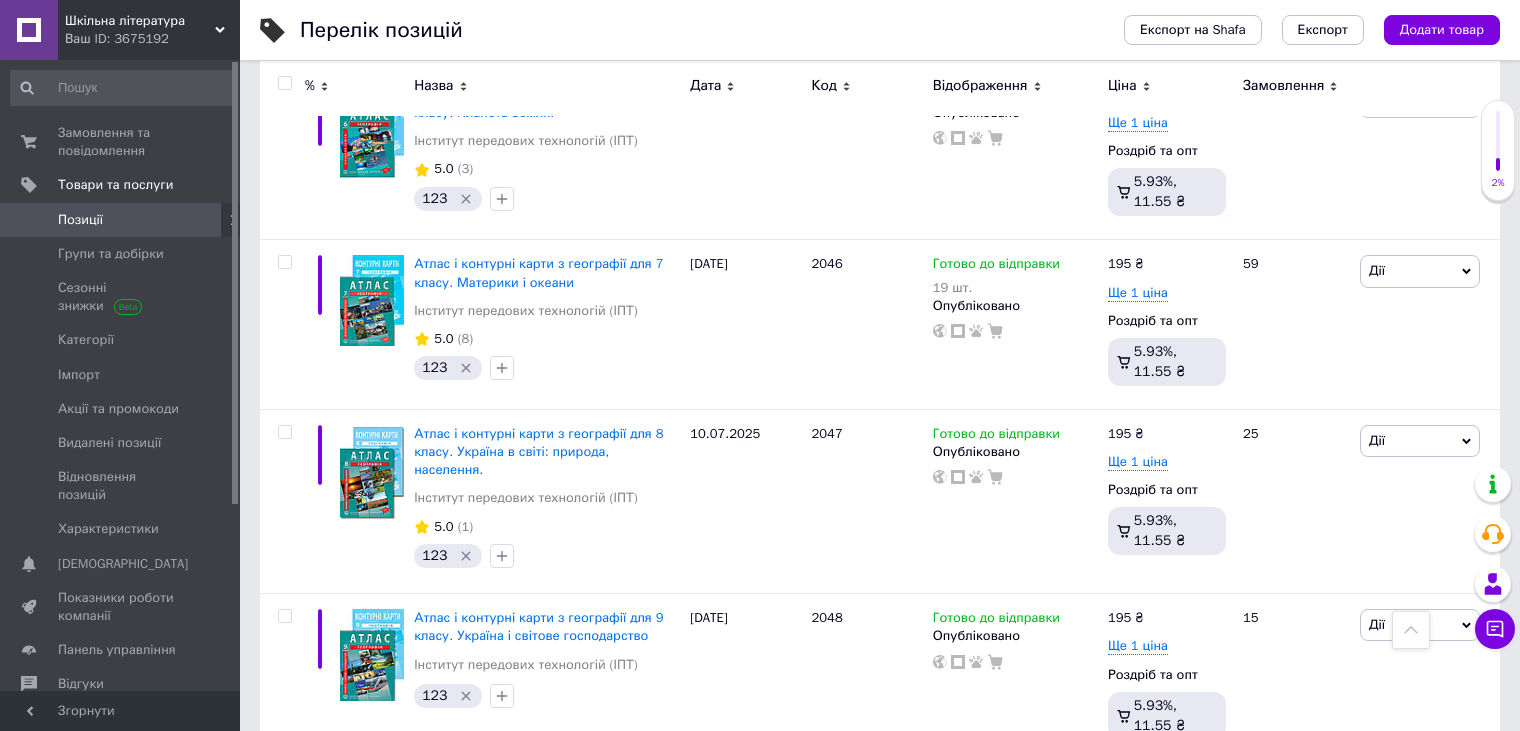 scroll, scrollTop: 5400, scrollLeft: 0, axis: vertical 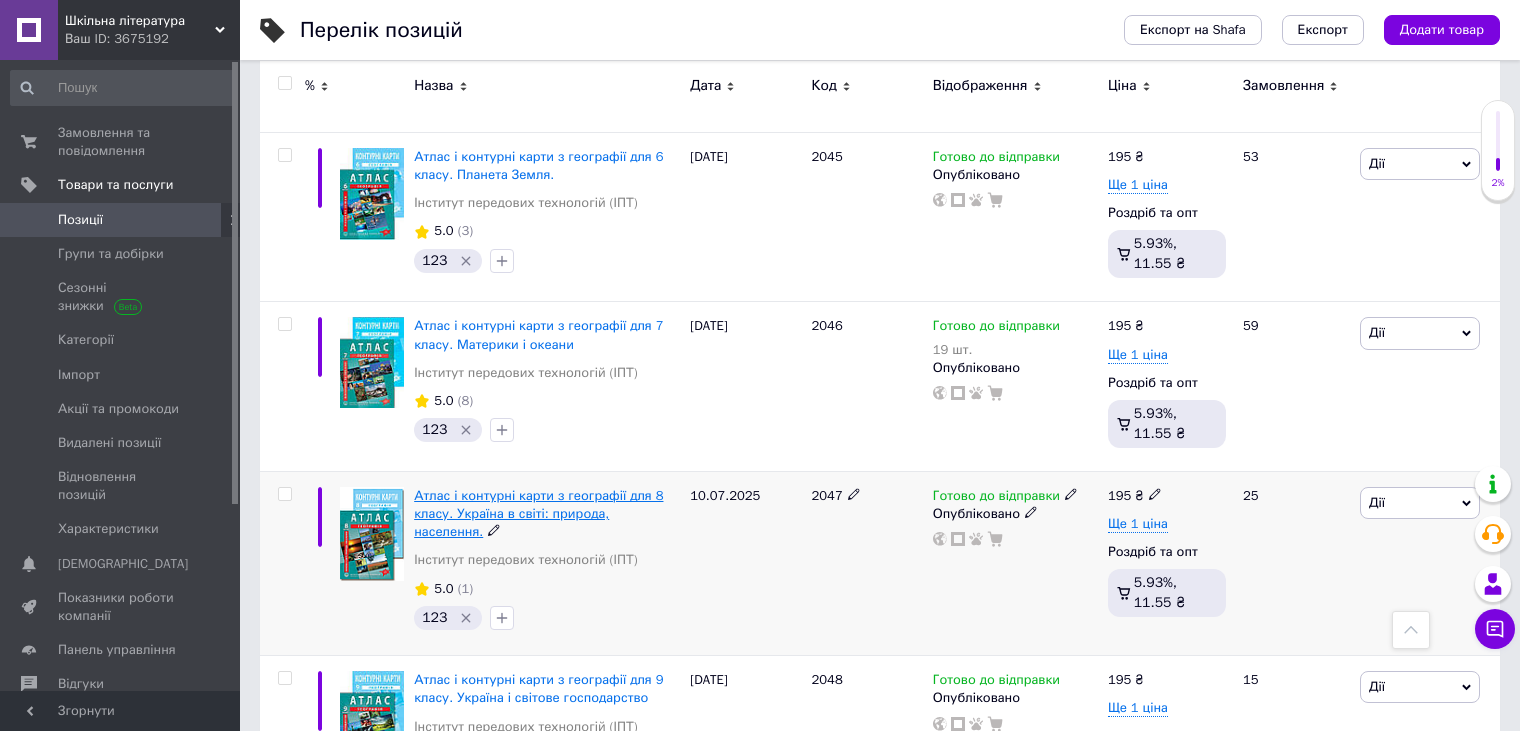 click on "Атлас і контурні карти з географії для 8 класу. Україна в світі: природа, населення." at bounding box center (538, 513) 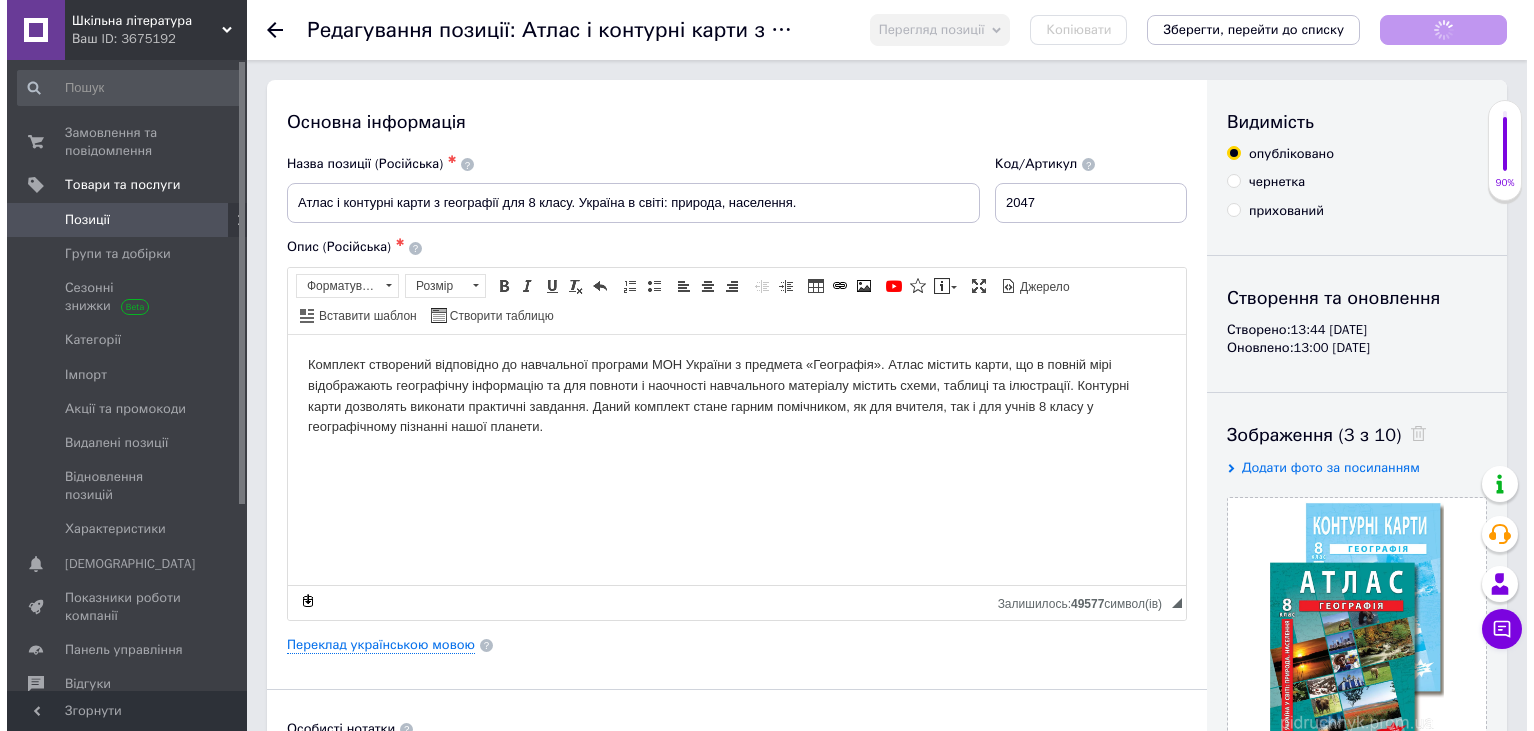 scroll, scrollTop: 0, scrollLeft: 0, axis: both 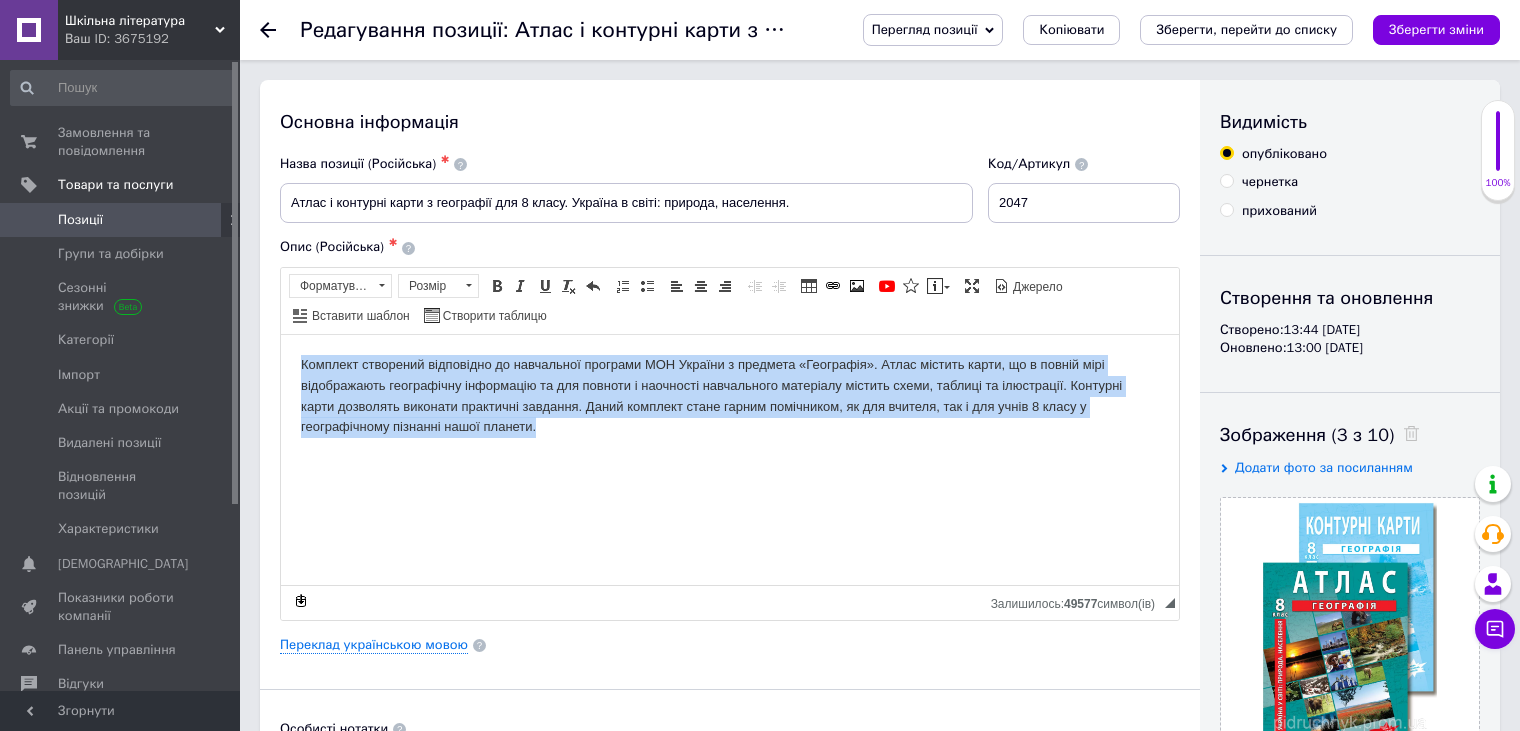 drag, startPoint x: 512, startPoint y: 437, endPoint x: 467, endPoint y: 705, distance: 271.75174 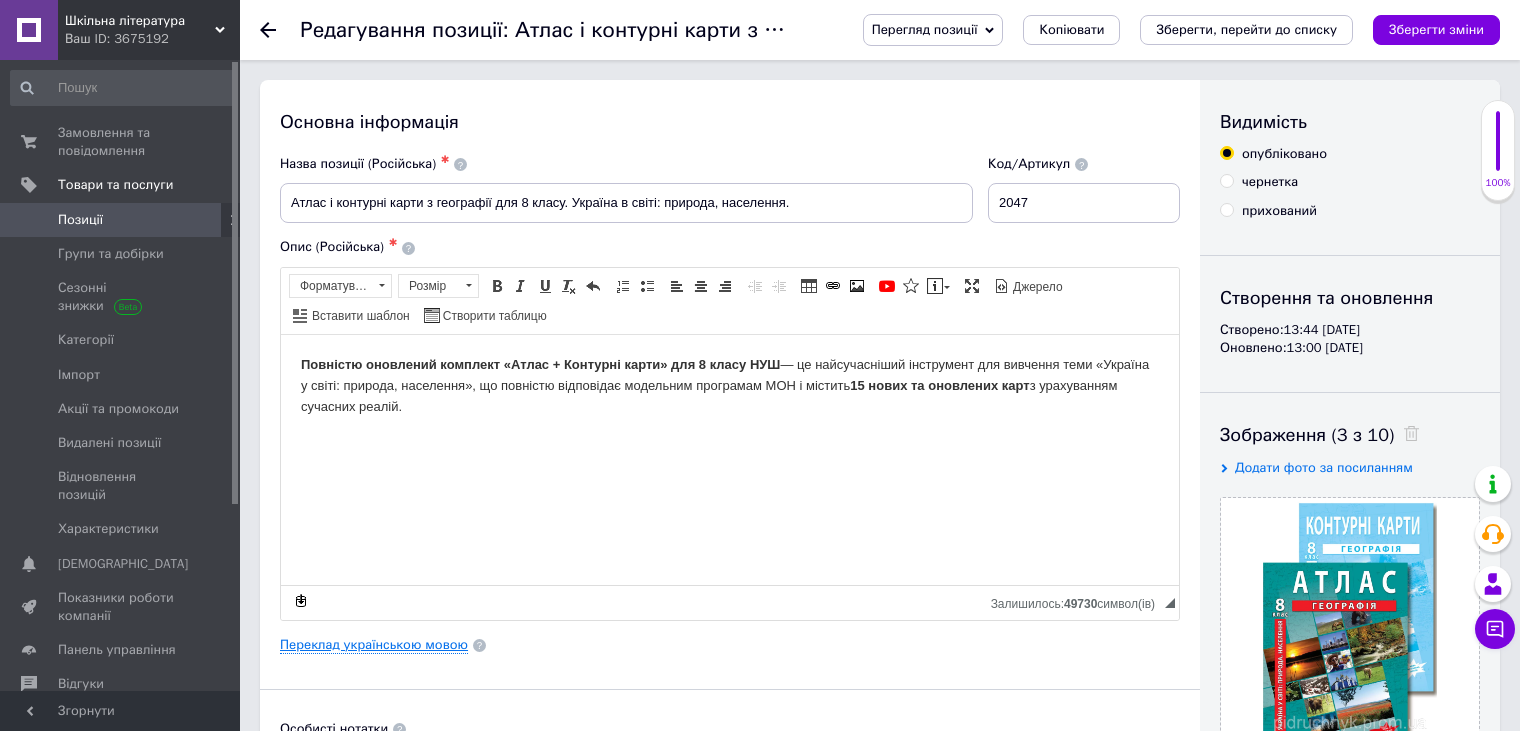 click on "Переклад українською мовою" at bounding box center [374, 645] 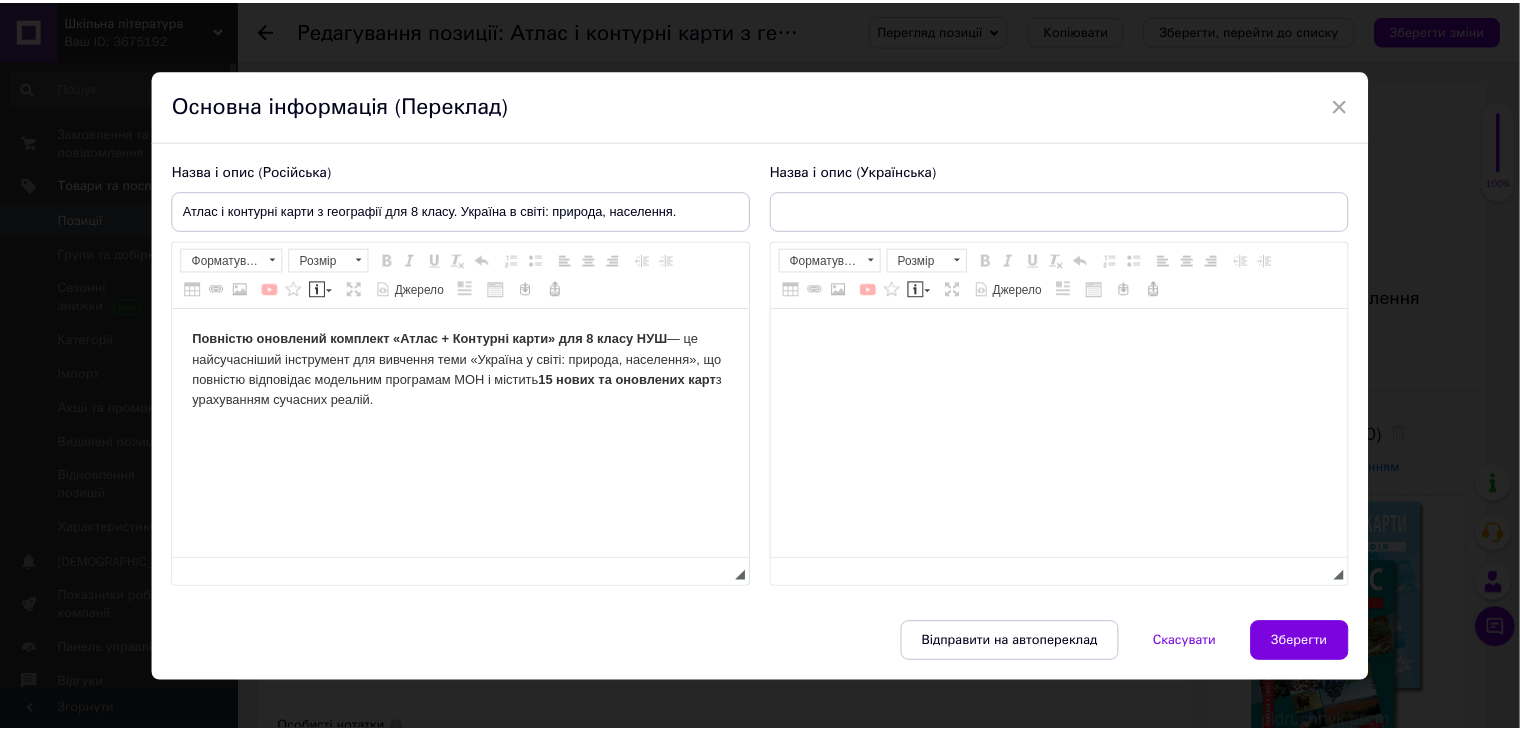 scroll, scrollTop: 0, scrollLeft: 0, axis: both 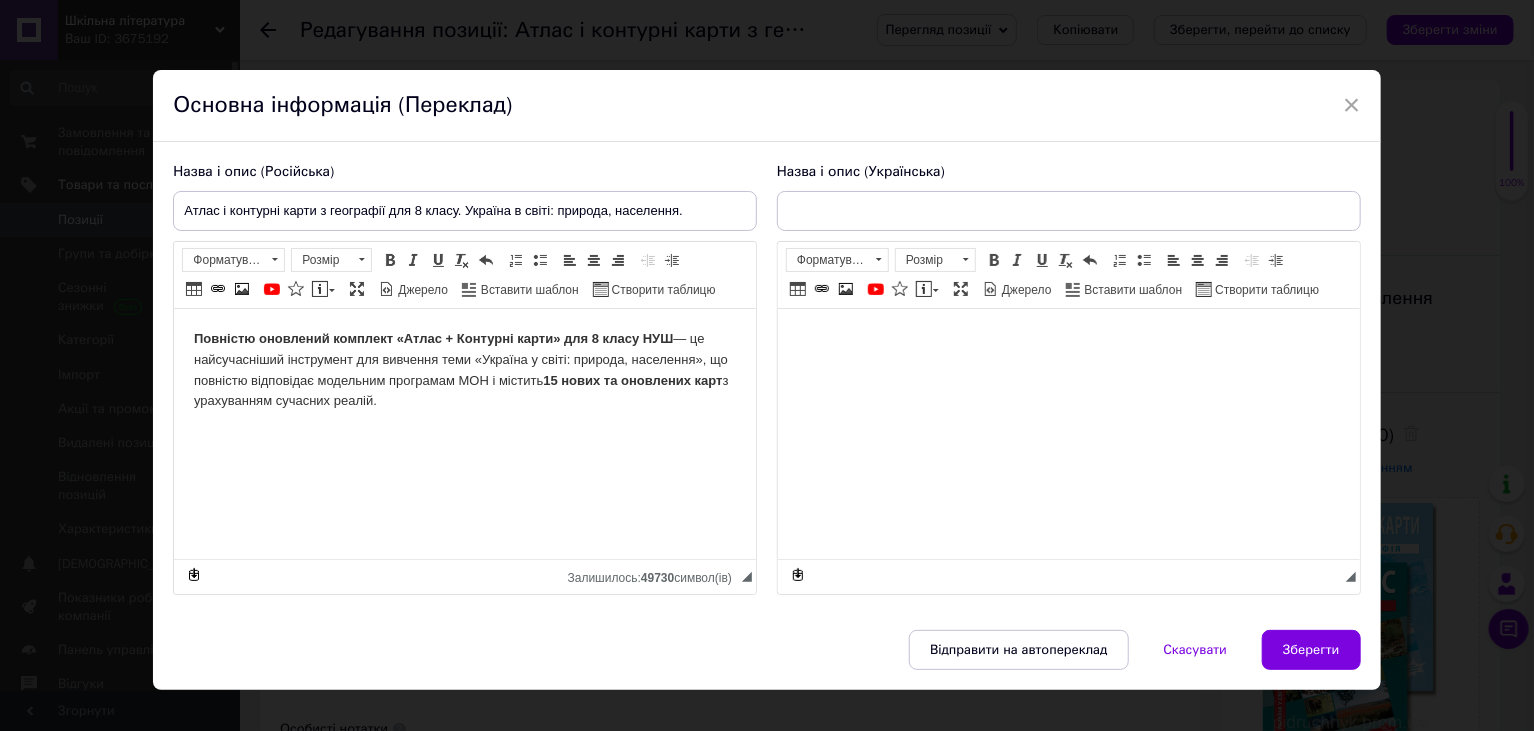 type on "Атлас і контурні карти з географії для 8 класу. Україна в світі: природа, населення" 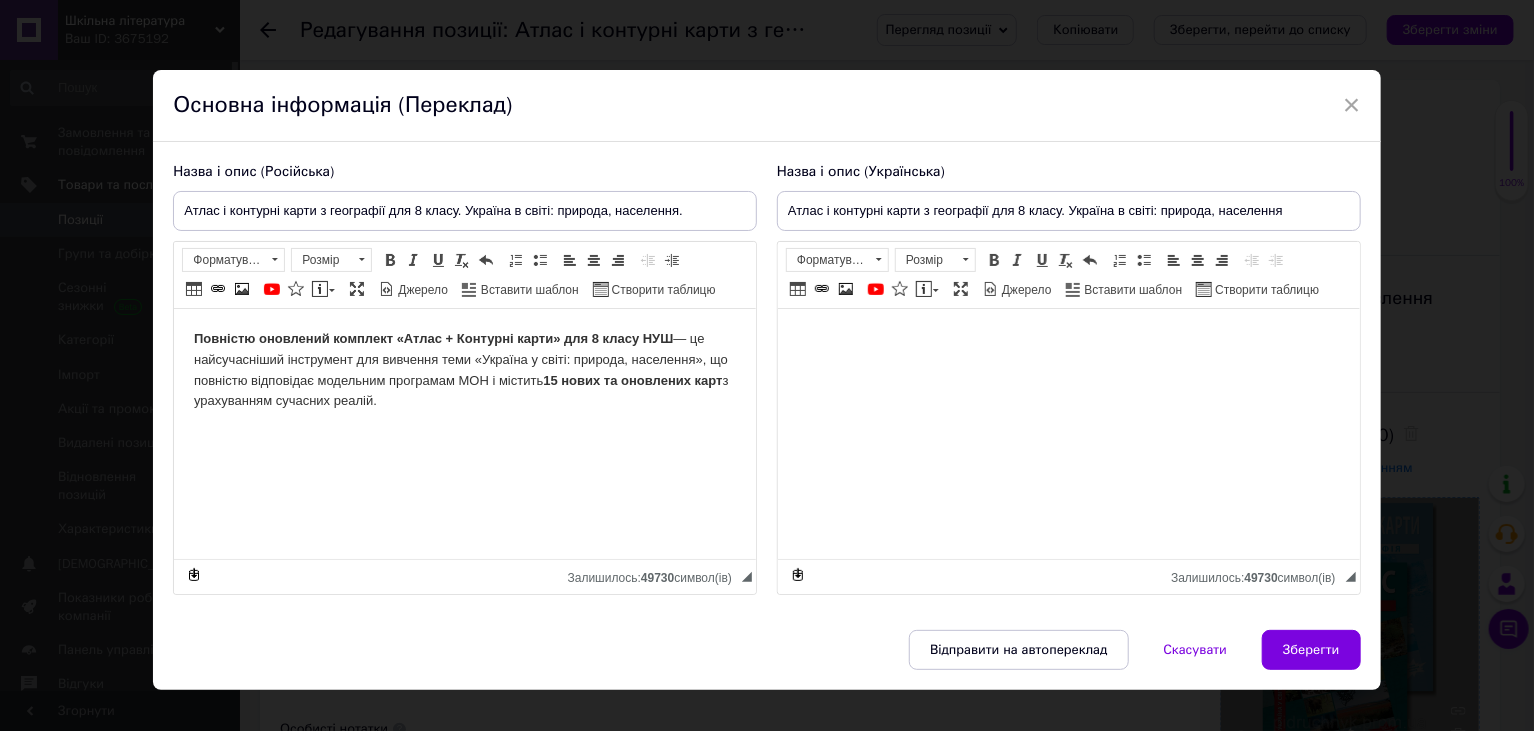 click on "Зберегти" at bounding box center [1311, 650] 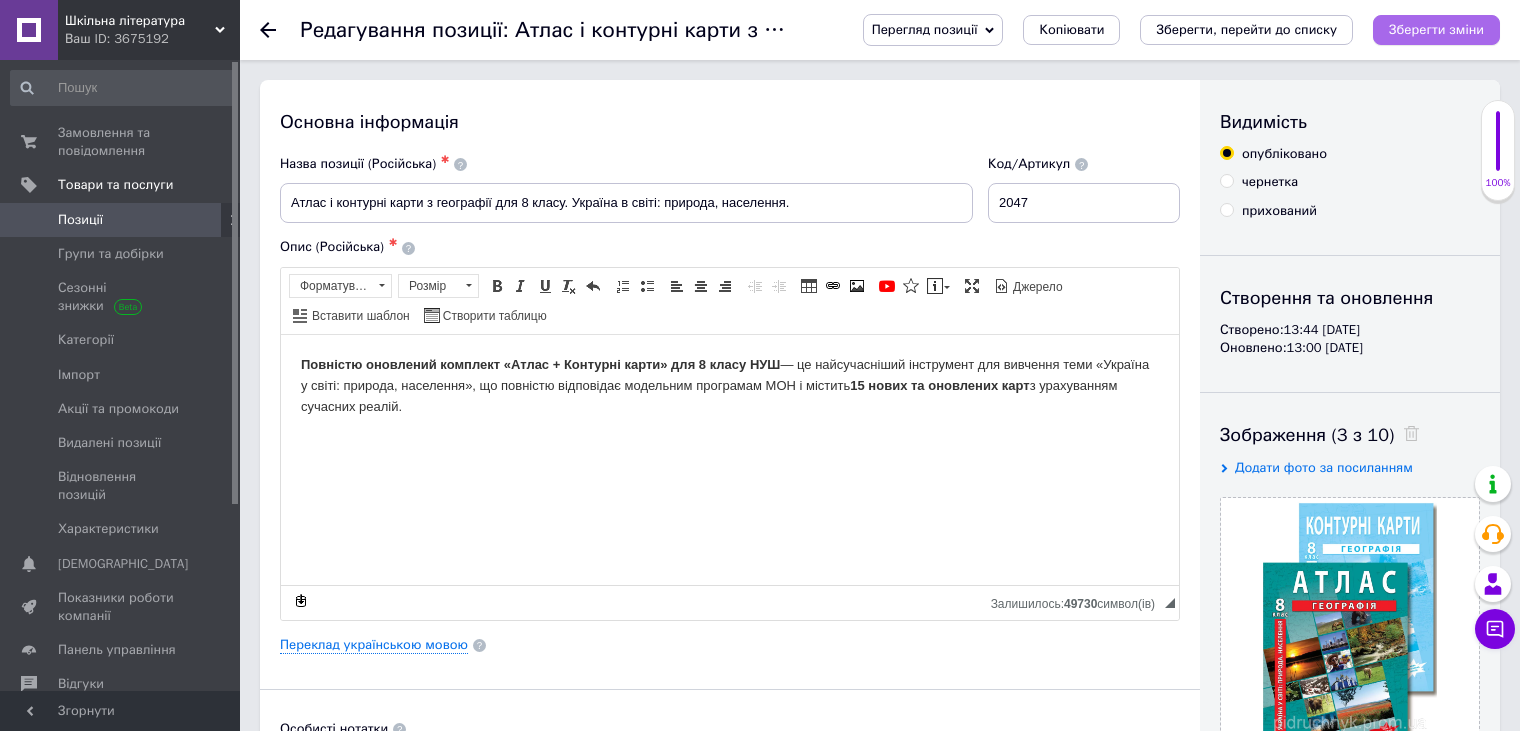 click on "Зберегти зміни" at bounding box center (1436, 30) 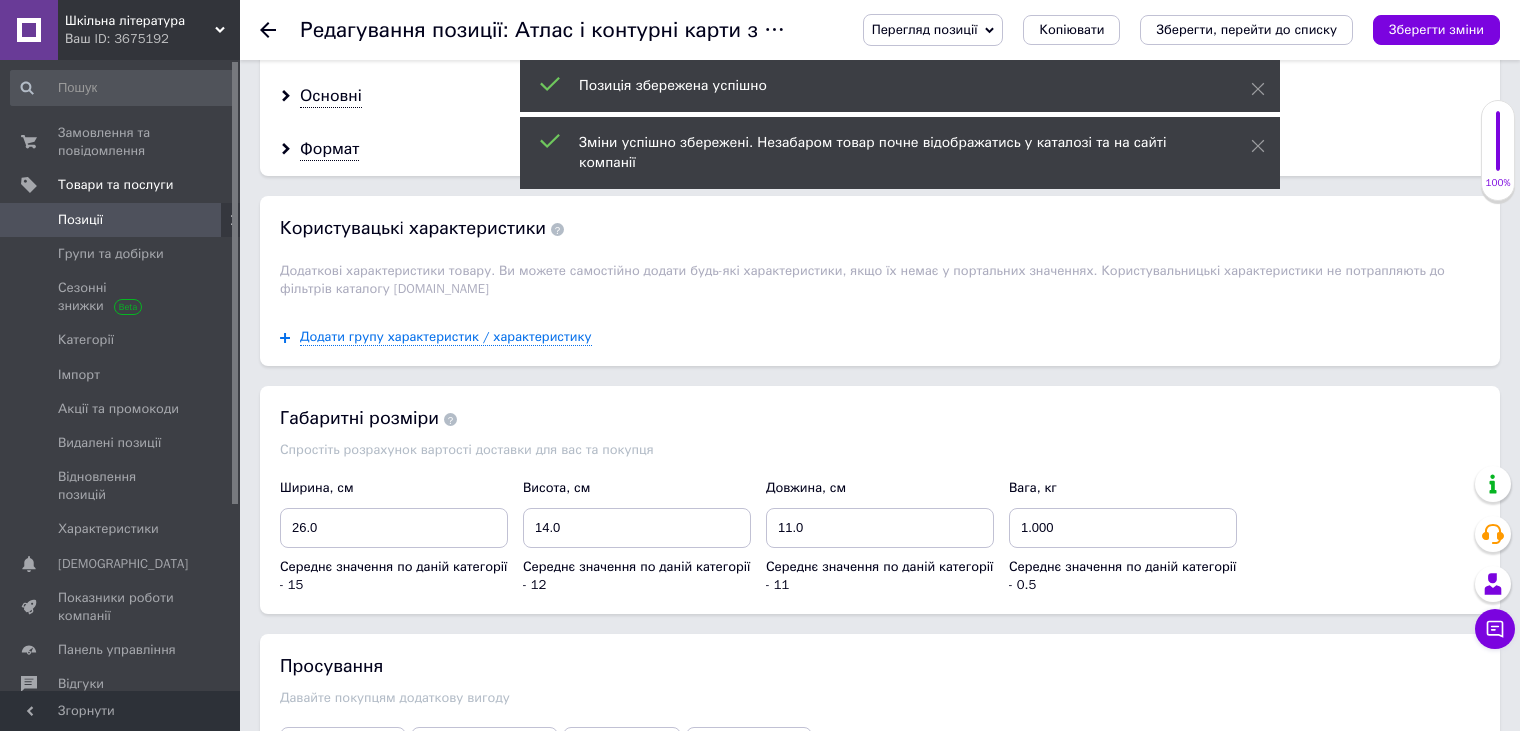 scroll, scrollTop: 1600, scrollLeft: 0, axis: vertical 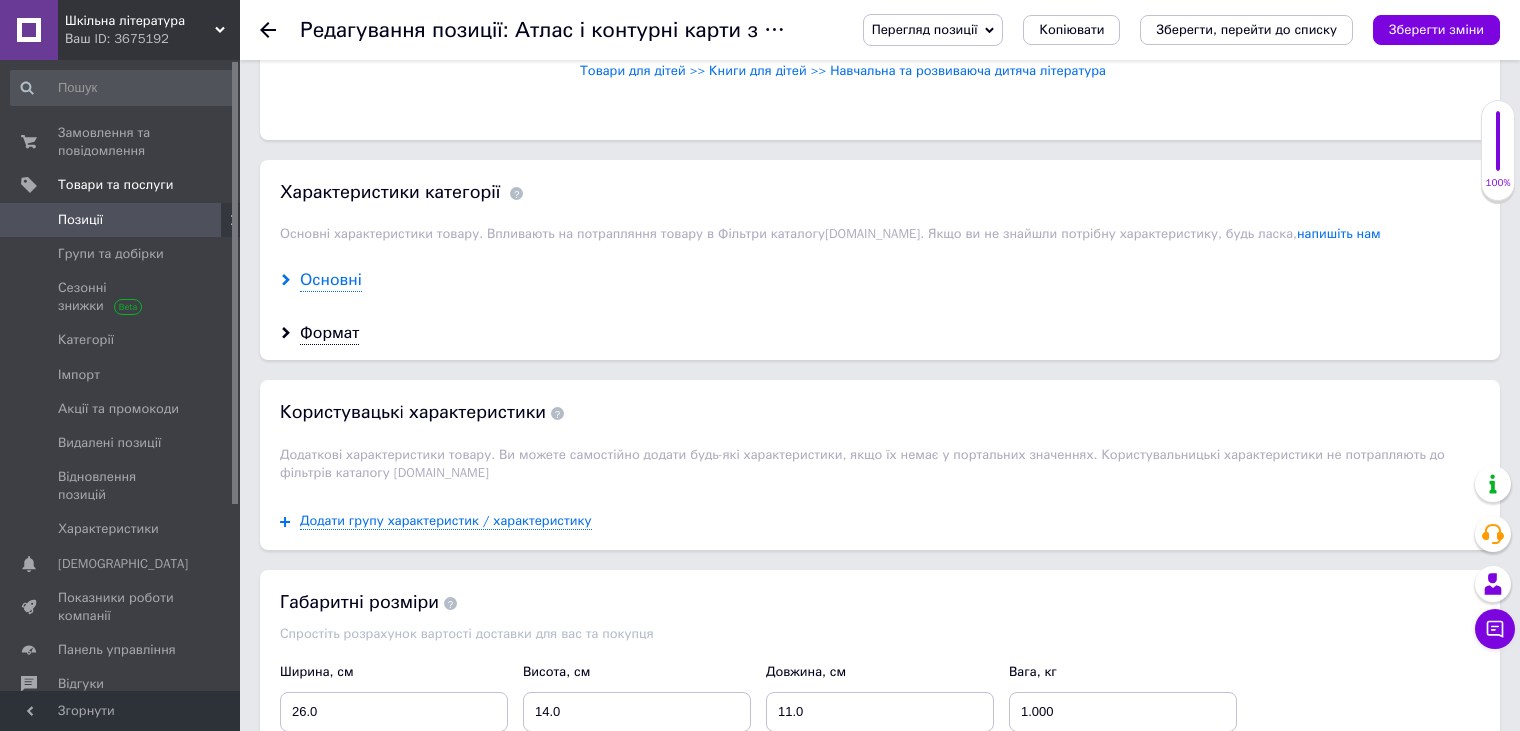 click on "Основні" at bounding box center (331, 280) 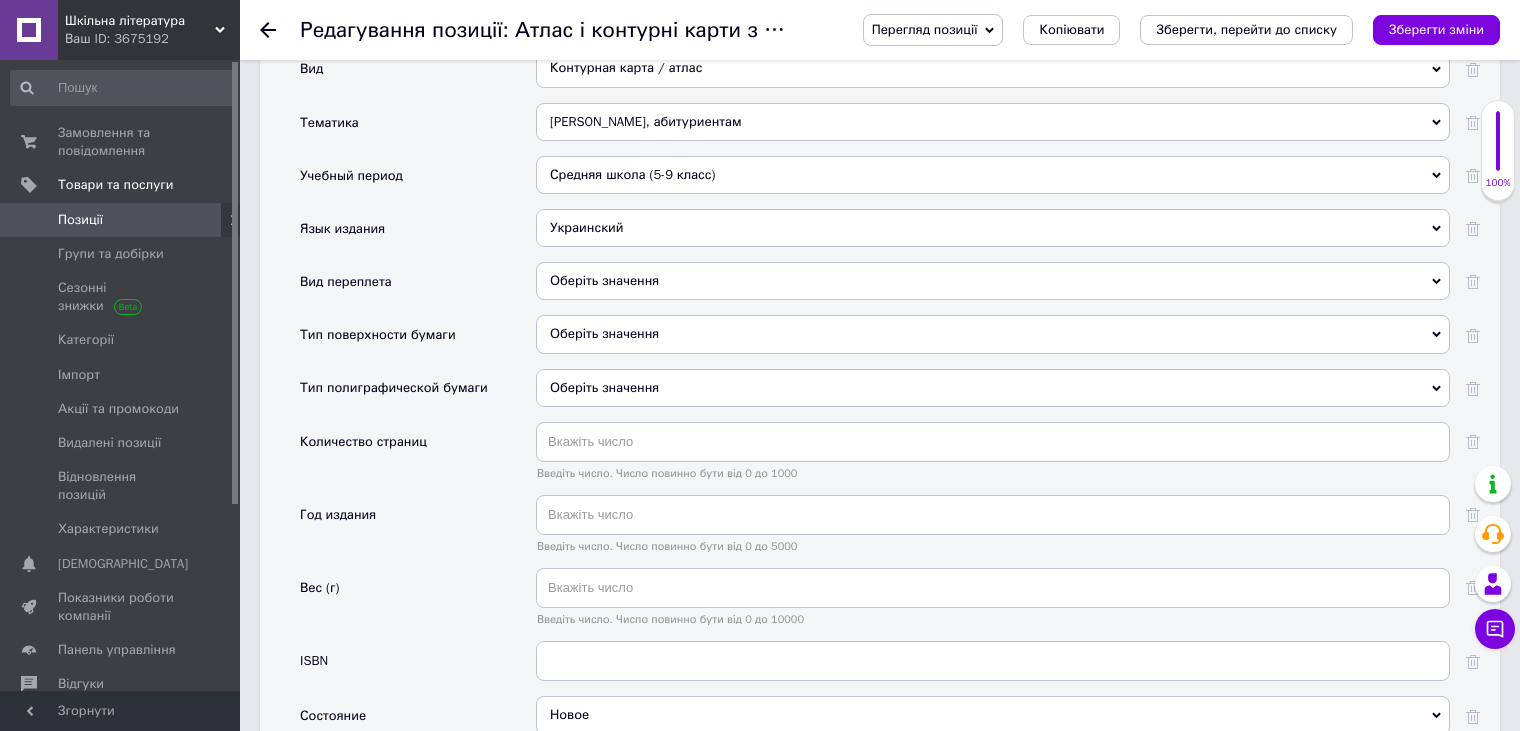 scroll, scrollTop: 2100, scrollLeft: 0, axis: vertical 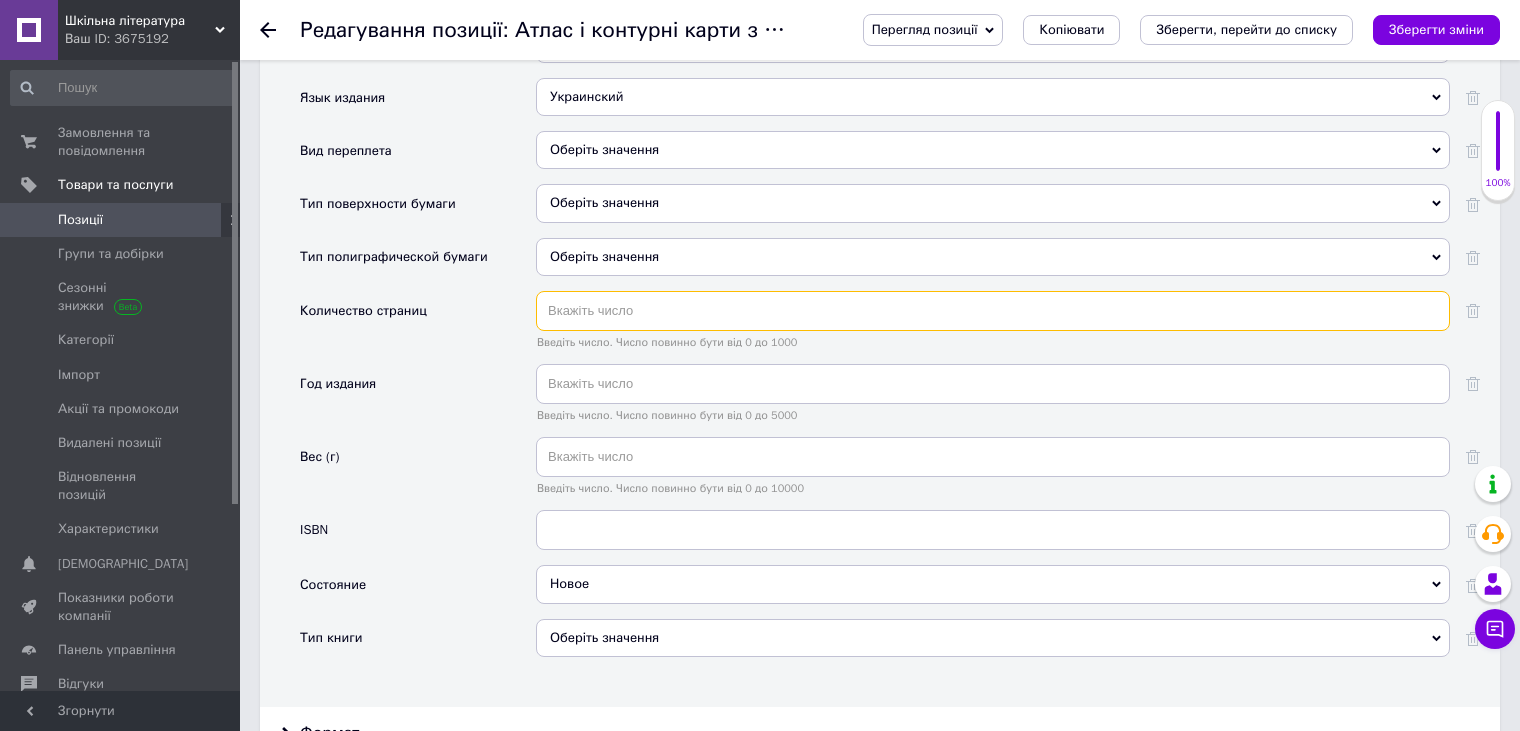 click at bounding box center [993, 311] 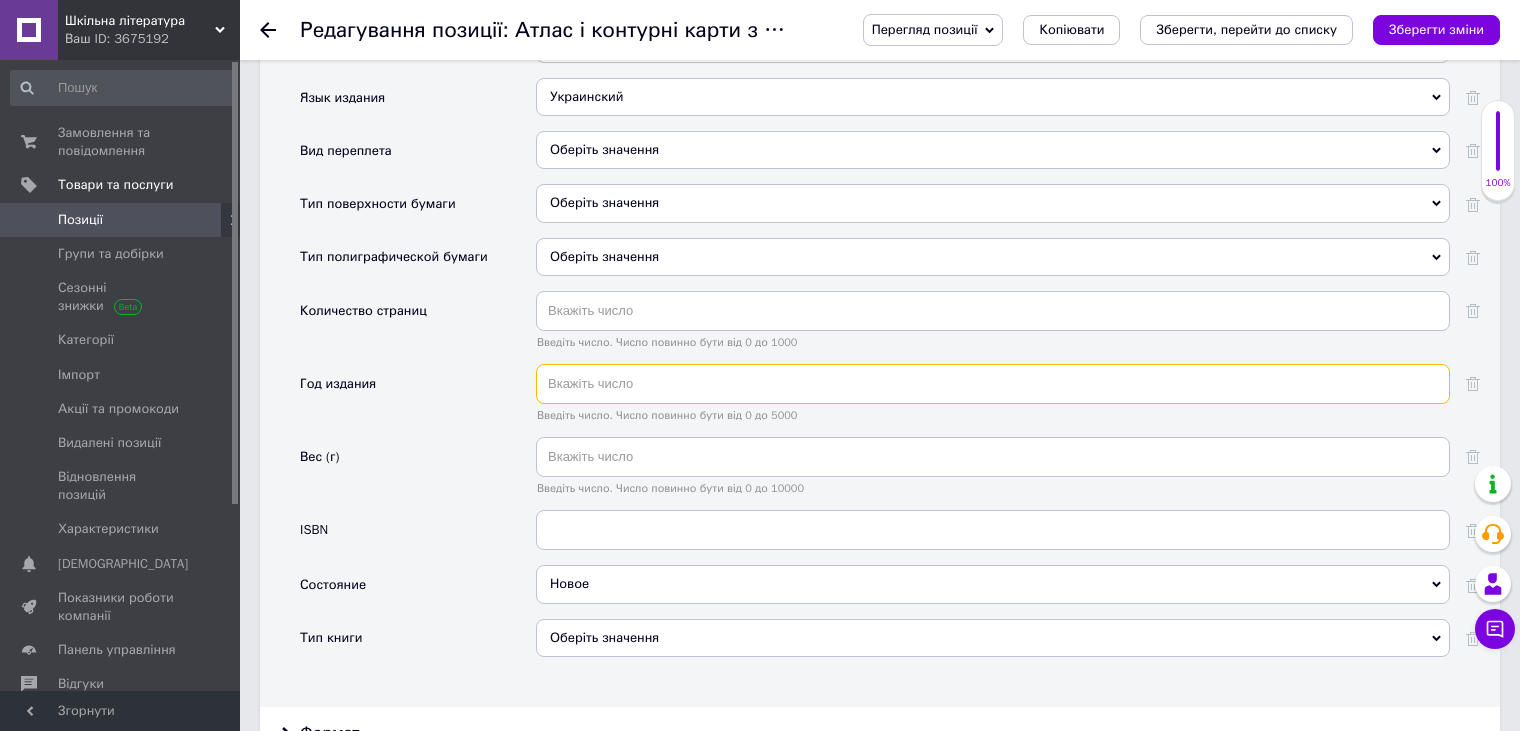 click at bounding box center (993, 384) 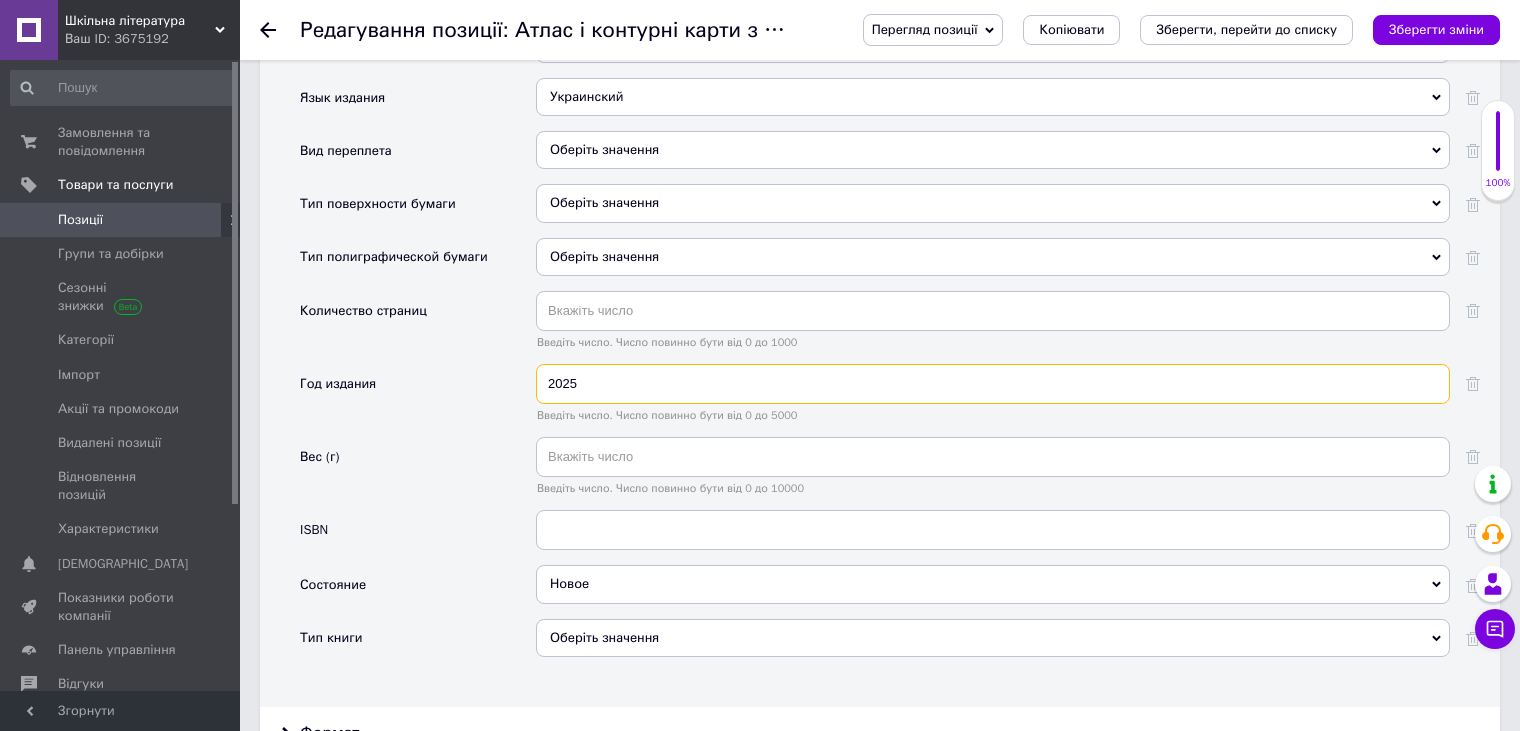 type on "2025" 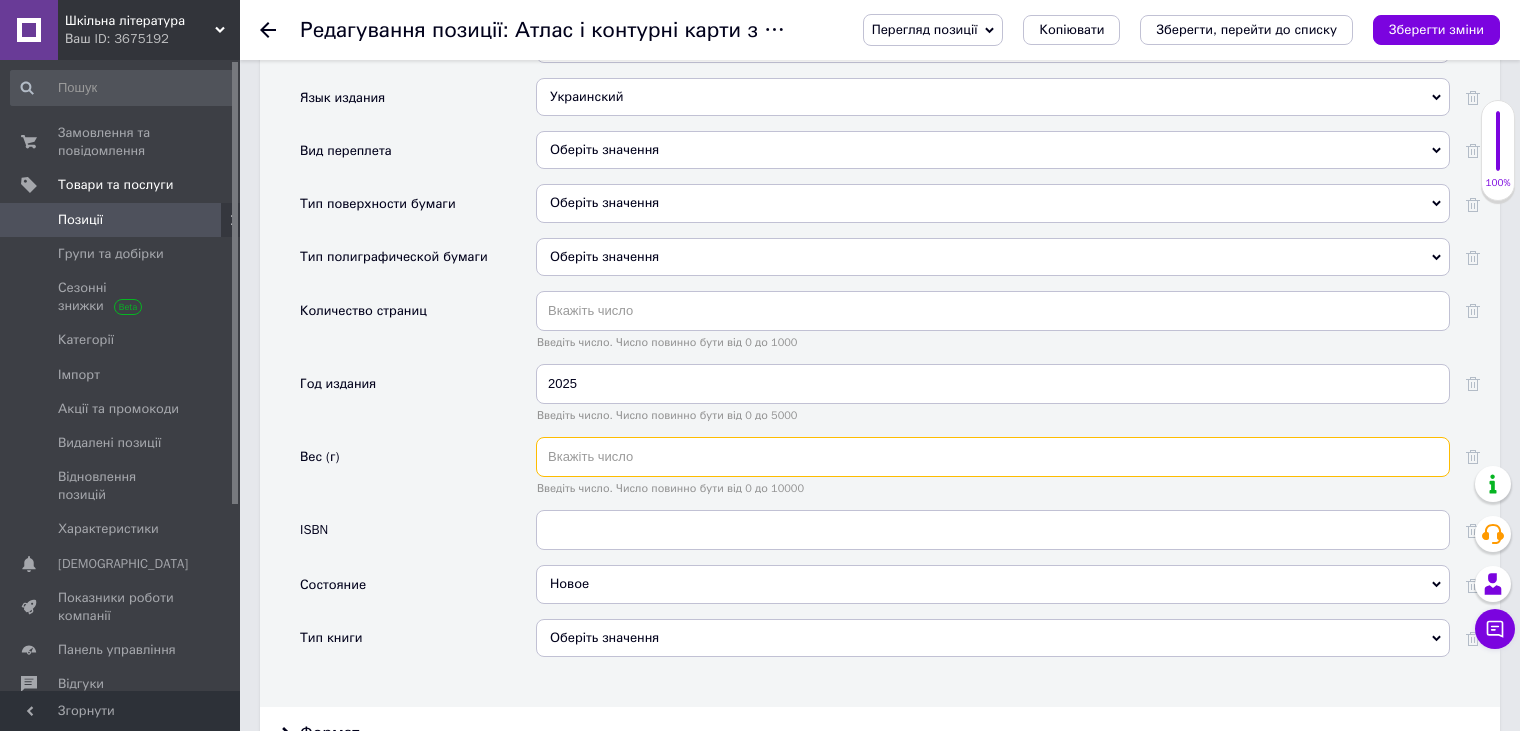 click at bounding box center (993, 457) 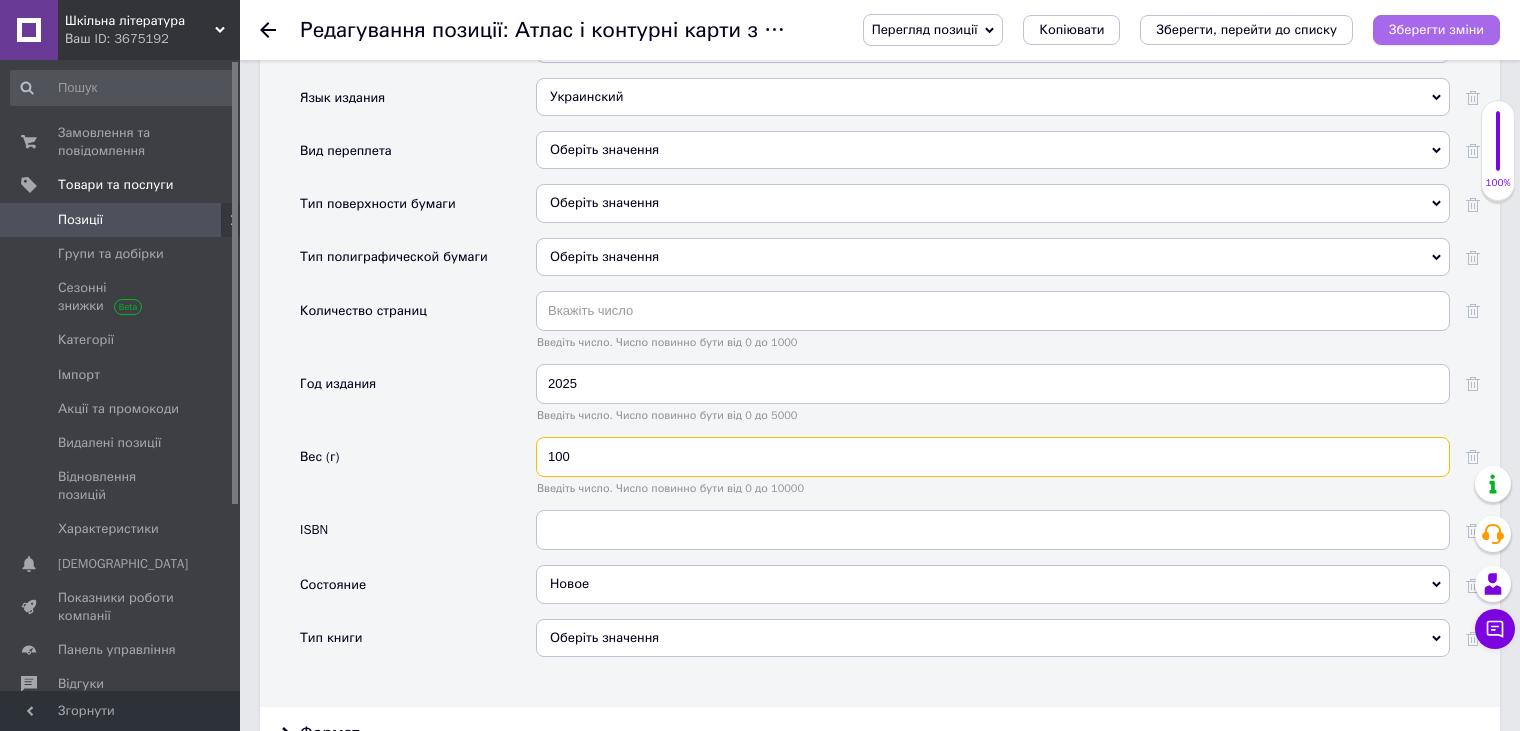 type on "100" 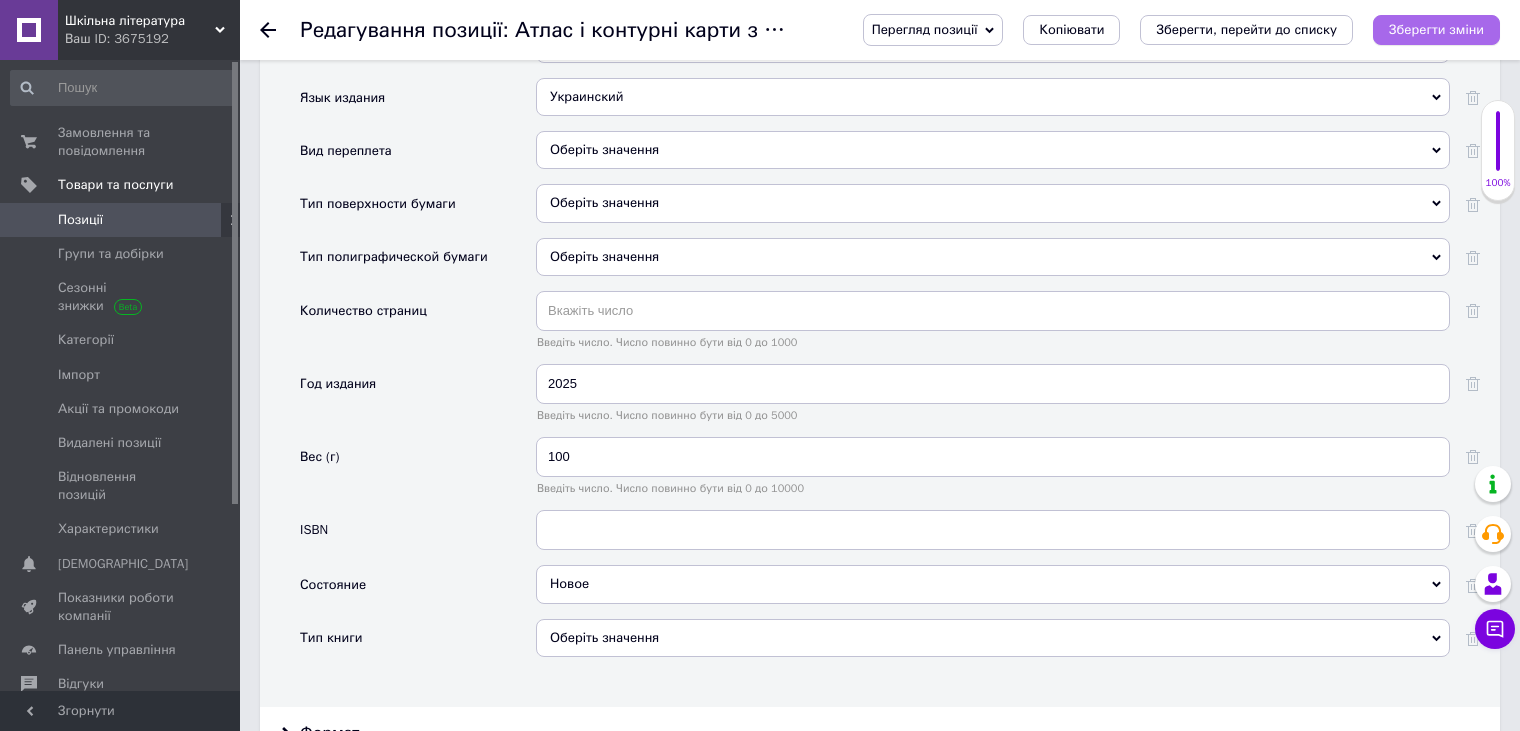 click on "Зберегти зміни" at bounding box center (1436, 29) 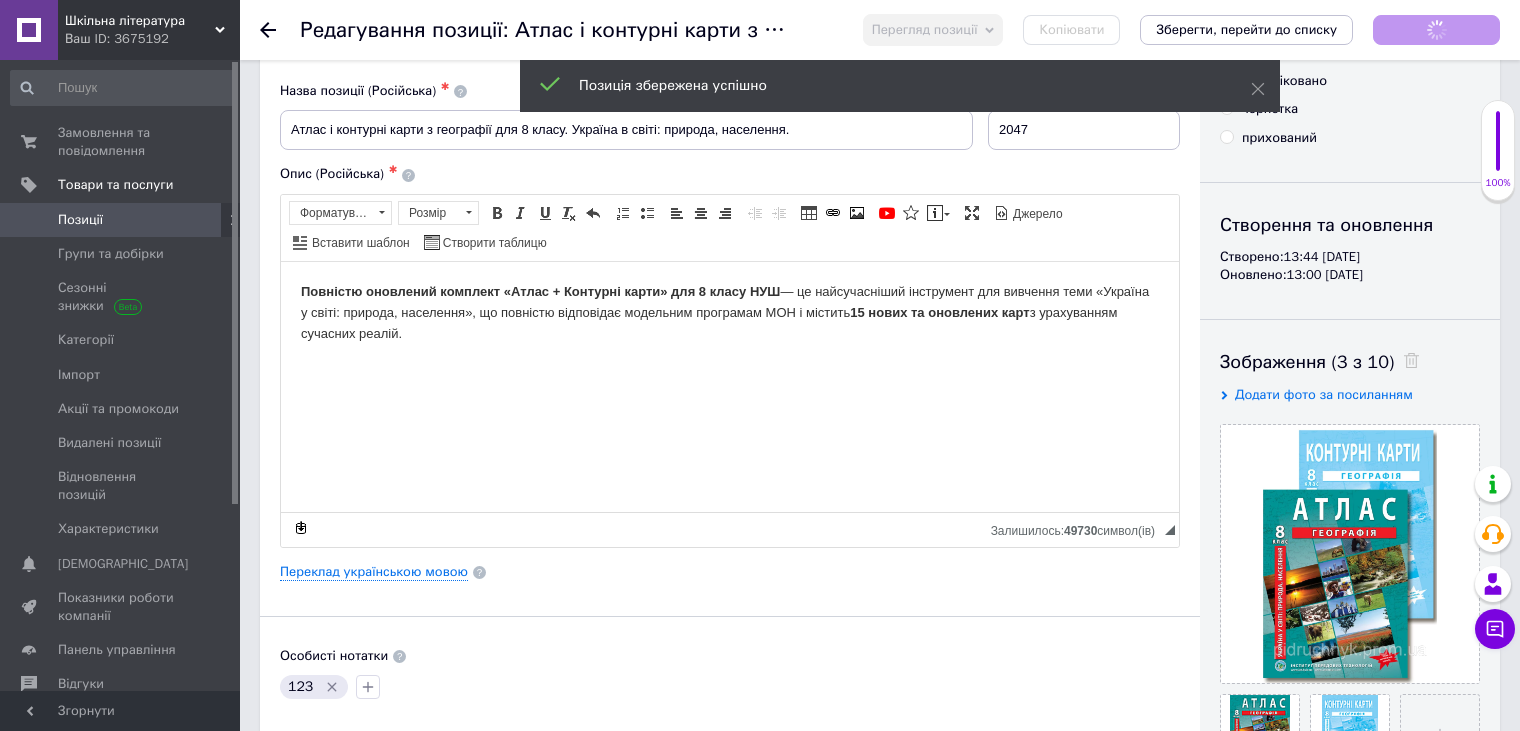 scroll, scrollTop: 0, scrollLeft: 0, axis: both 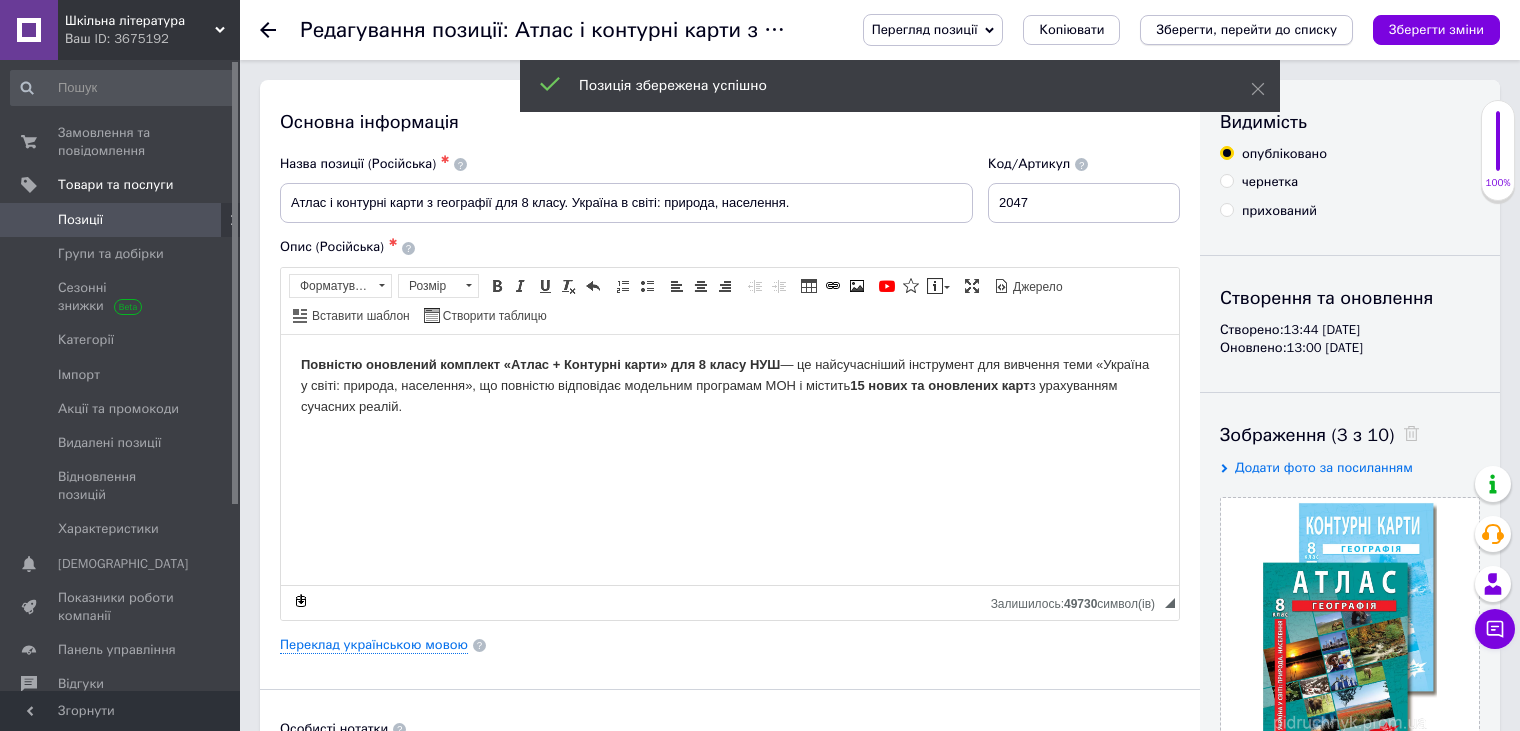 click on "Зберегти, перейти до списку" at bounding box center [1246, 29] 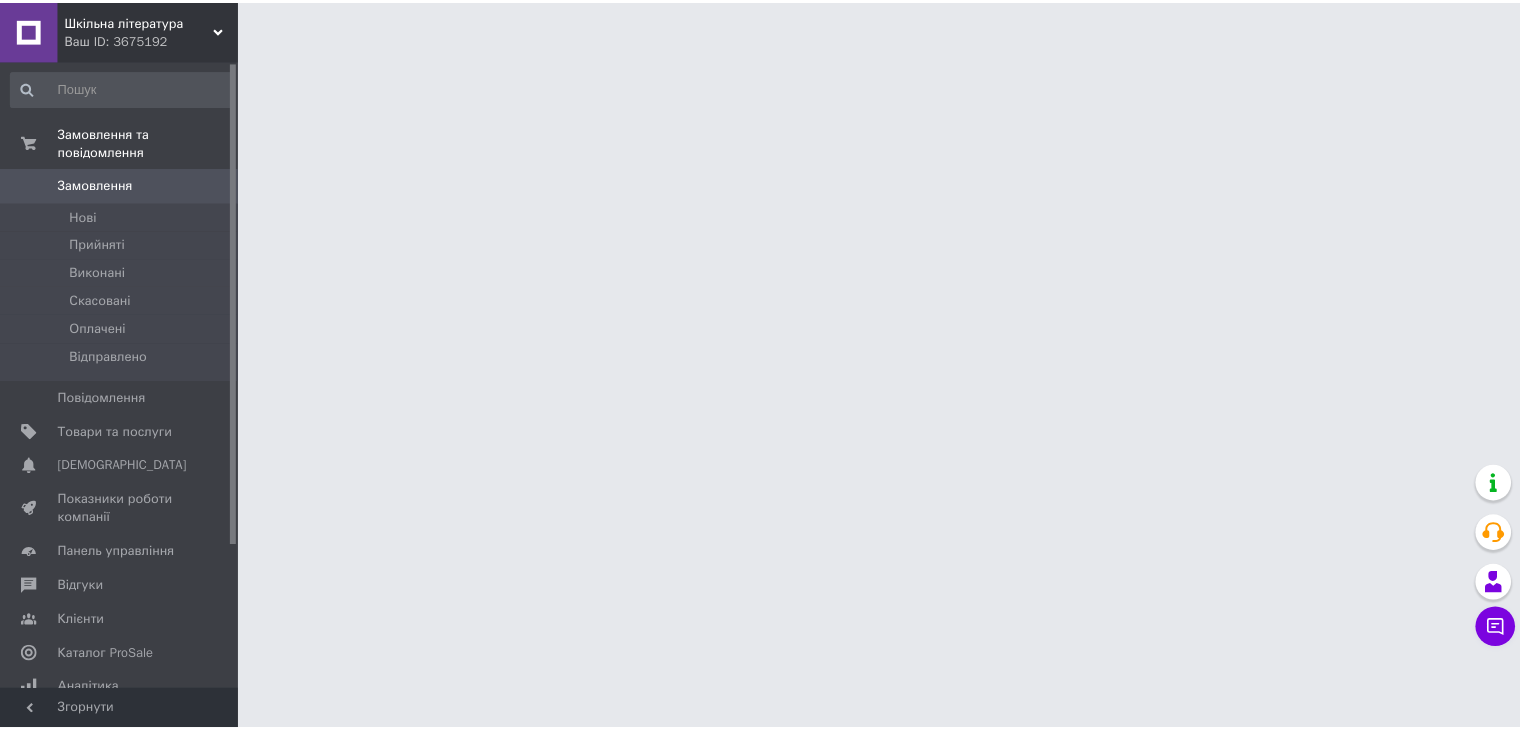 scroll, scrollTop: 0, scrollLeft: 0, axis: both 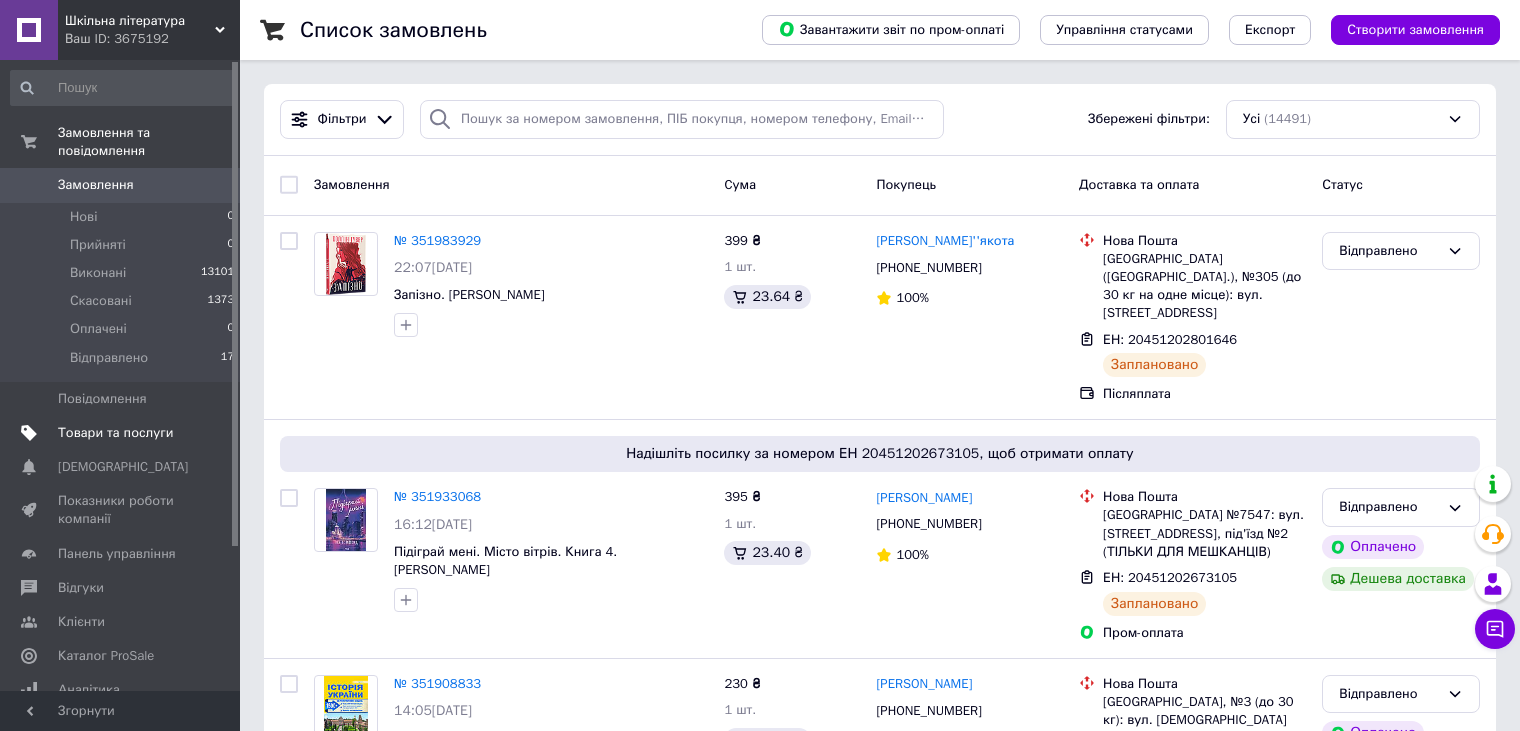 click on "Товари та послуги" at bounding box center (115, 433) 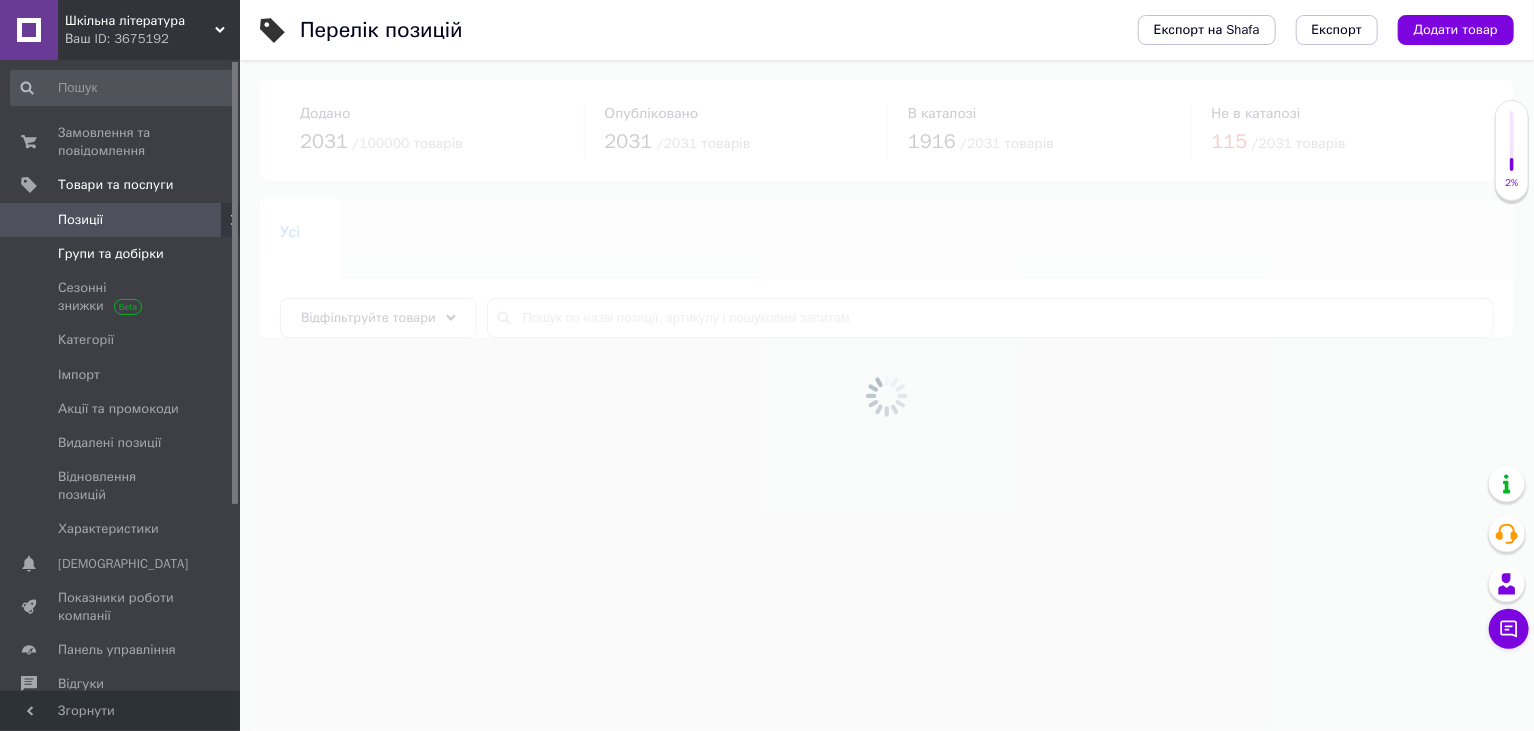 click on "Групи та добірки" at bounding box center [111, 254] 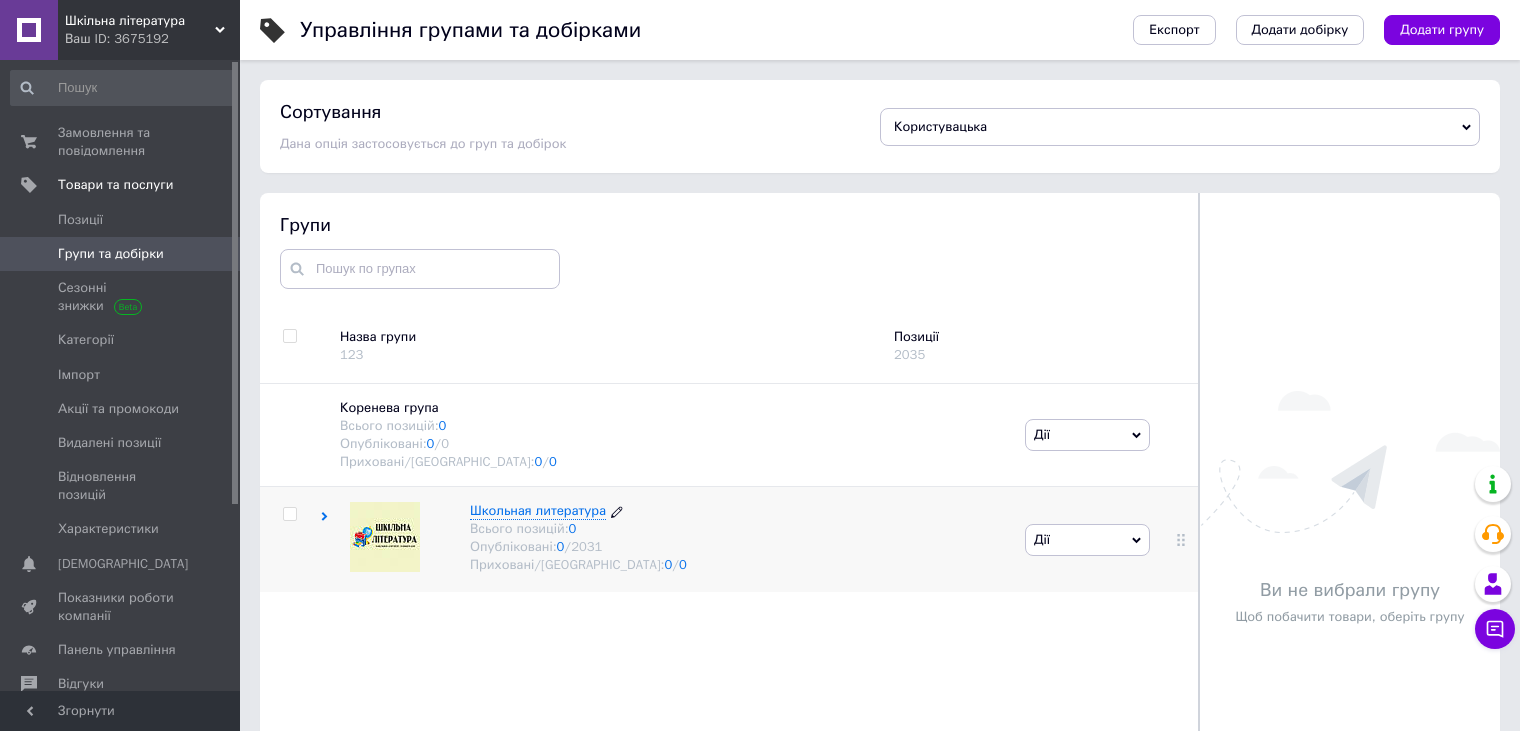 click on "Опубліковані:  0  /  2031" at bounding box center [578, 547] 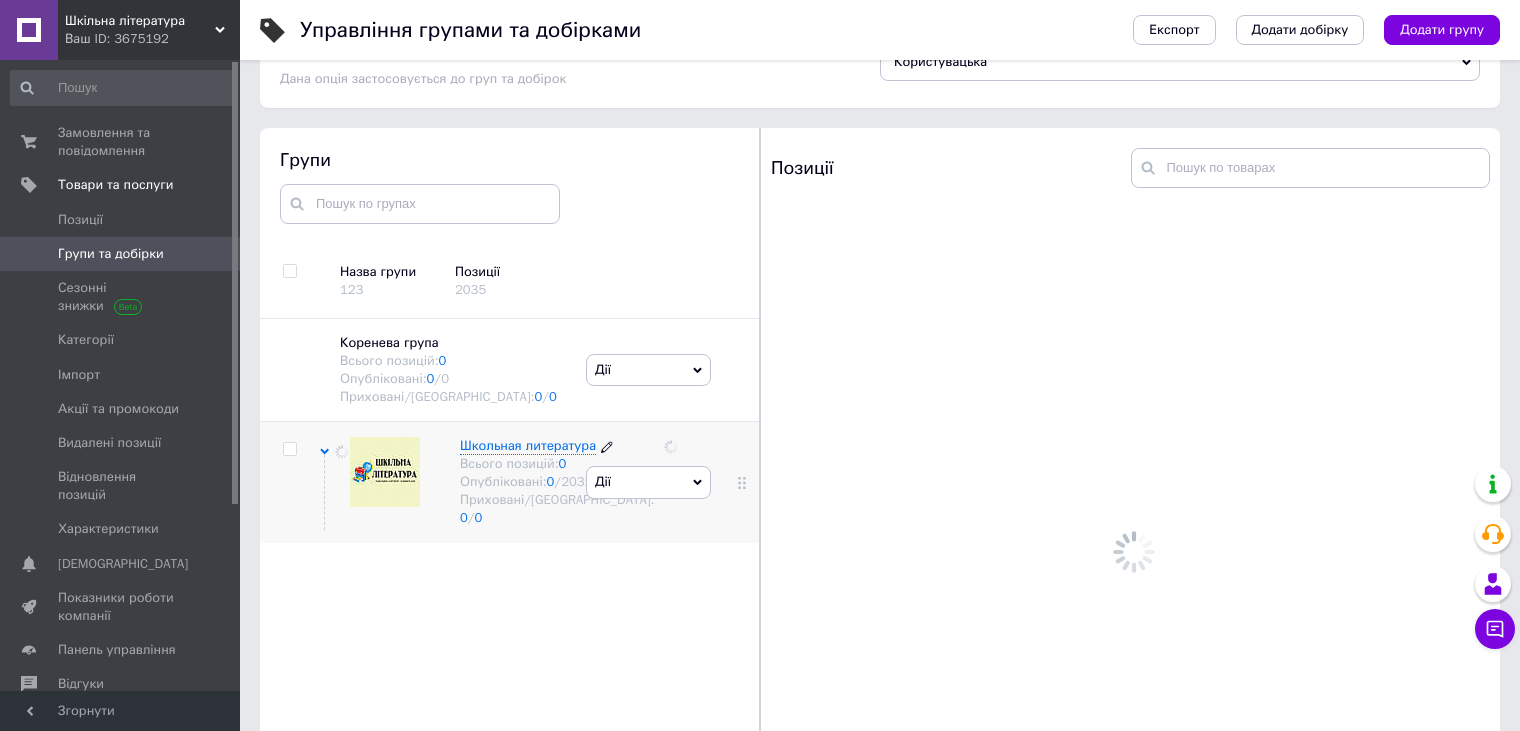 scroll, scrollTop: 113, scrollLeft: 0, axis: vertical 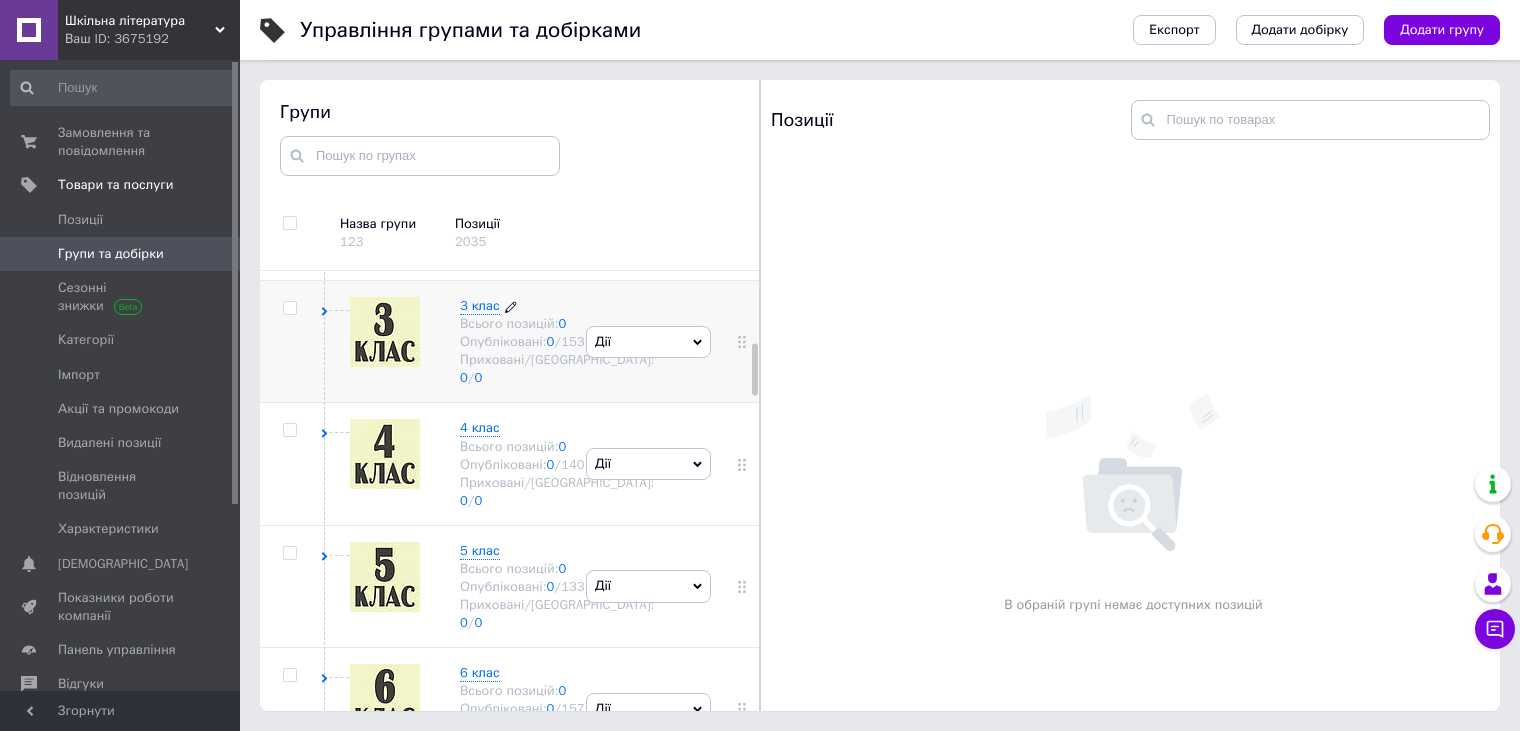 click on "Всього позицій:  0" at bounding box center (557, 324) 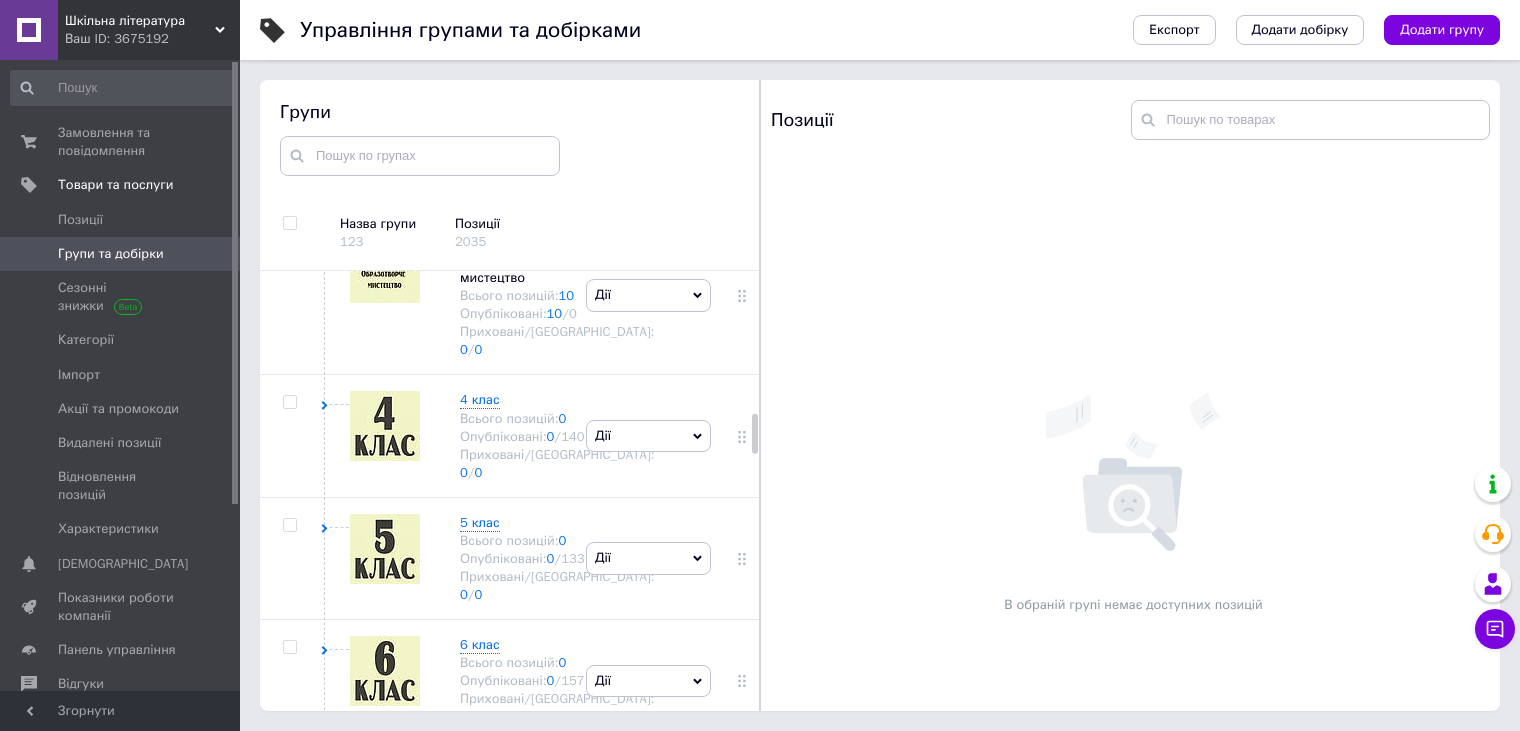 scroll, scrollTop: 1600, scrollLeft: 0, axis: vertical 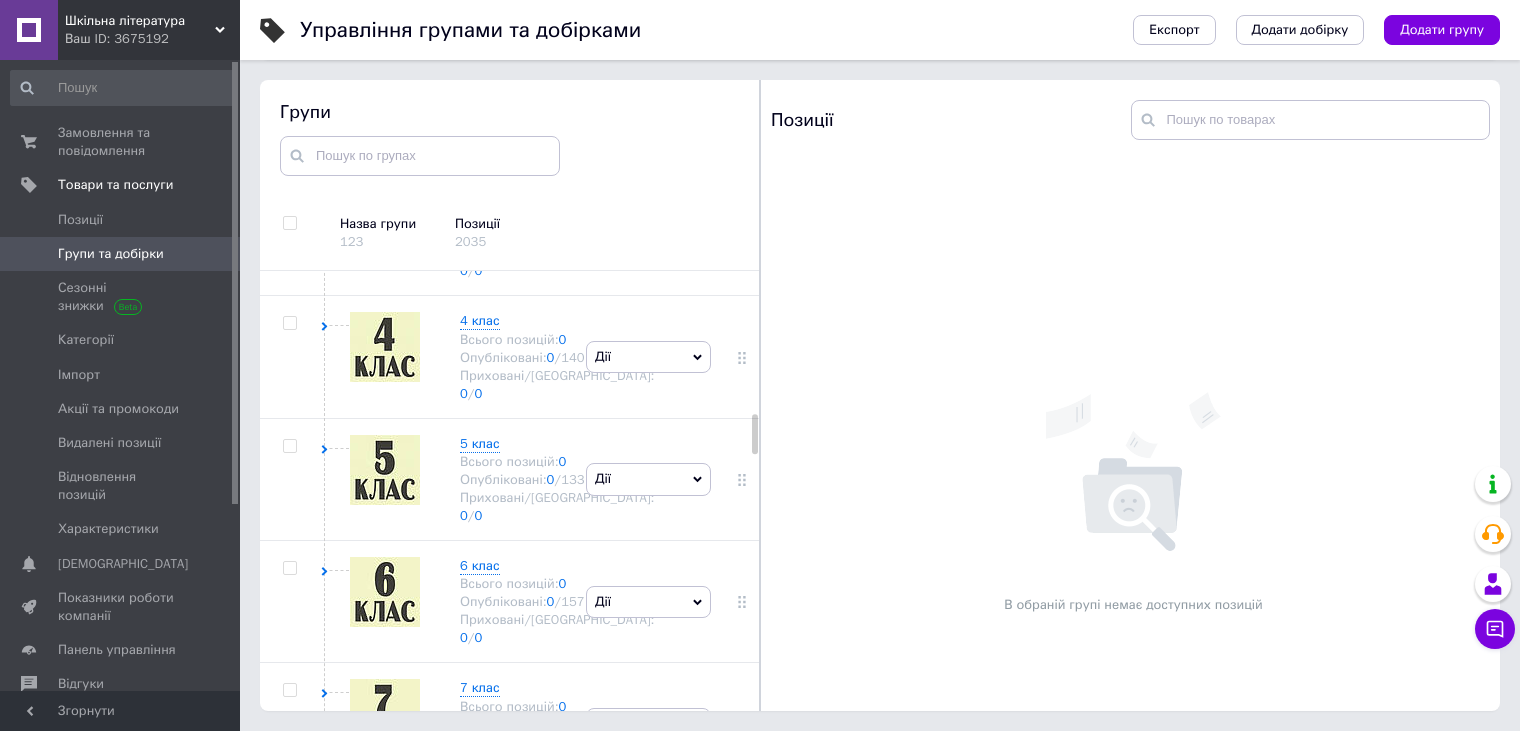 click on "Всього позицій:  33" at bounding box center [557, -64] 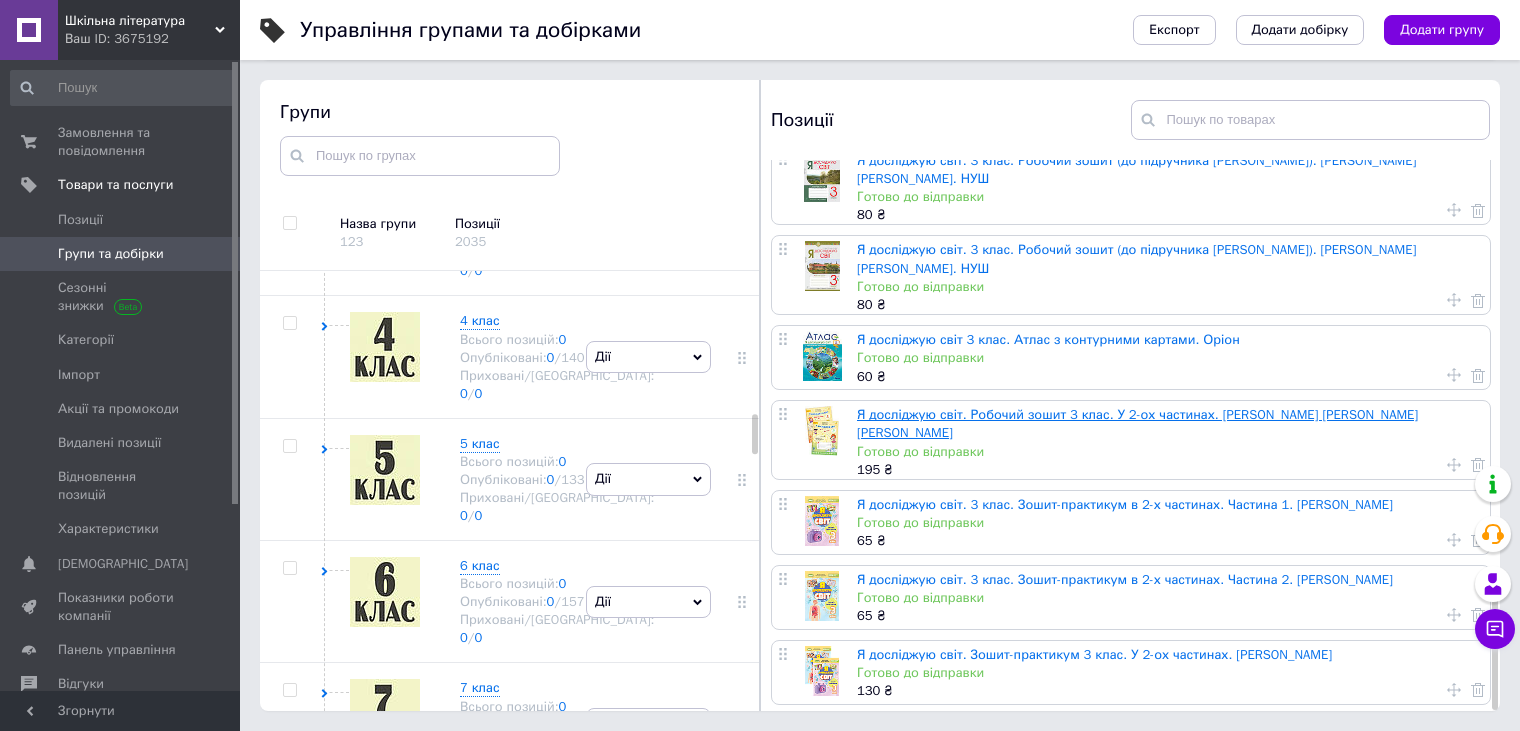 scroll, scrollTop: 2012, scrollLeft: 0, axis: vertical 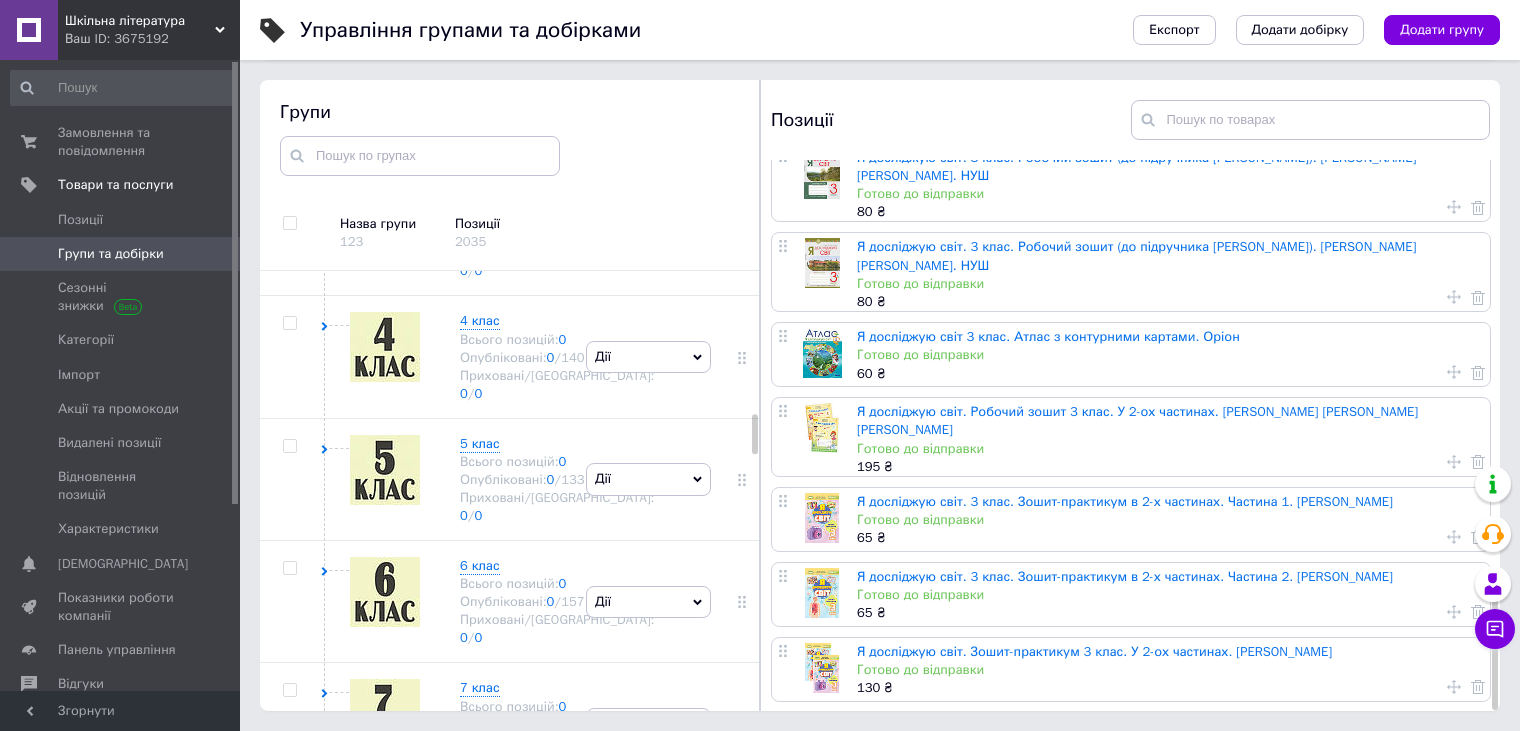 click on "Я досліджую світ. 3 клас. Зошит-практикум в 2-х частинах. Частина 1. [PERSON_NAME]" at bounding box center [1125, 501] 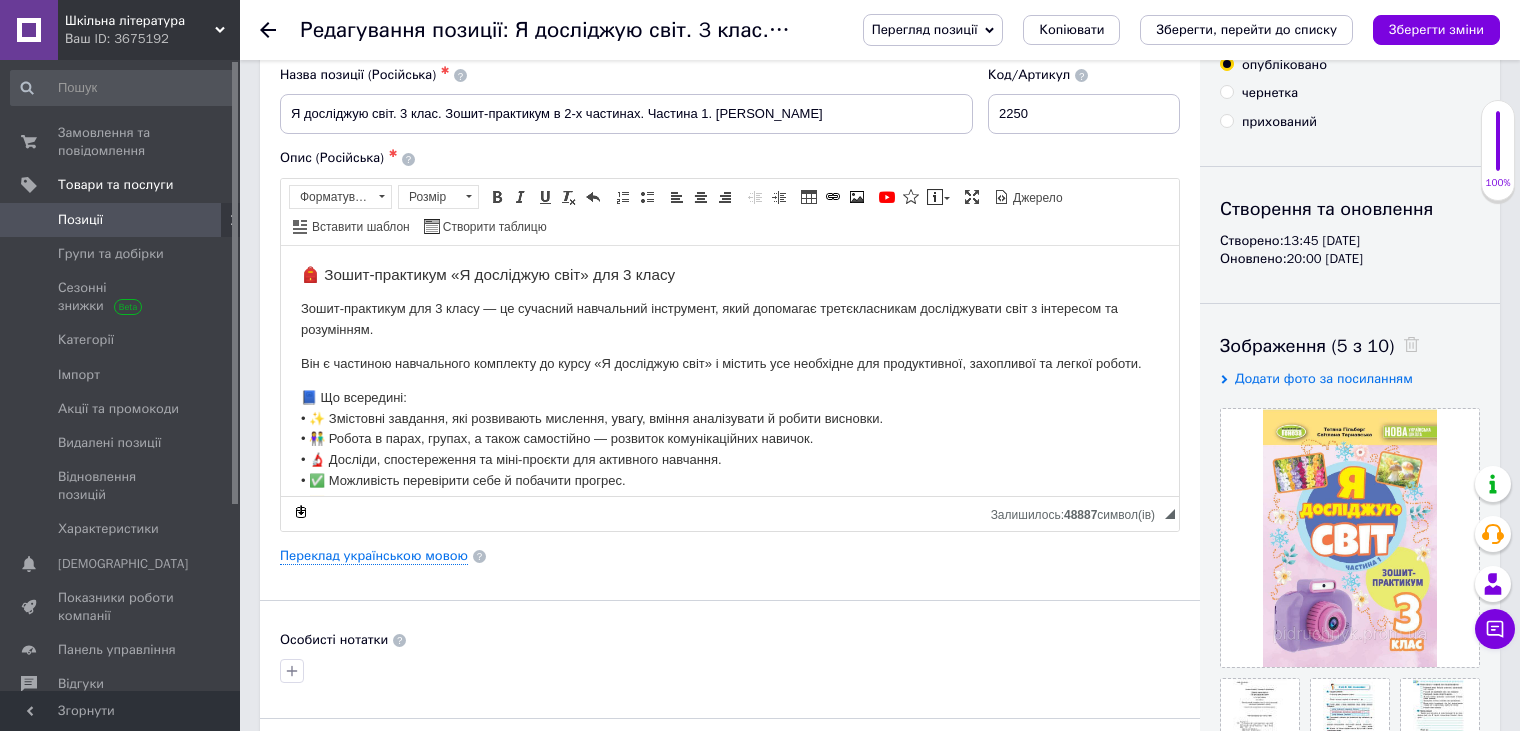 scroll, scrollTop: 0, scrollLeft: 0, axis: both 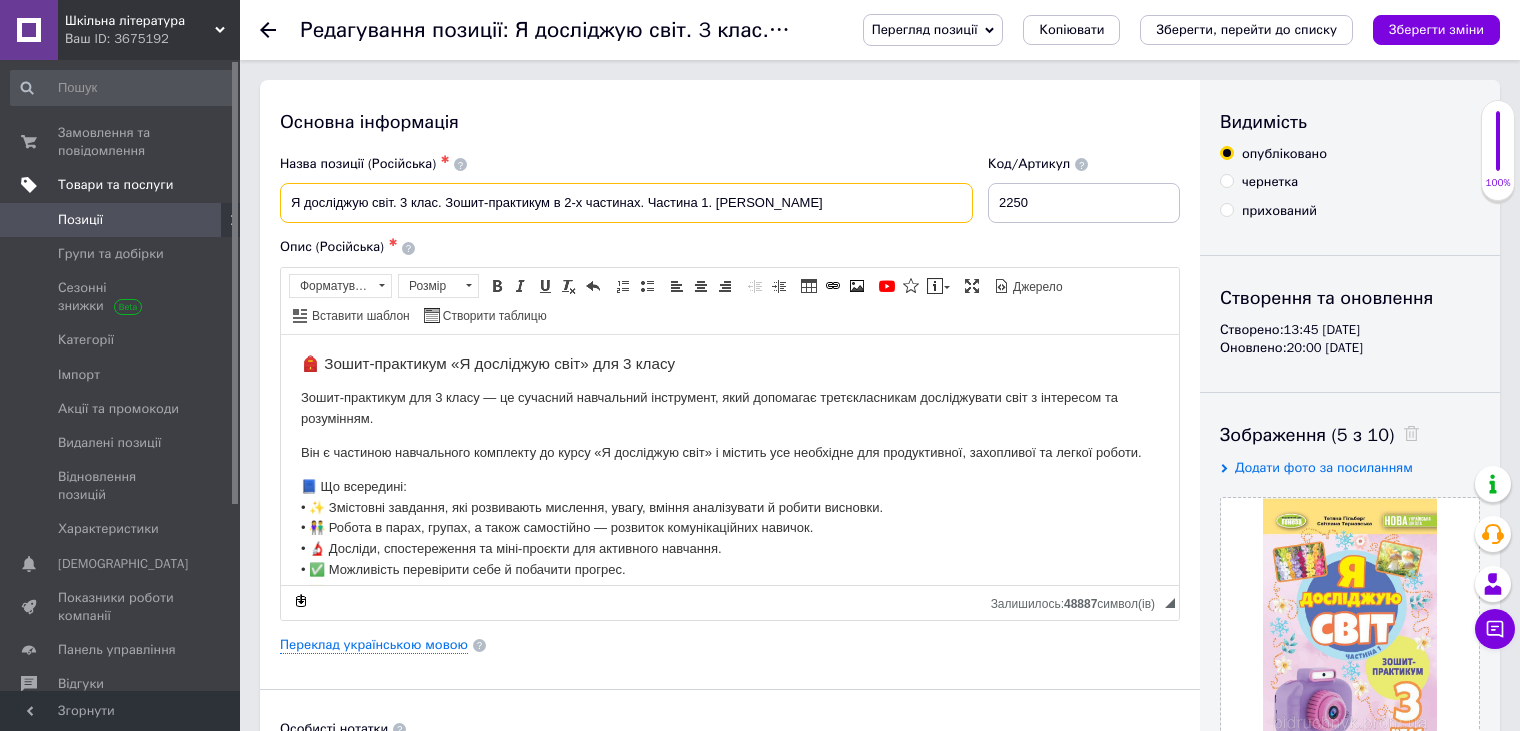 drag, startPoint x: 821, startPoint y: 192, endPoint x: 199, endPoint y: 198, distance: 622.02893 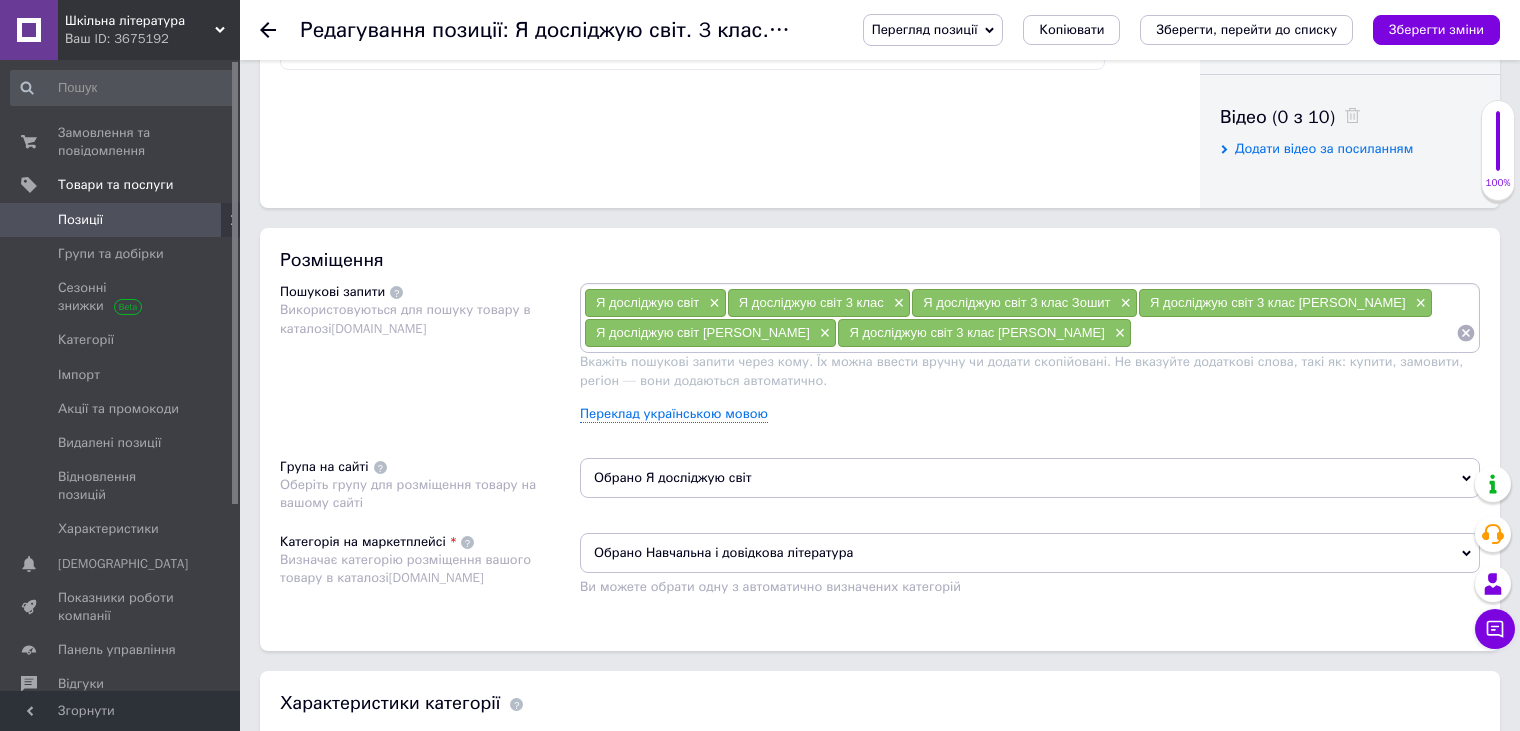 scroll, scrollTop: 1000, scrollLeft: 0, axis: vertical 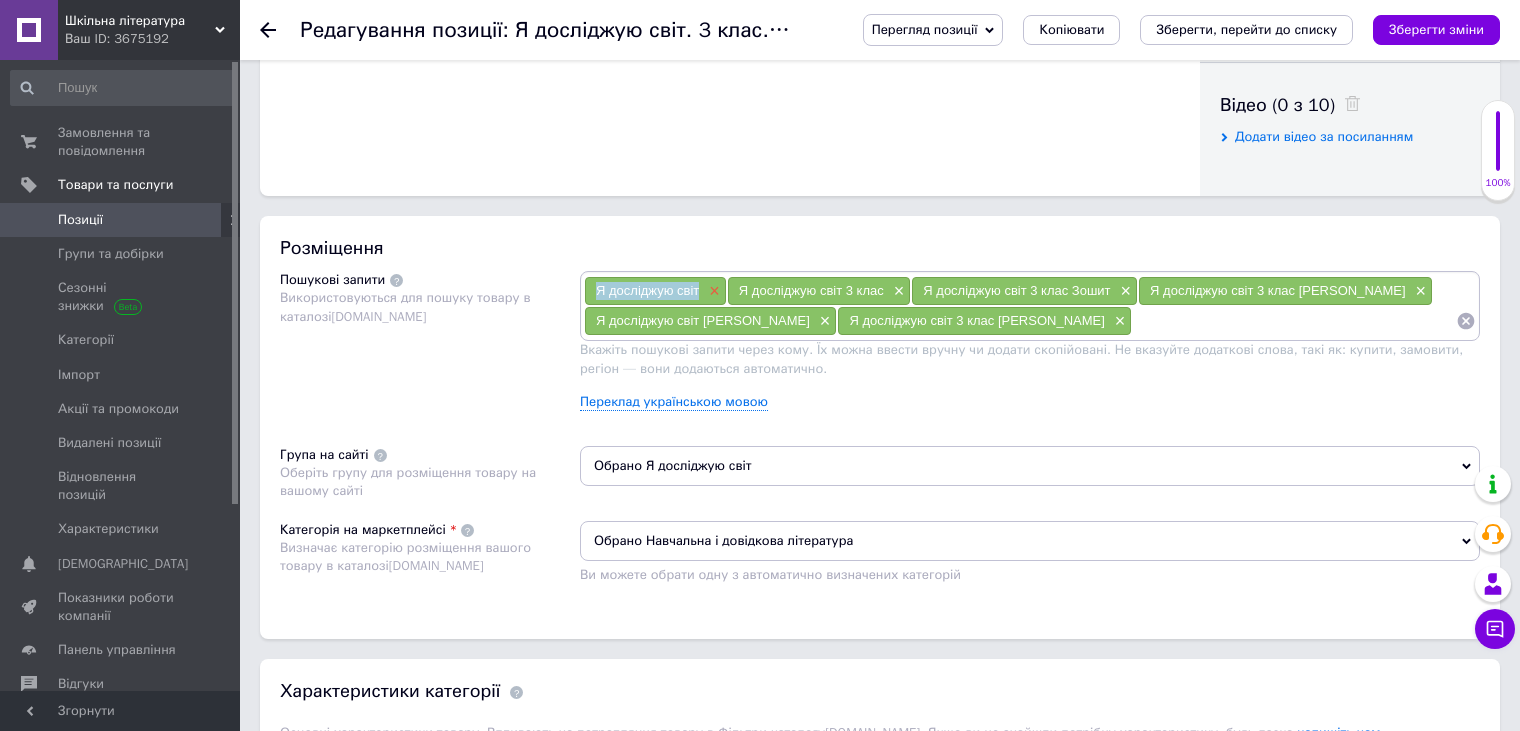 drag, startPoint x: 627, startPoint y: 280, endPoint x: 703, endPoint y: 293, distance: 77.10383 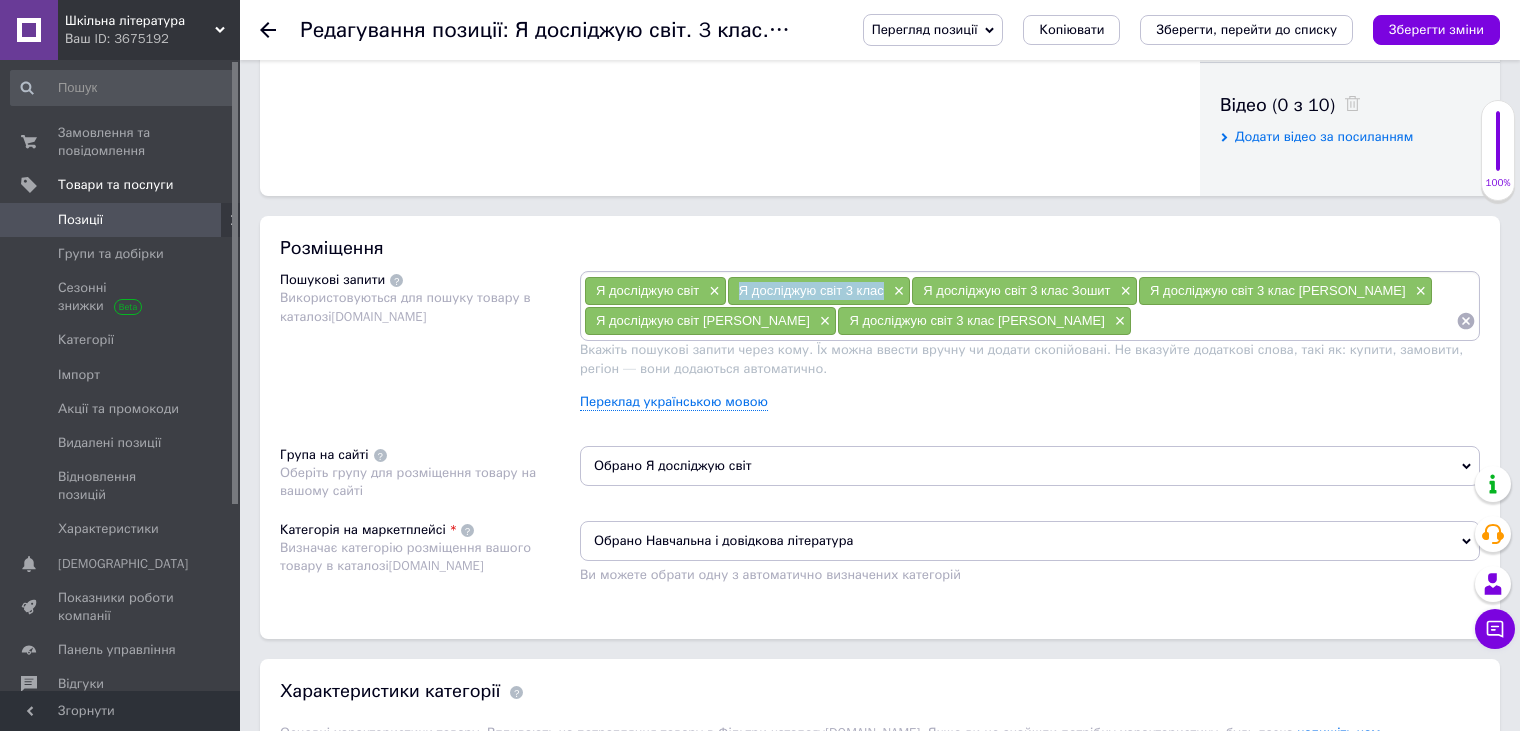 copy on "Я досліджую світ 3 клас" 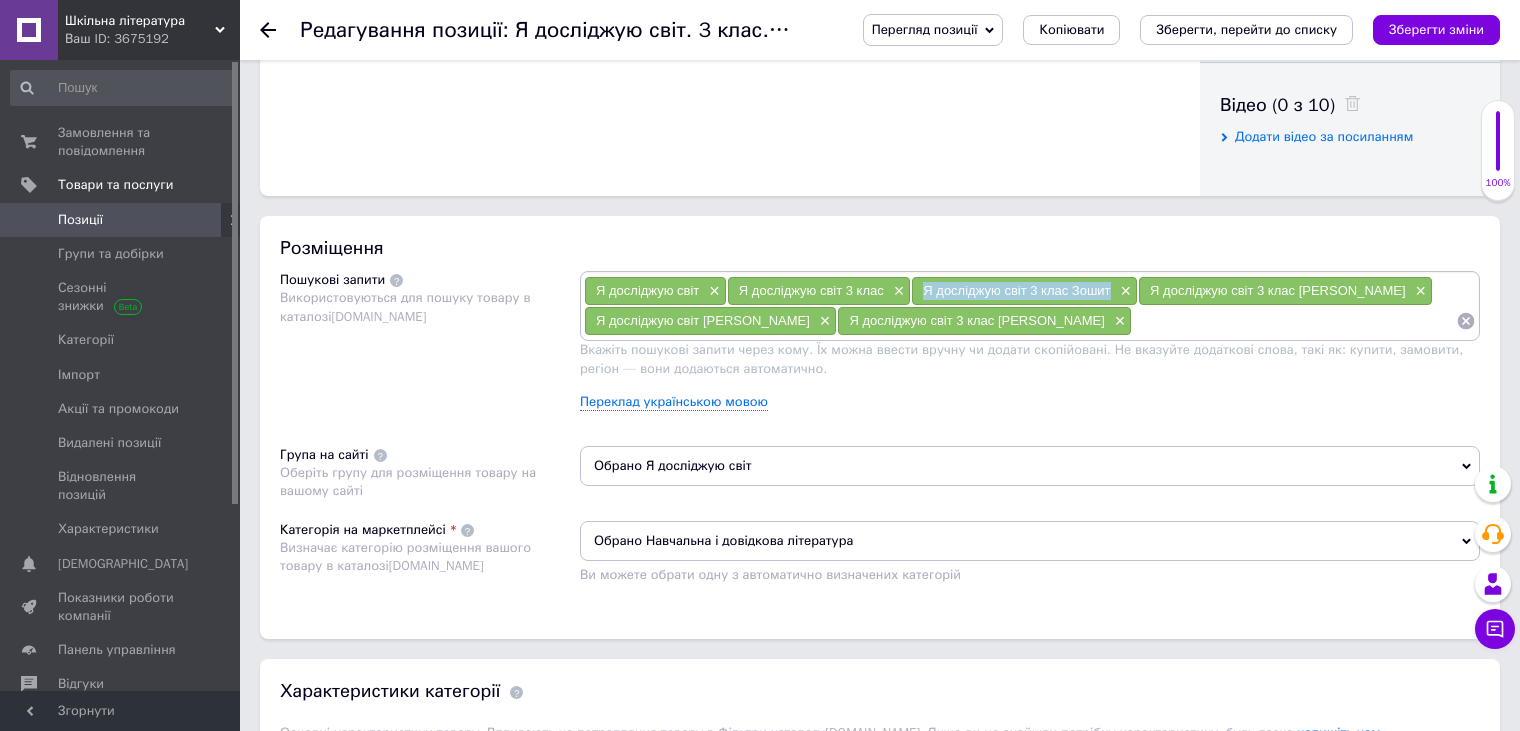 copy on "Я досліджую світ 3 клас Зошит" 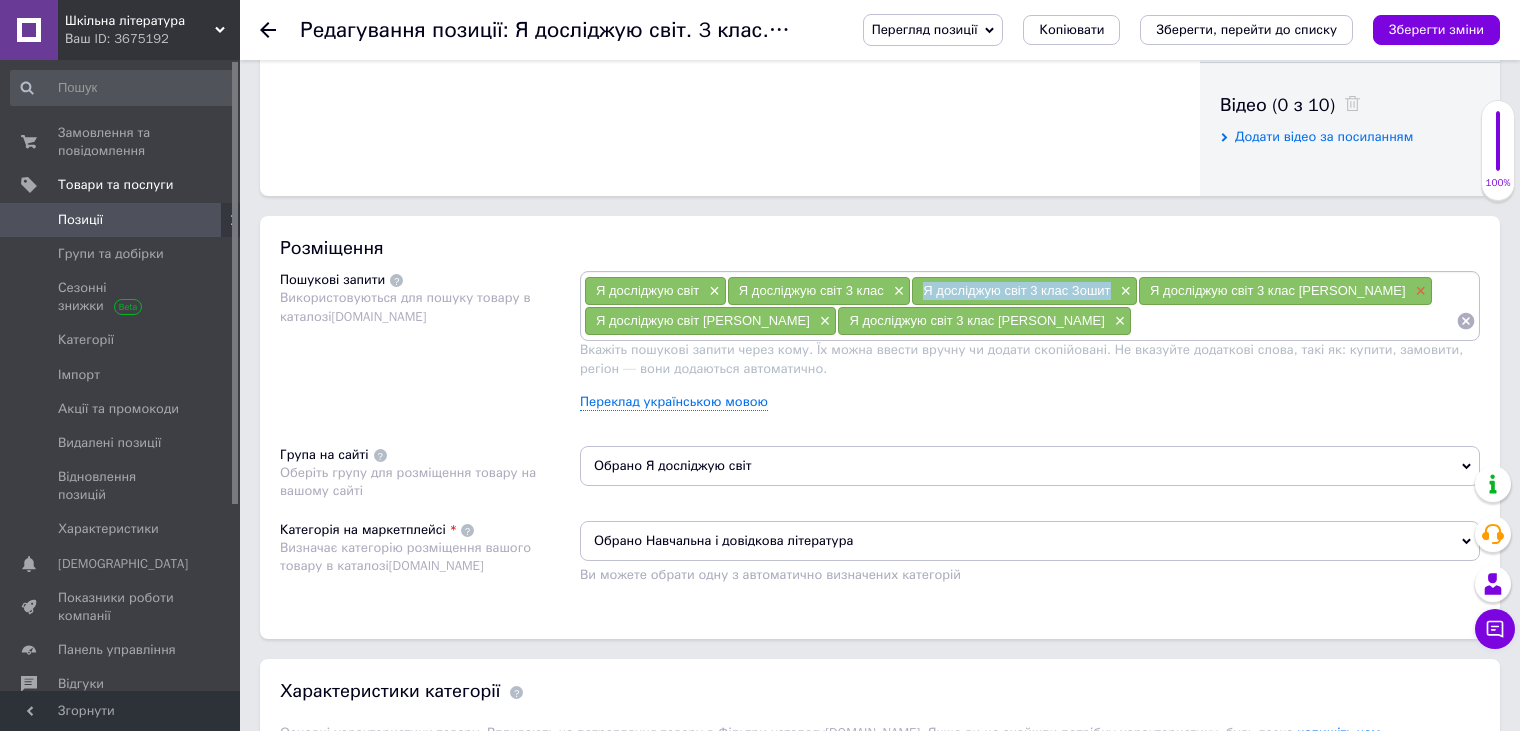 copy on "Я досліджую світ 3 клас Зошит Гільберг" 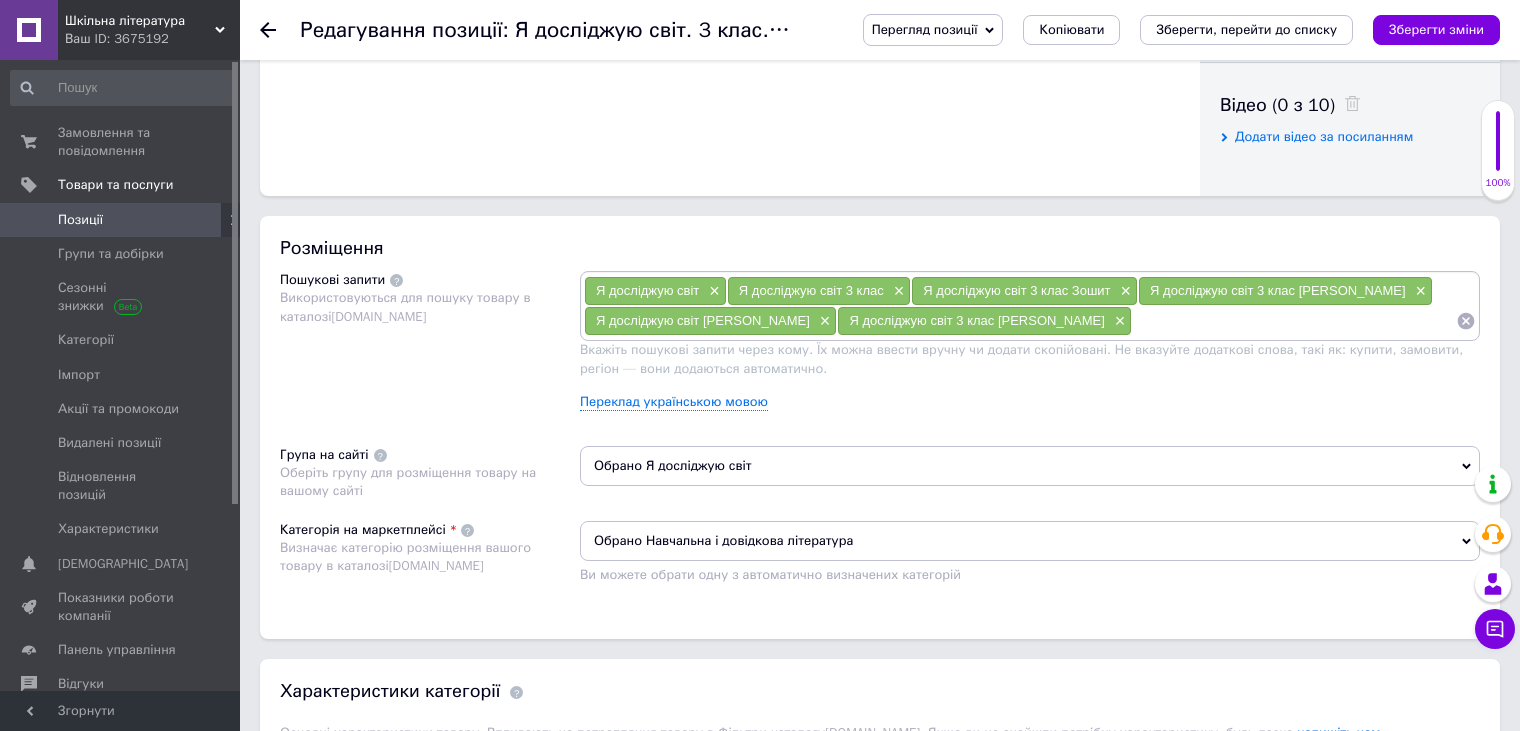 drag, startPoint x: 593, startPoint y: 318, endPoint x: 787, endPoint y: 310, distance: 194.16487 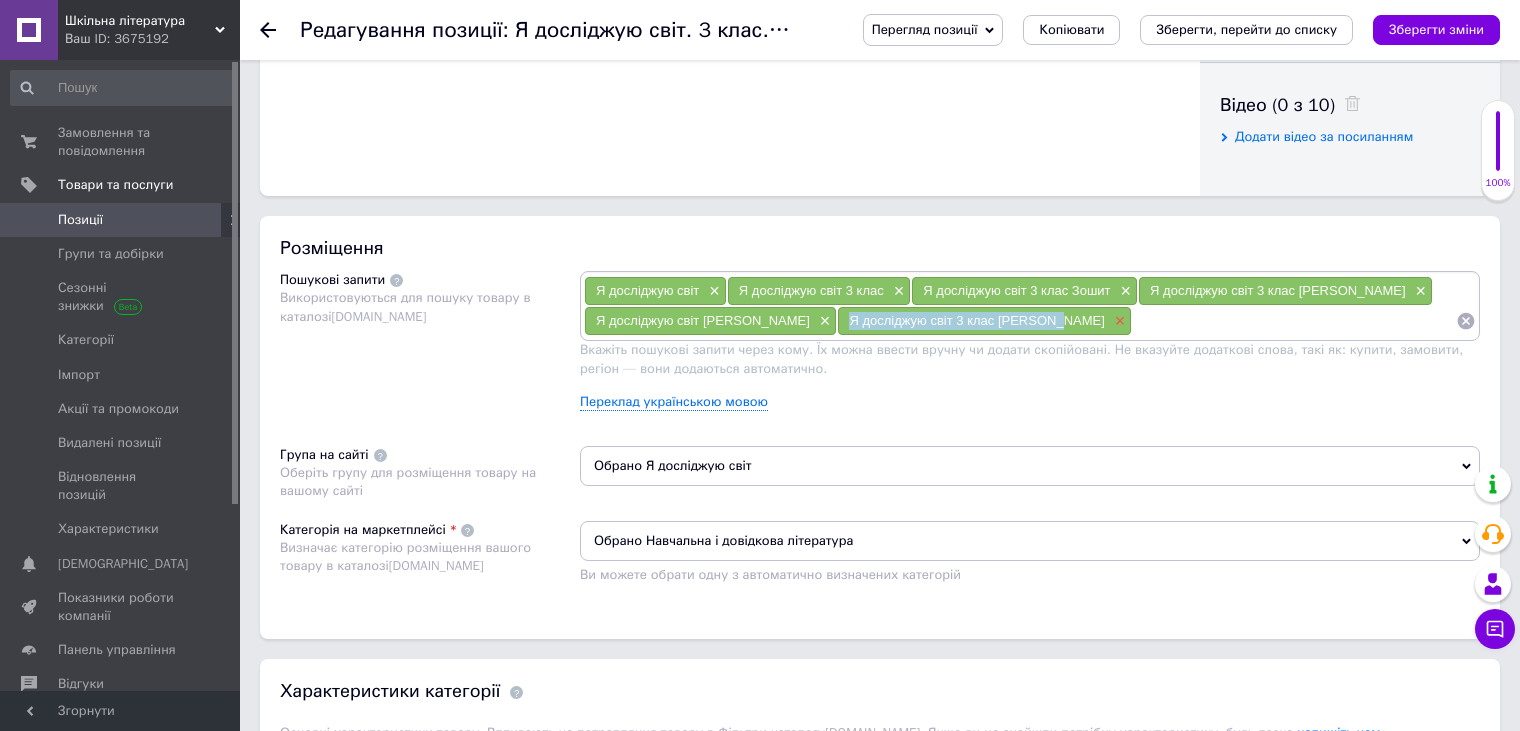 copy on "Я досліджую світ 3 клас Гільберг" 